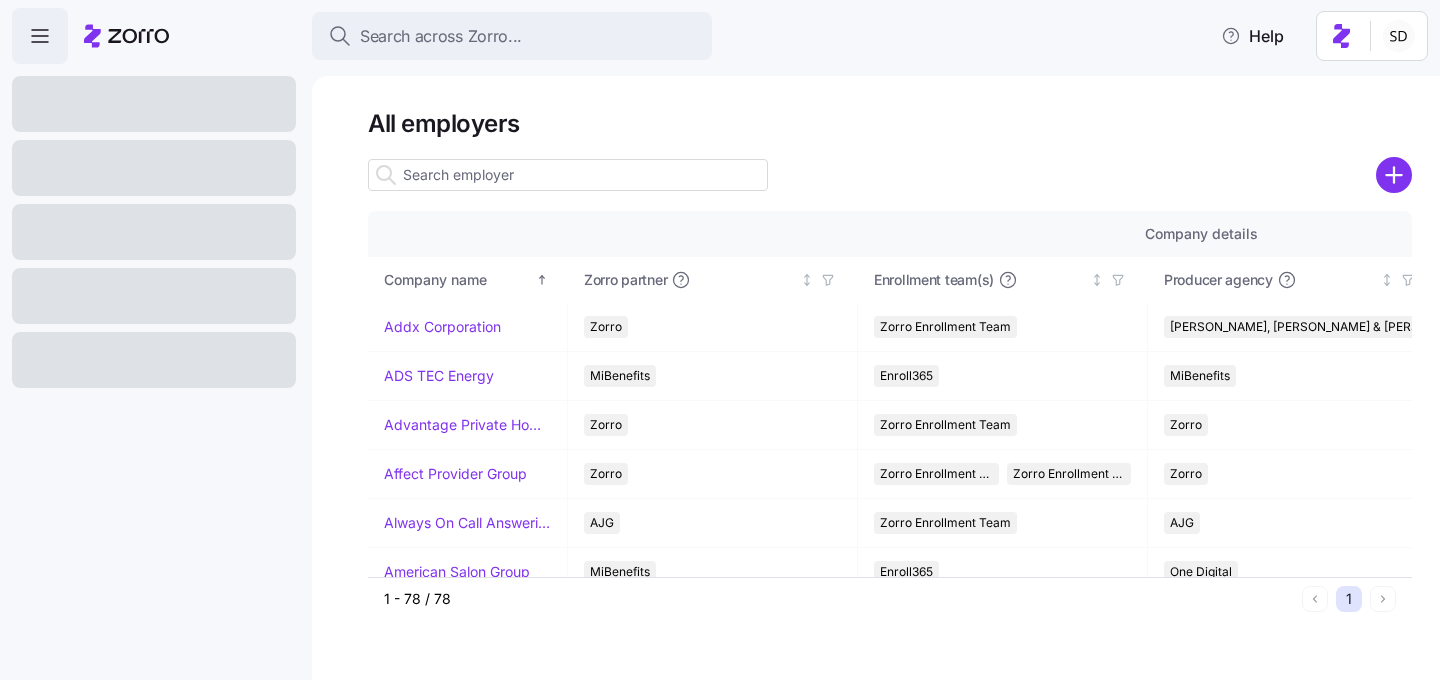 scroll, scrollTop: 0, scrollLeft: 0, axis: both 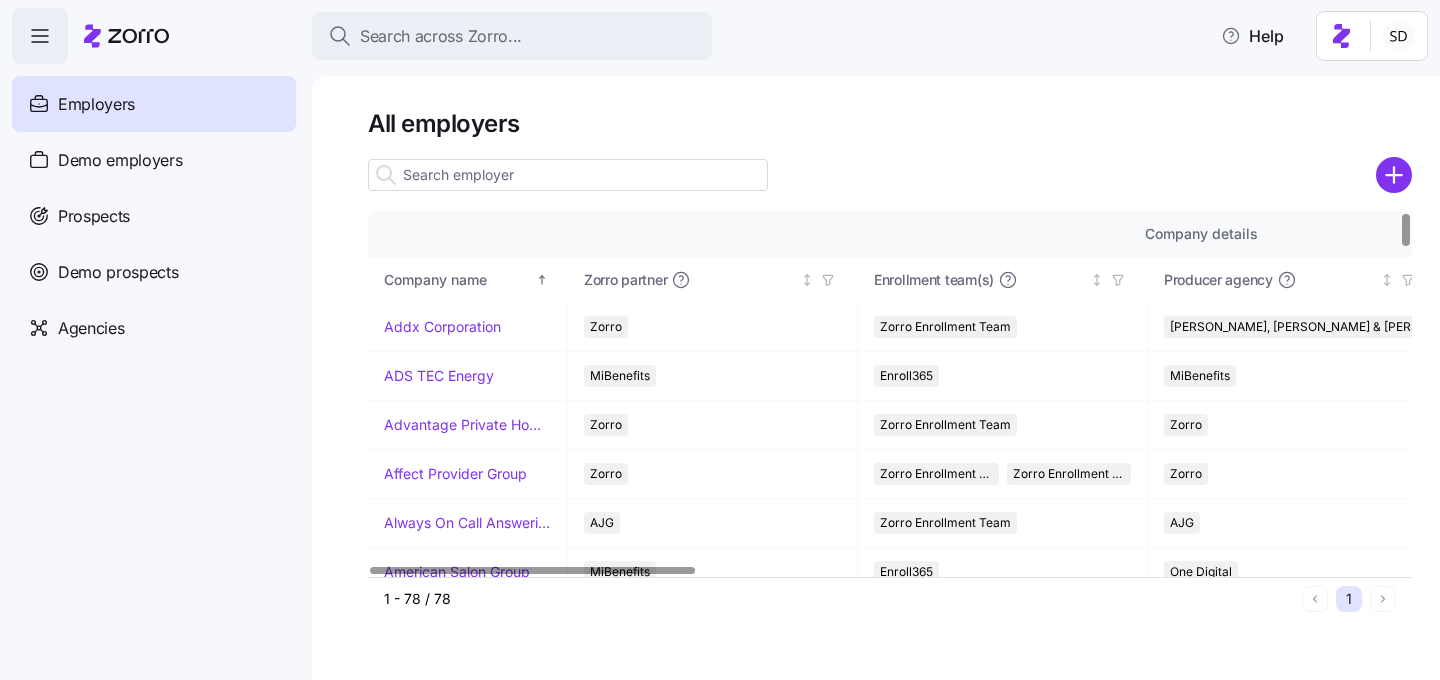 click at bounding box center (890, 147) 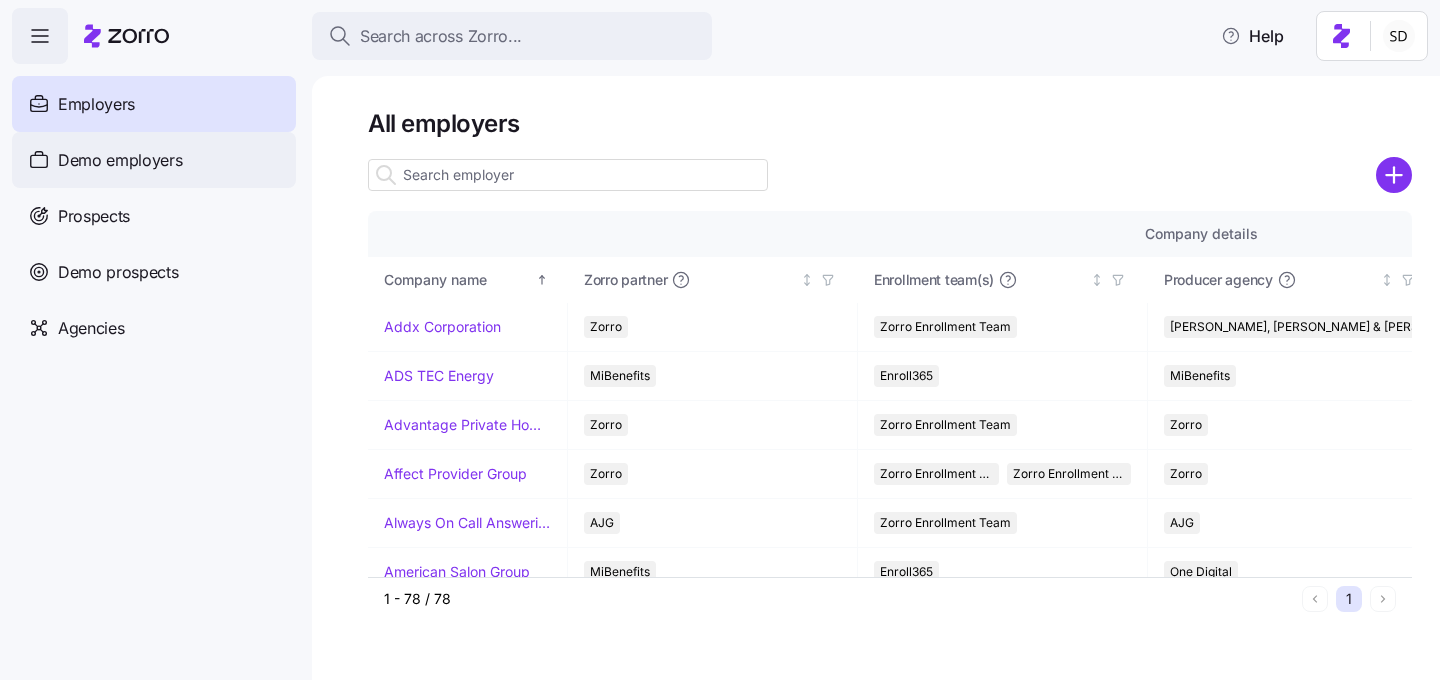 click on "Demo employers" at bounding box center (120, 160) 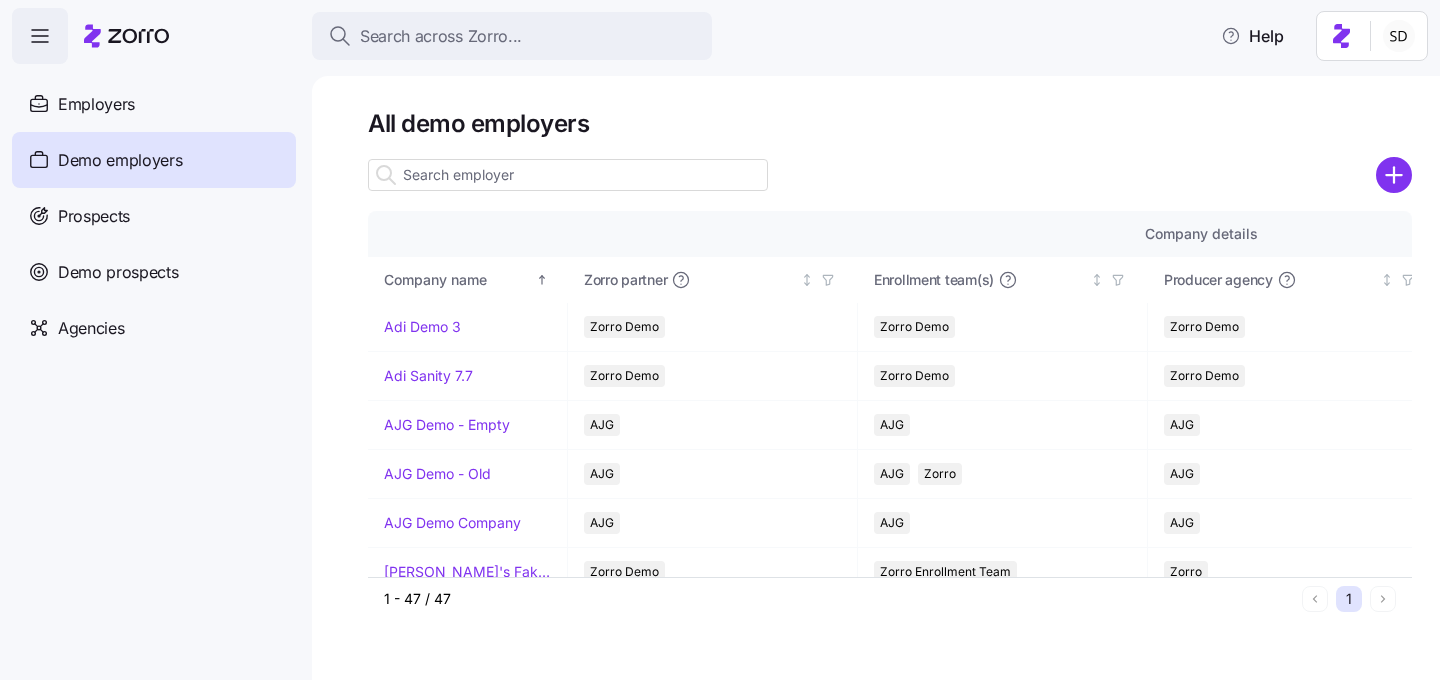 click at bounding box center (568, 175) 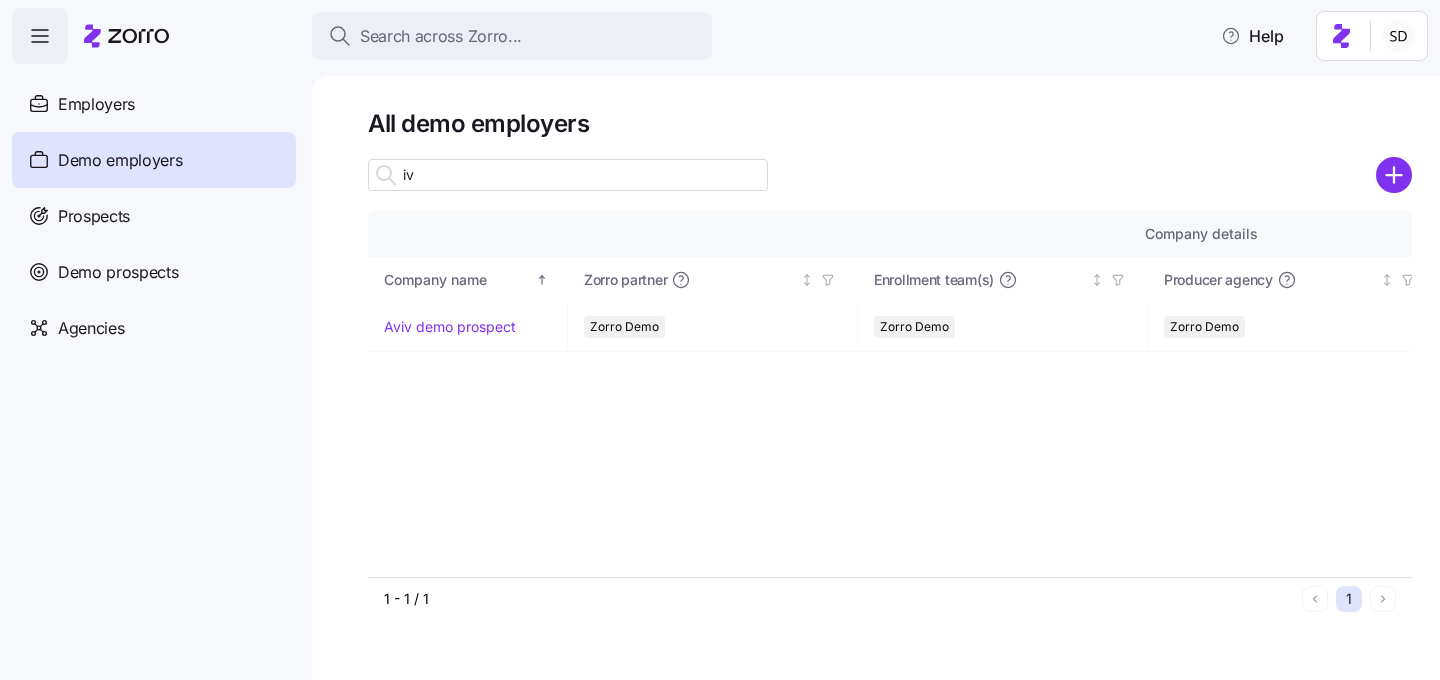 type on "i" 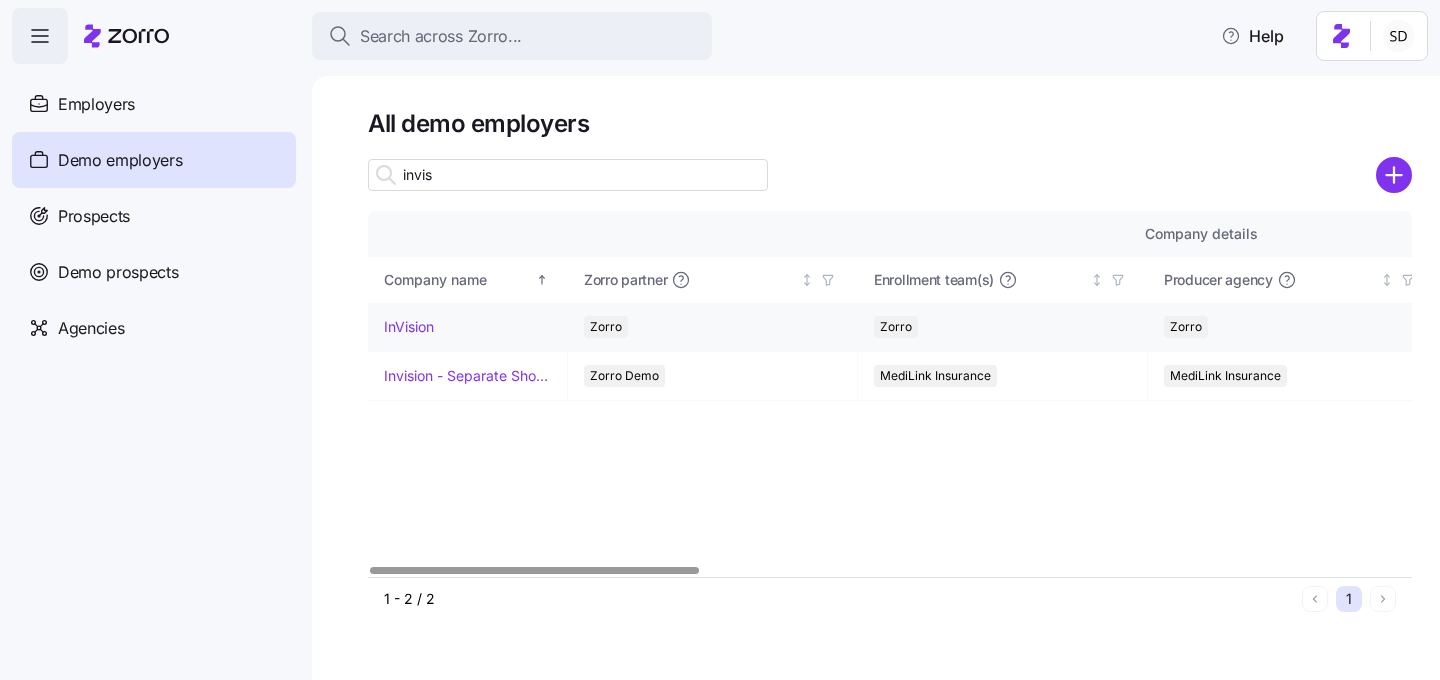 type on "invis" 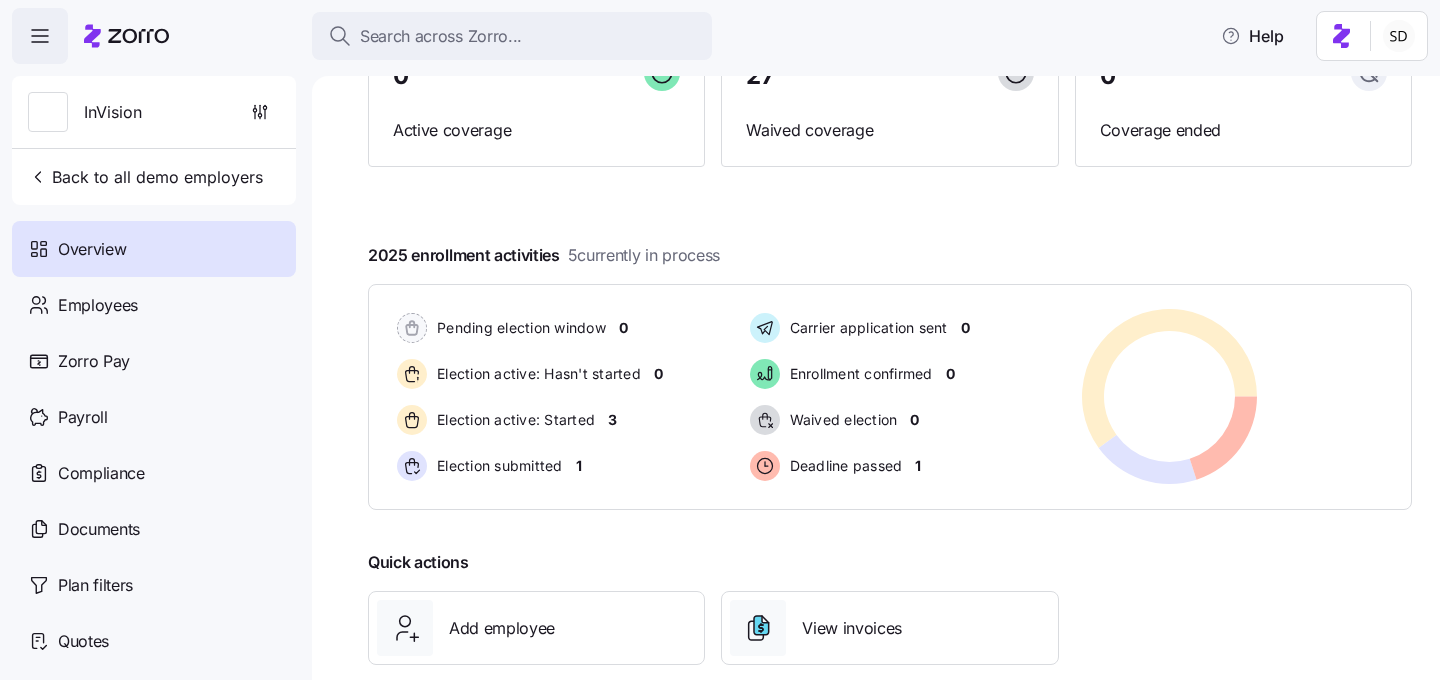scroll, scrollTop: 342, scrollLeft: 0, axis: vertical 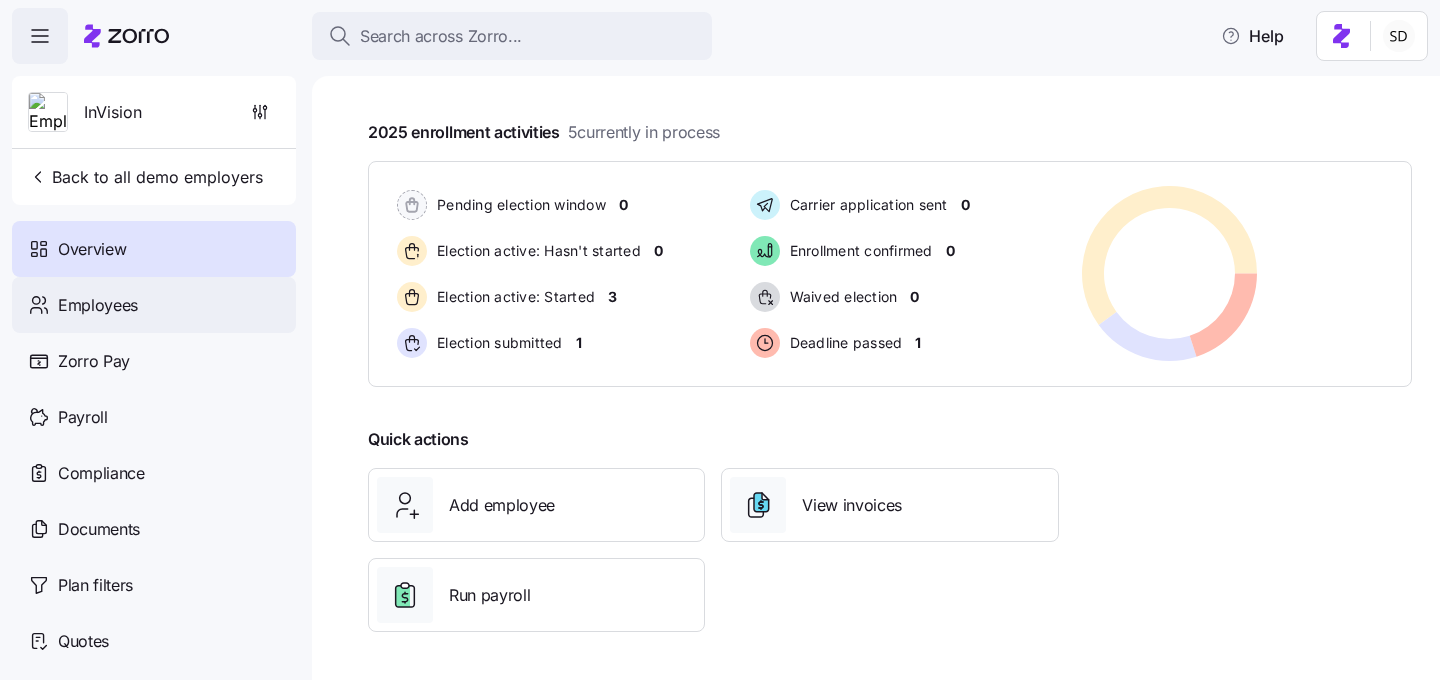 click on "Employees" at bounding box center [98, 305] 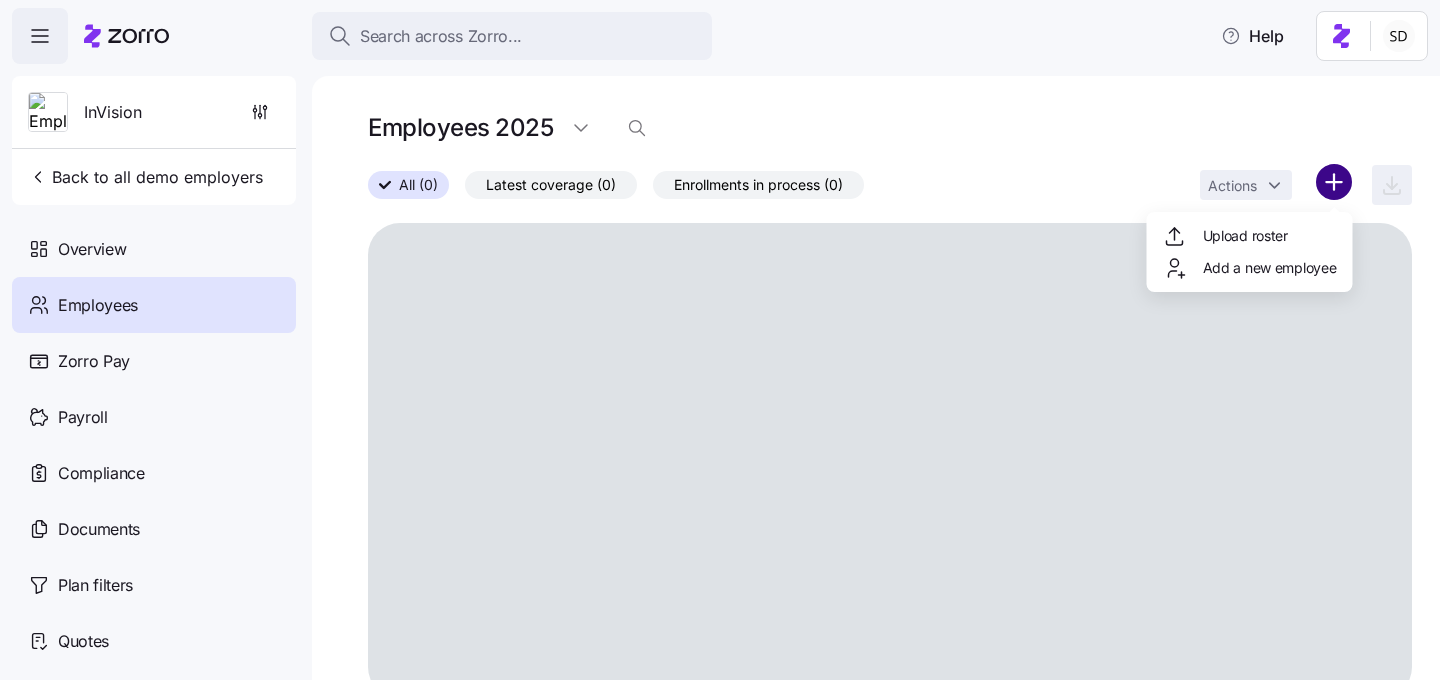 click on "Search across Zorro... Help InVision Back to all demo employers Overview Employees Zorro Pay Payroll Compliance Documents Plan filters Quotes Employees 2025 All (0) Latest coverage (0) Enrollments in process (0) Actions InVision | Employees Upload roster Add a new employee" at bounding box center (720, 334) 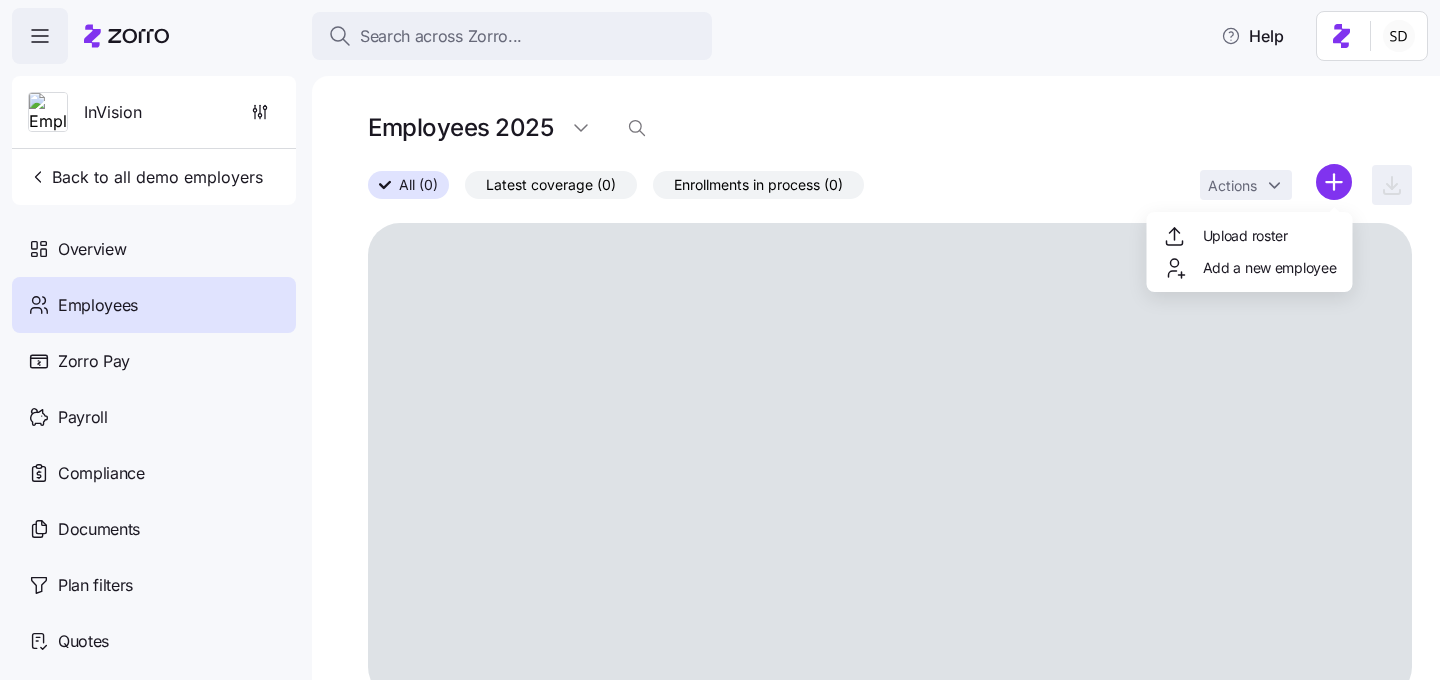 click on "Upload roster Add a new employee" at bounding box center (1250, 252) 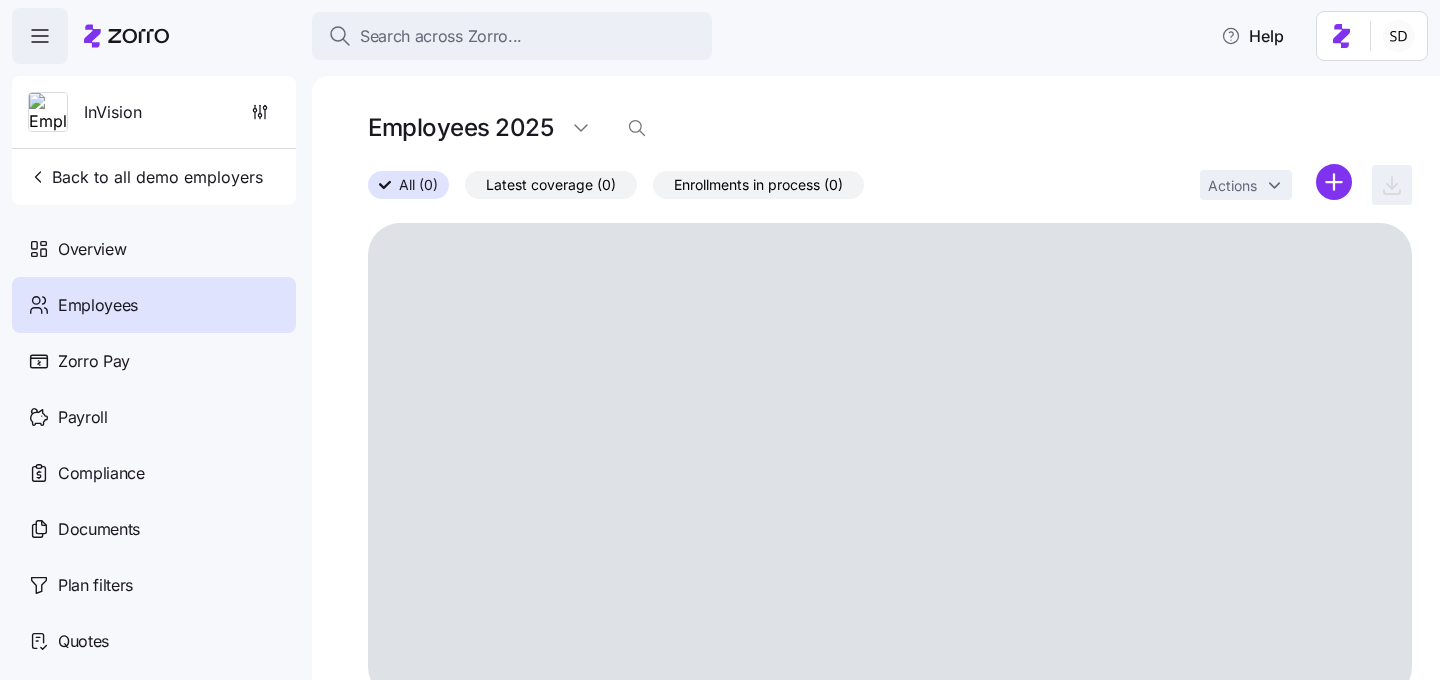 click on "Search across Zorro... Help InVision Back to all demo employers Overview Employees Zorro Pay Payroll Compliance Documents Plan filters Quotes Employees 2025 All (0) Latest coverage (0) Enrollments in process (0) Actions InVision | Employees" at bounding box center (720, 334) 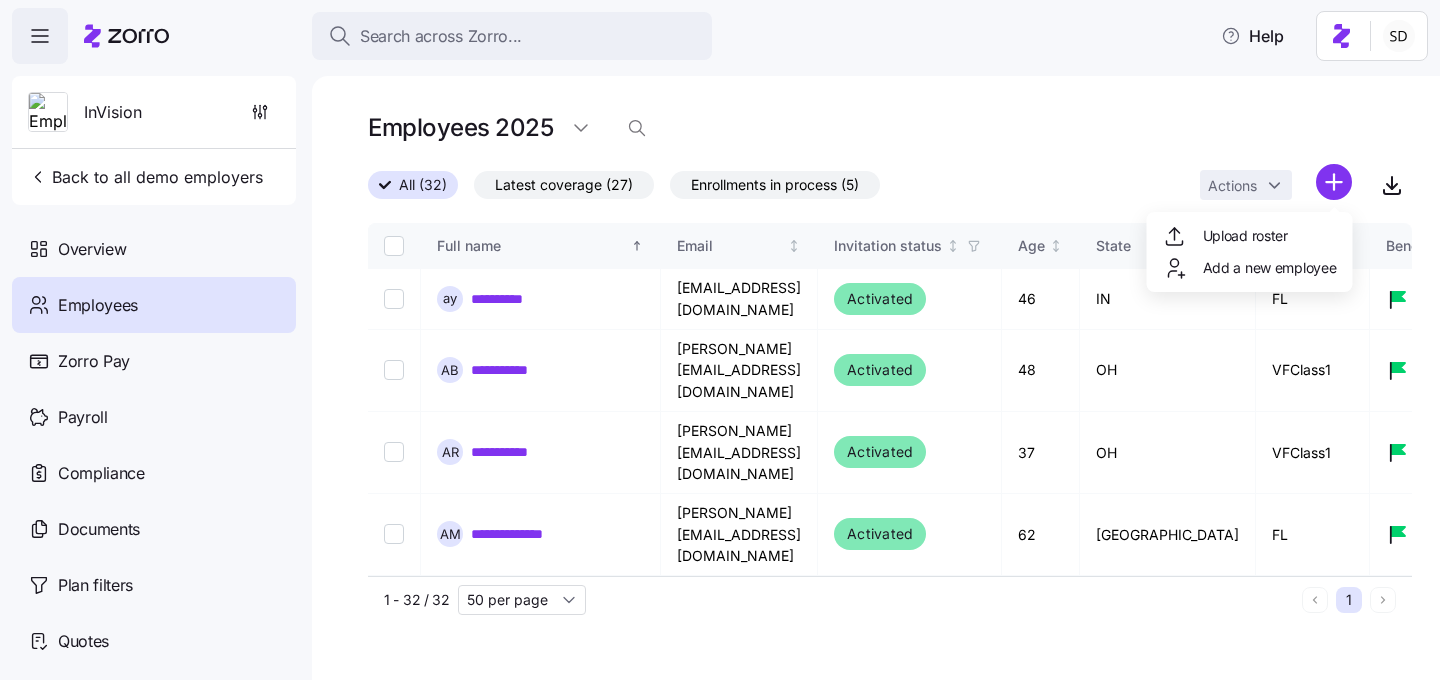 click on "**********" at bounding box center [720, 334] 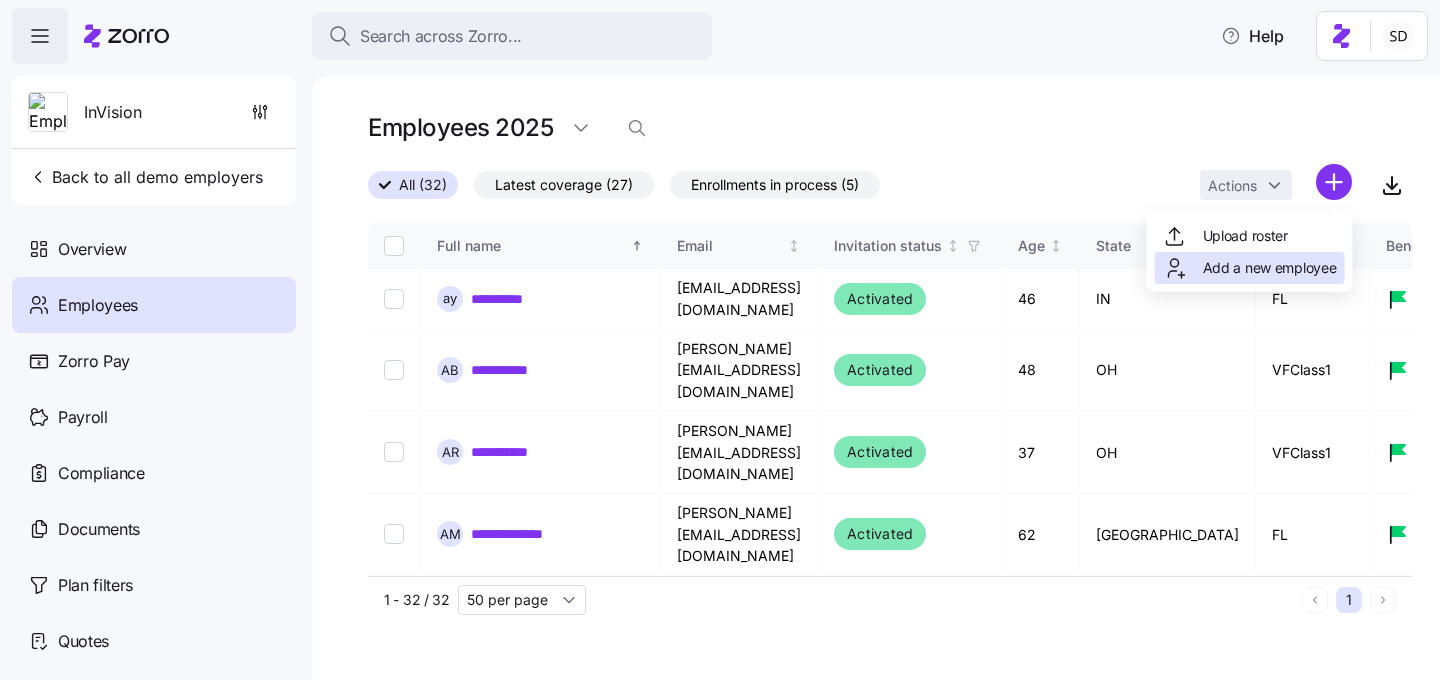 click on "Add a new employee" at bounding box center [1270, 268] 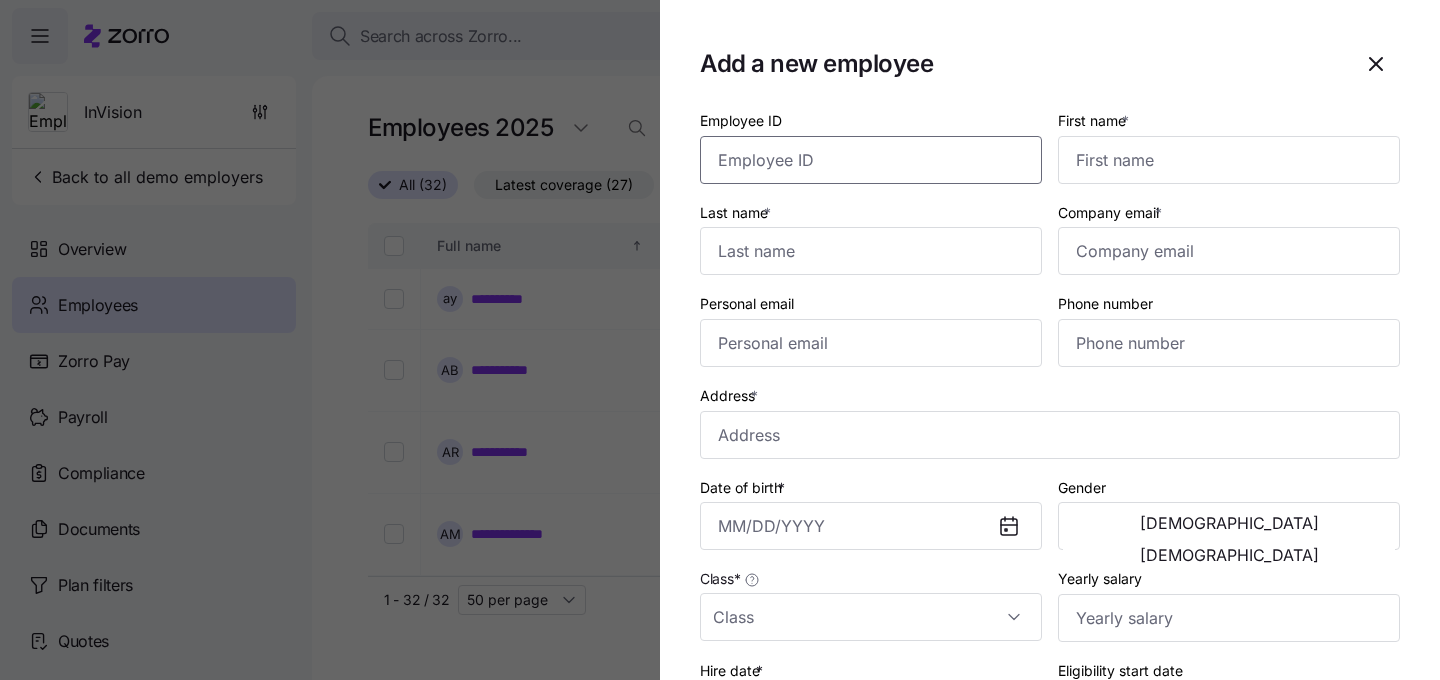 click on "Employee ID" at bounding box center (871, 160) 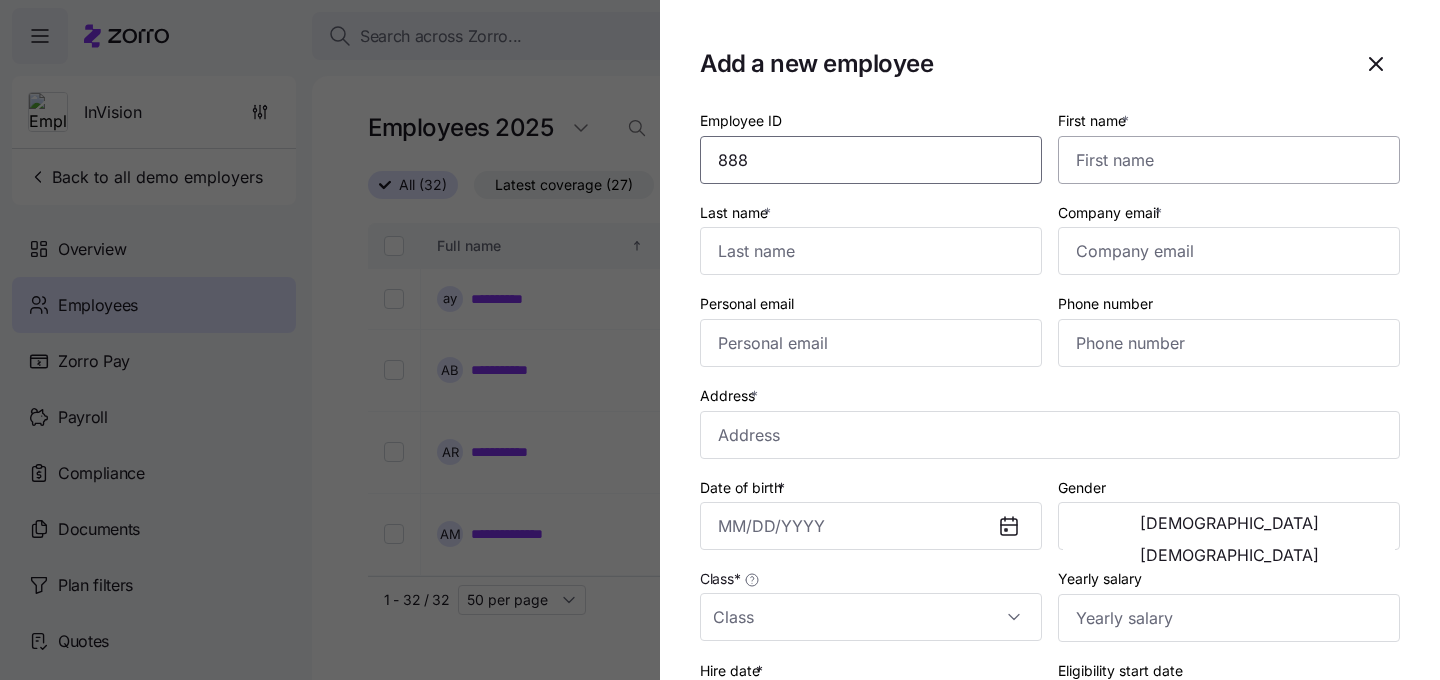type on "888" 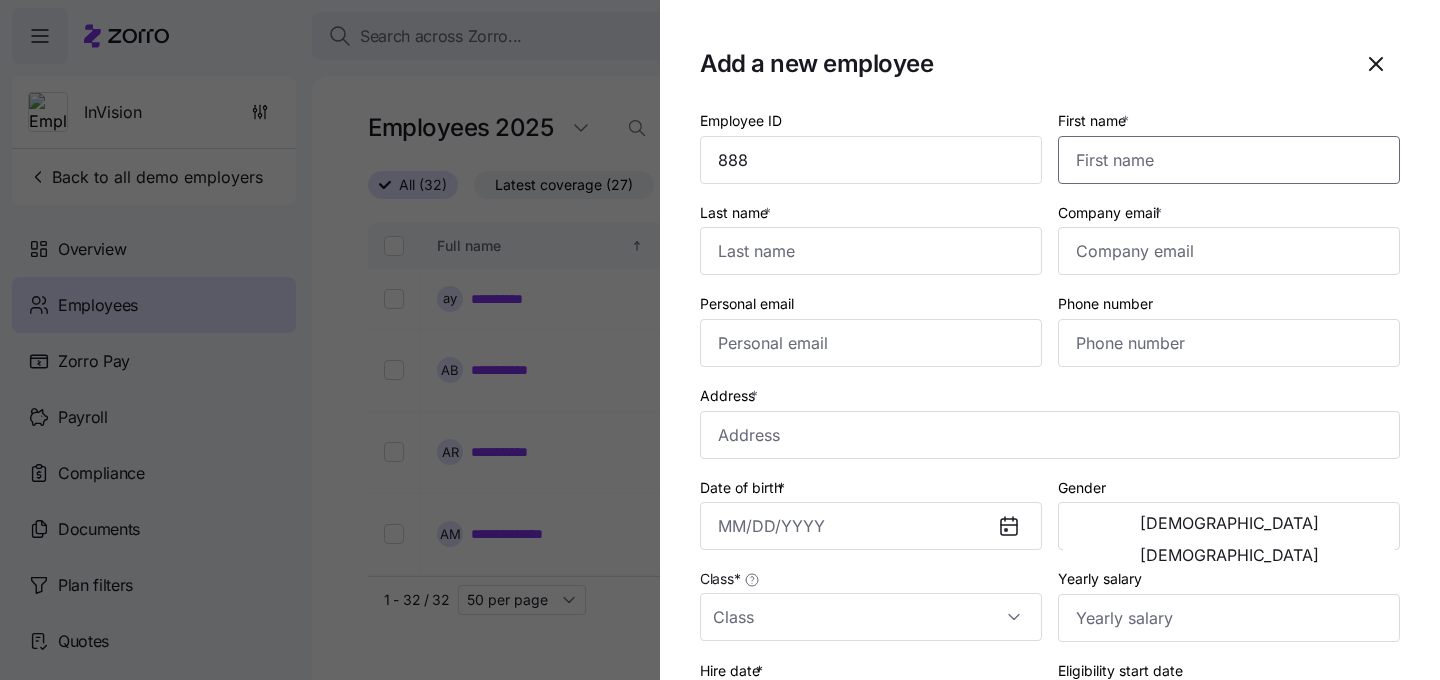 click on "First name  *" at bounding box center [1229, 160] 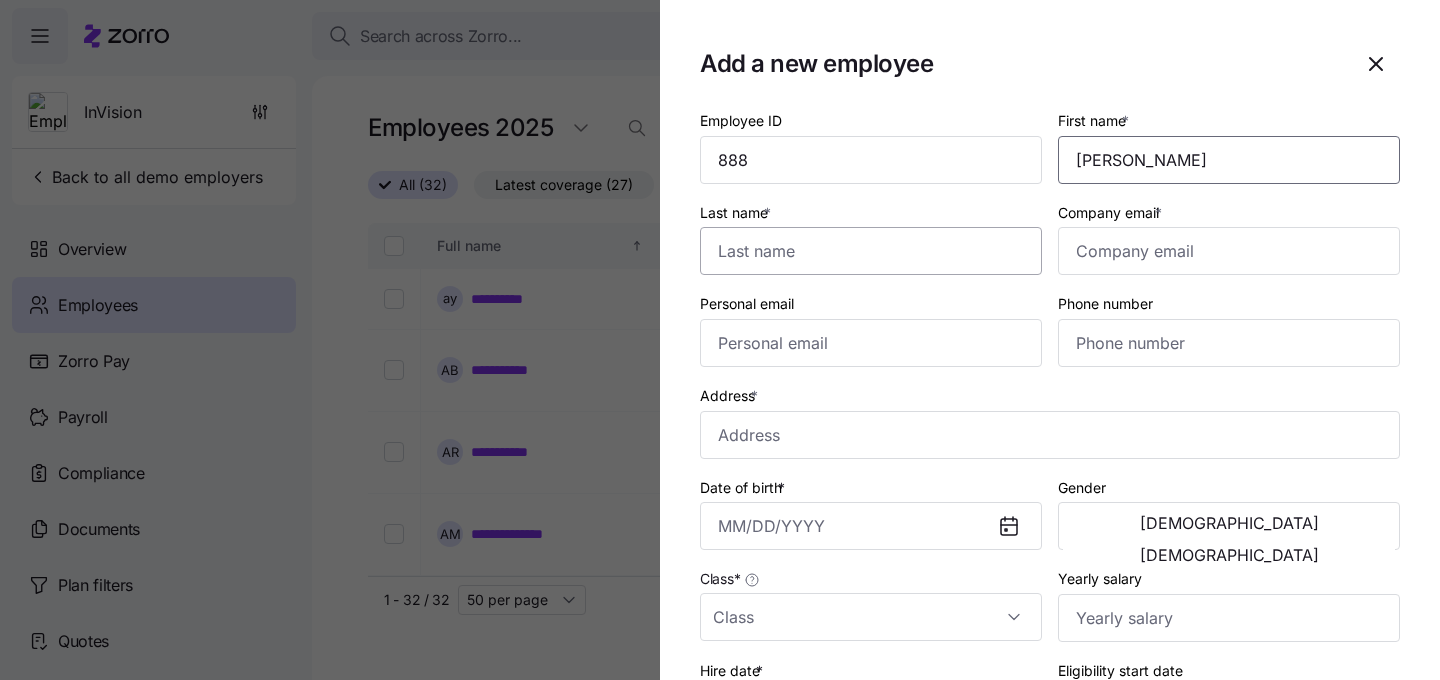 type on "John" 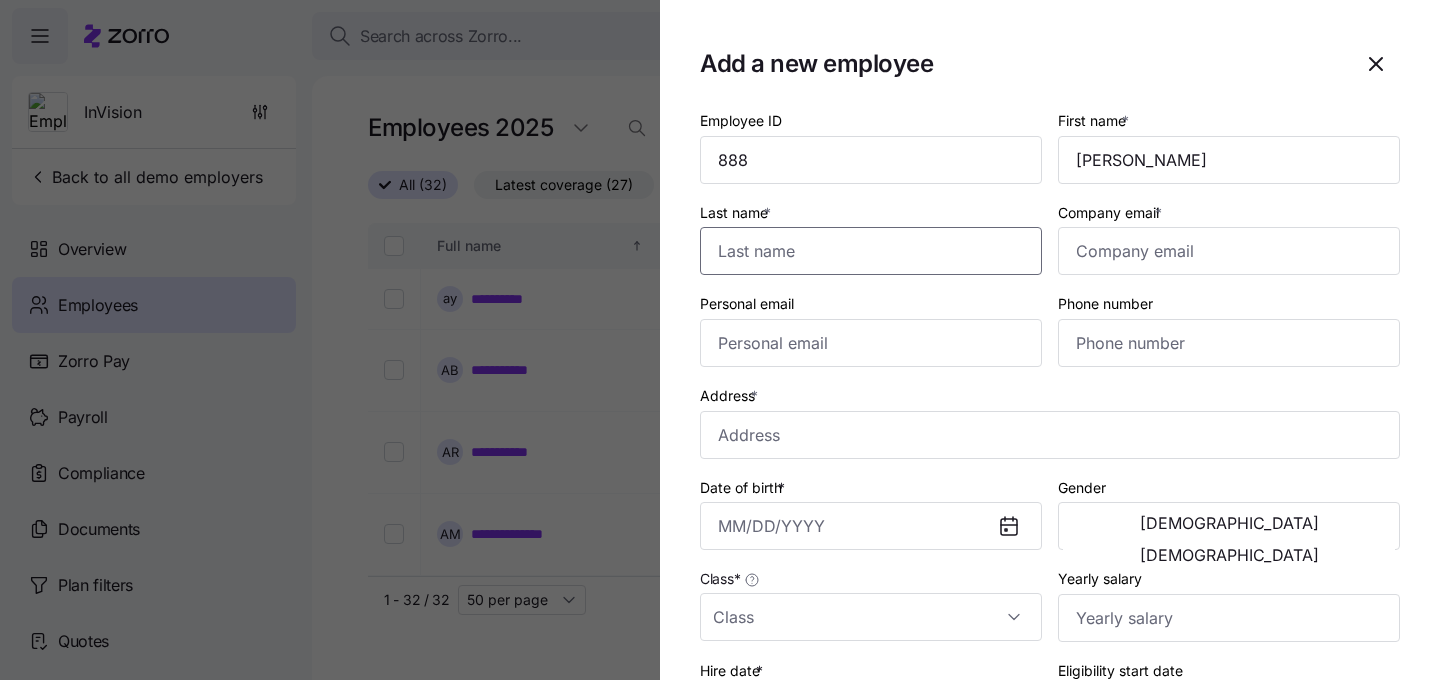 click on "Last name  *" at bounding box center [871, 251] 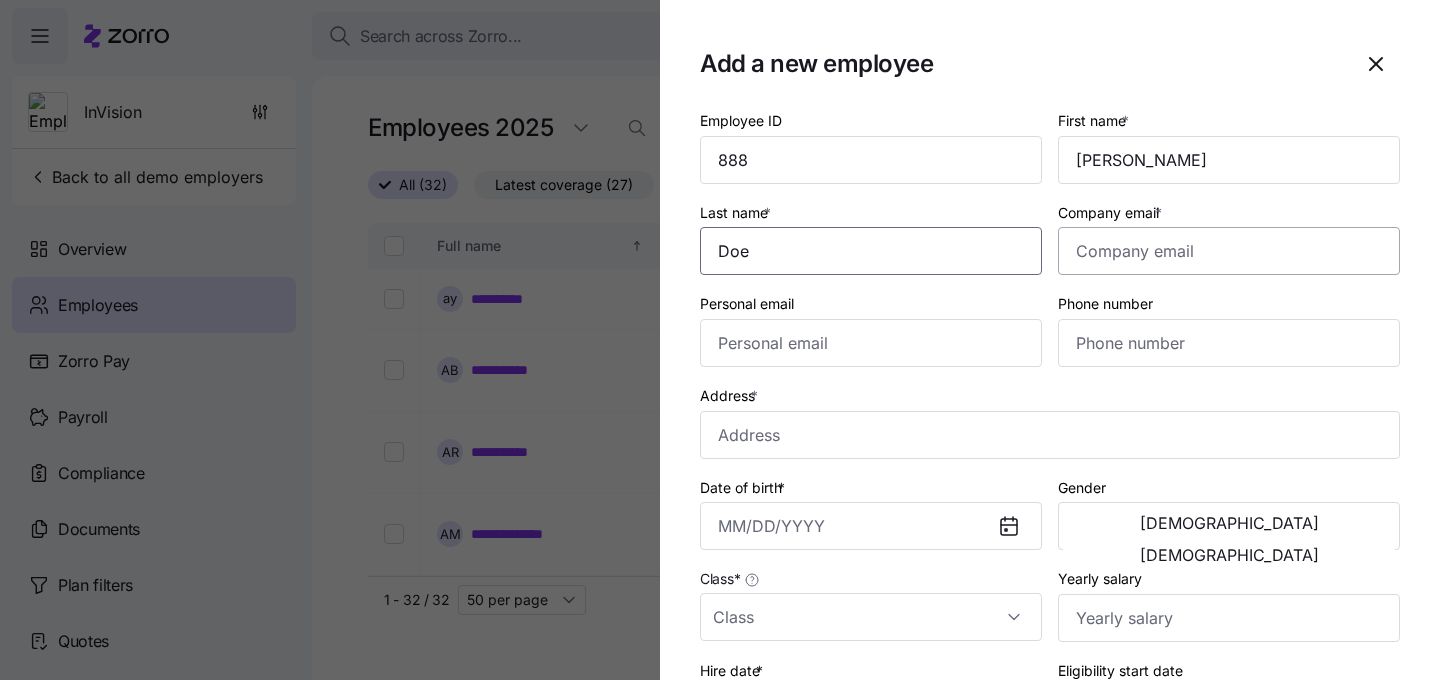 type on "Doe" 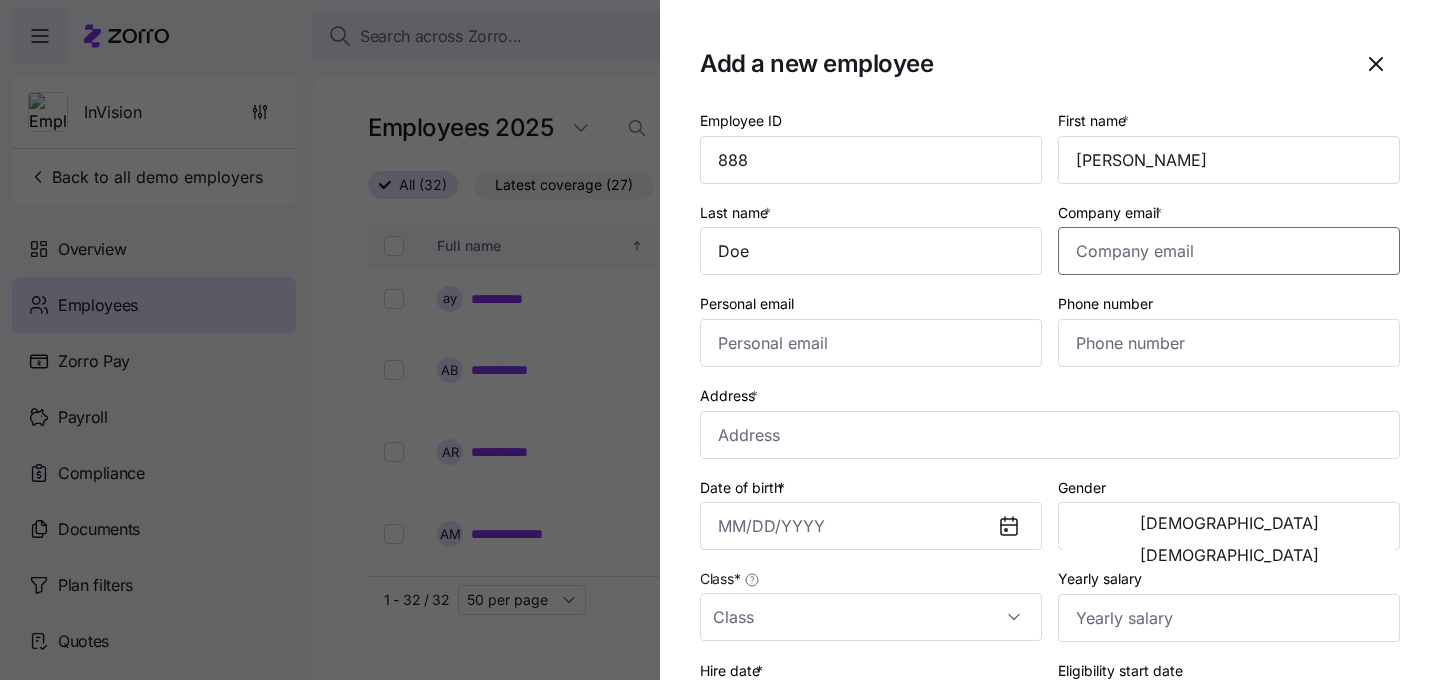 click on "Company email  *" at bounding box center [1229, 251] 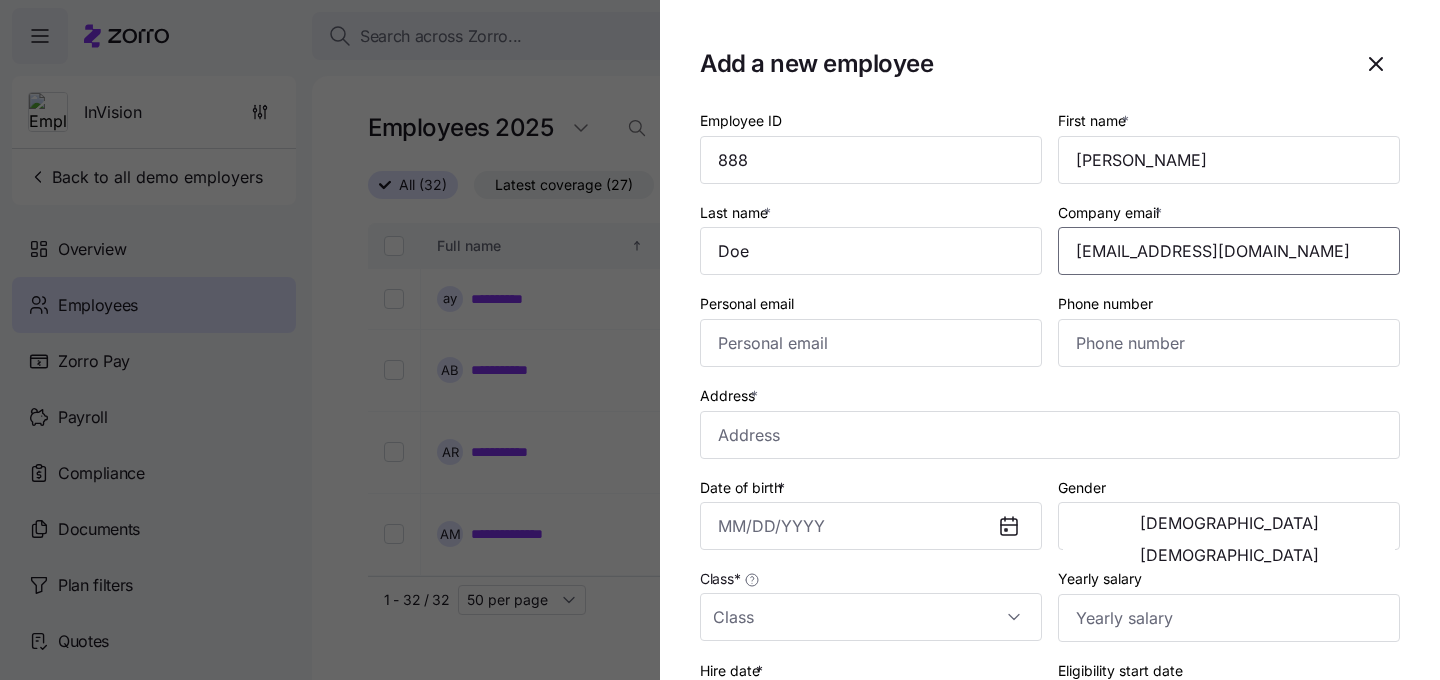 type on "jd@yahoo.com" 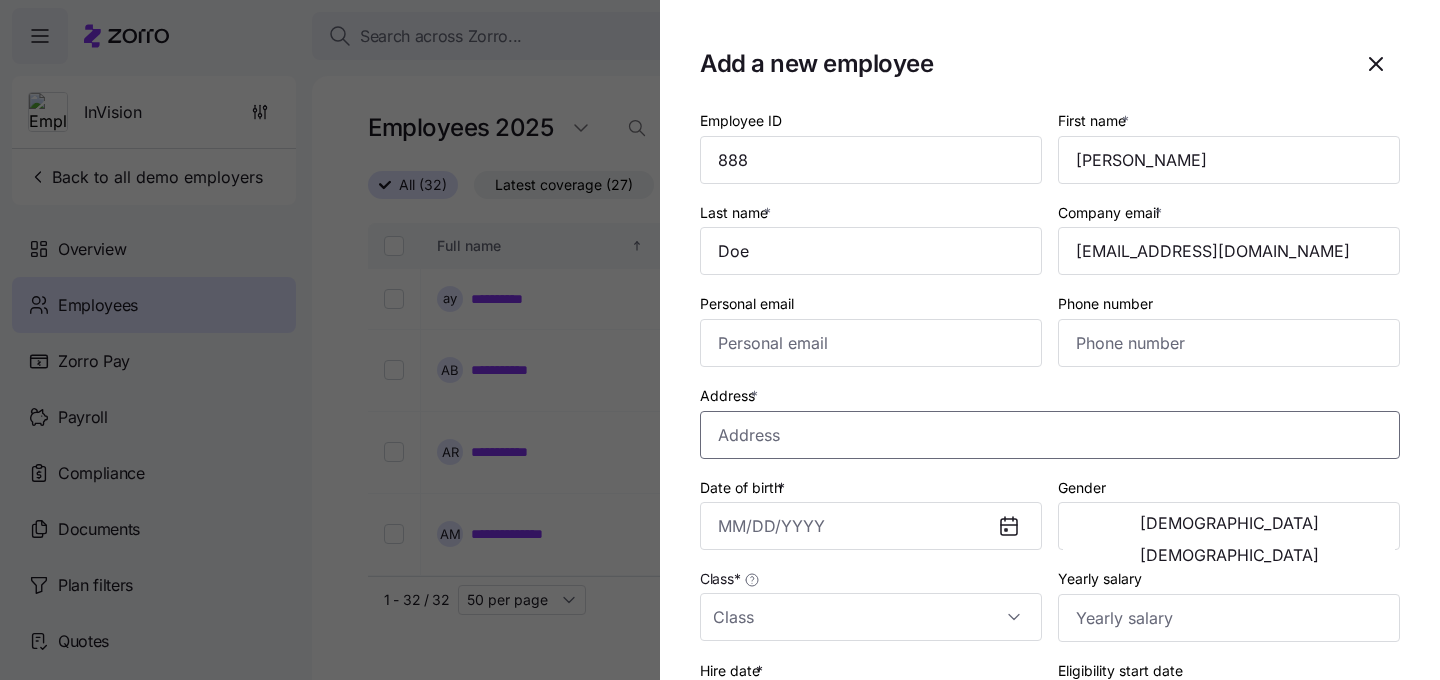 click on "Address  *" at bounding box center (1050, 435) 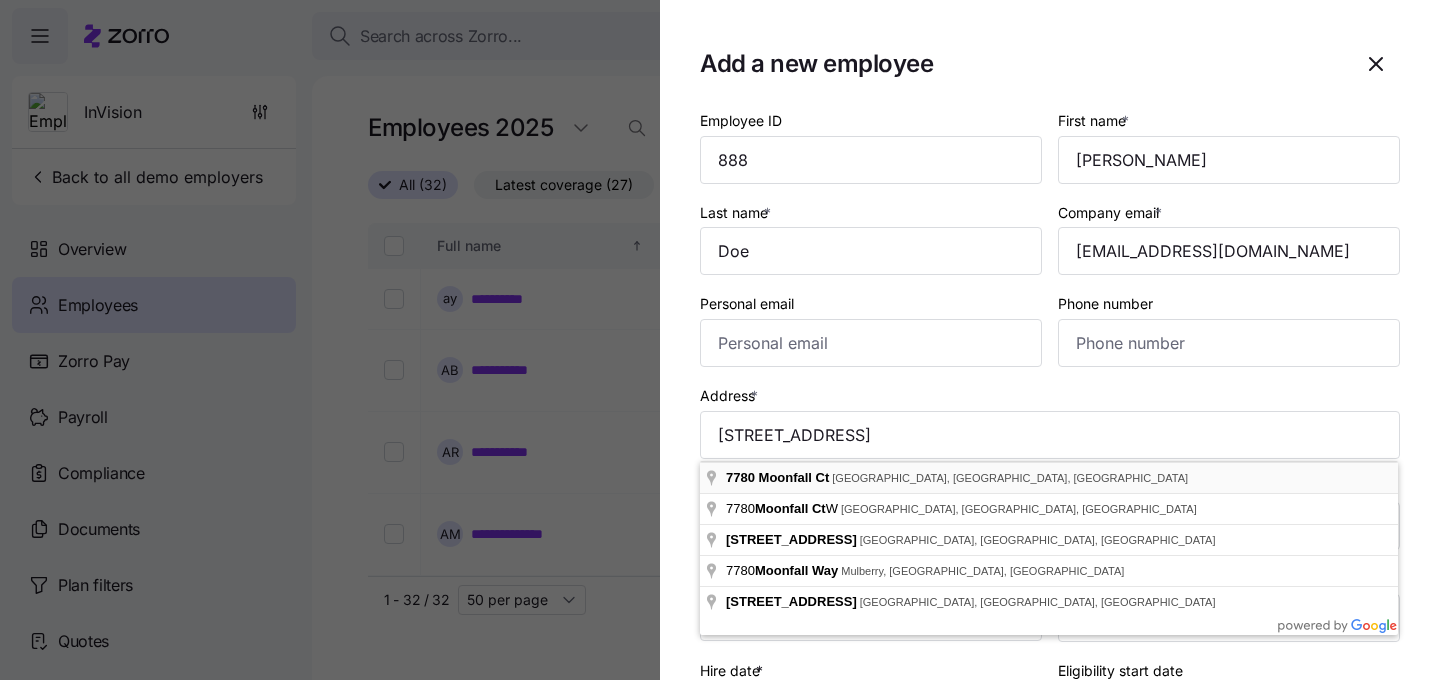 type on "7780 Moonfall Ct, Pasadena, MD 21122, USA" 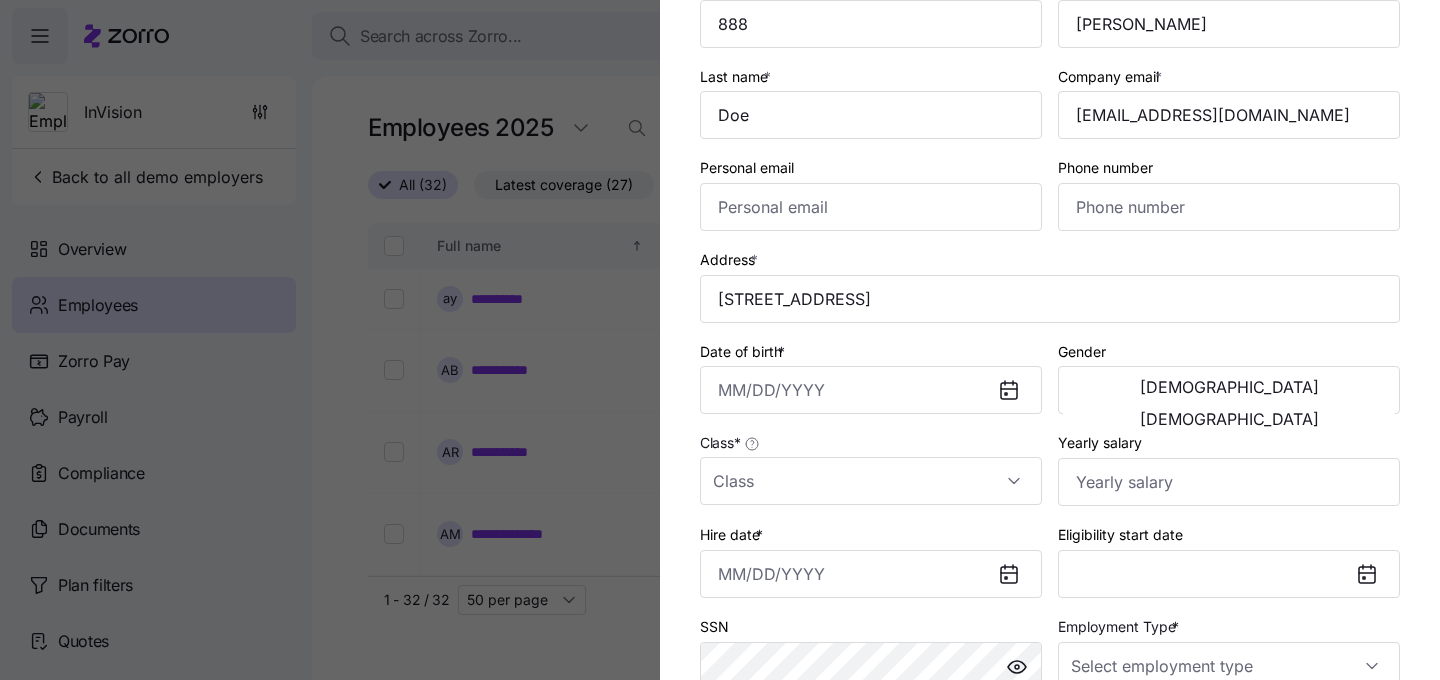 scroll, scrollTop: 258, scrollLeft: 0, axis: vertical 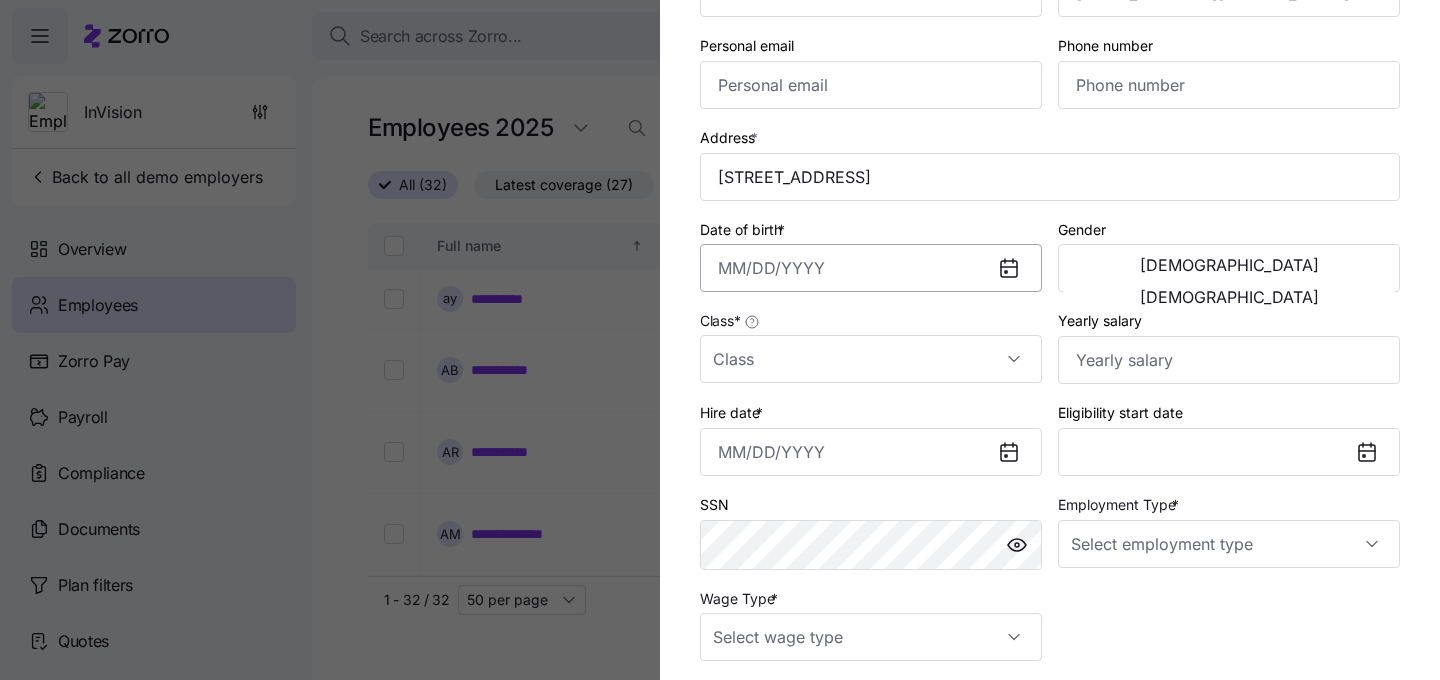 click on "Date of birth  *" at bounding box center (871, 268) 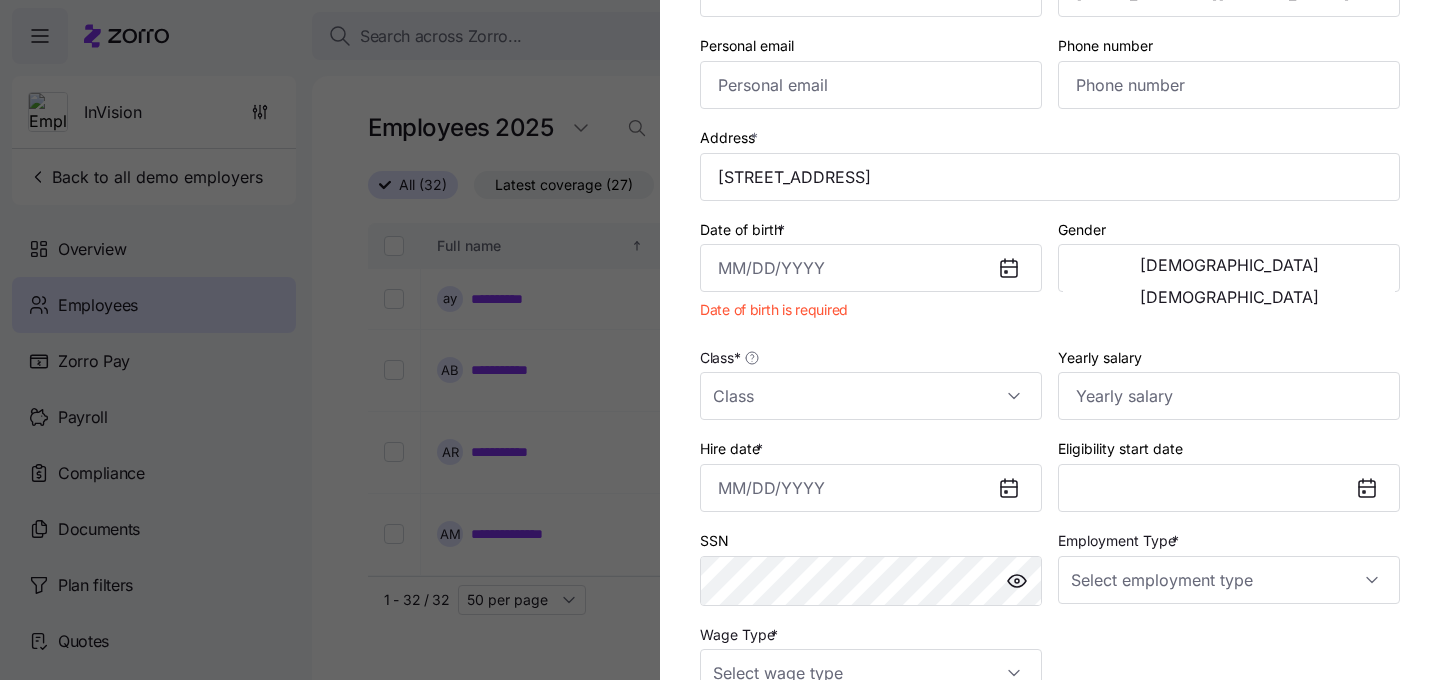 click 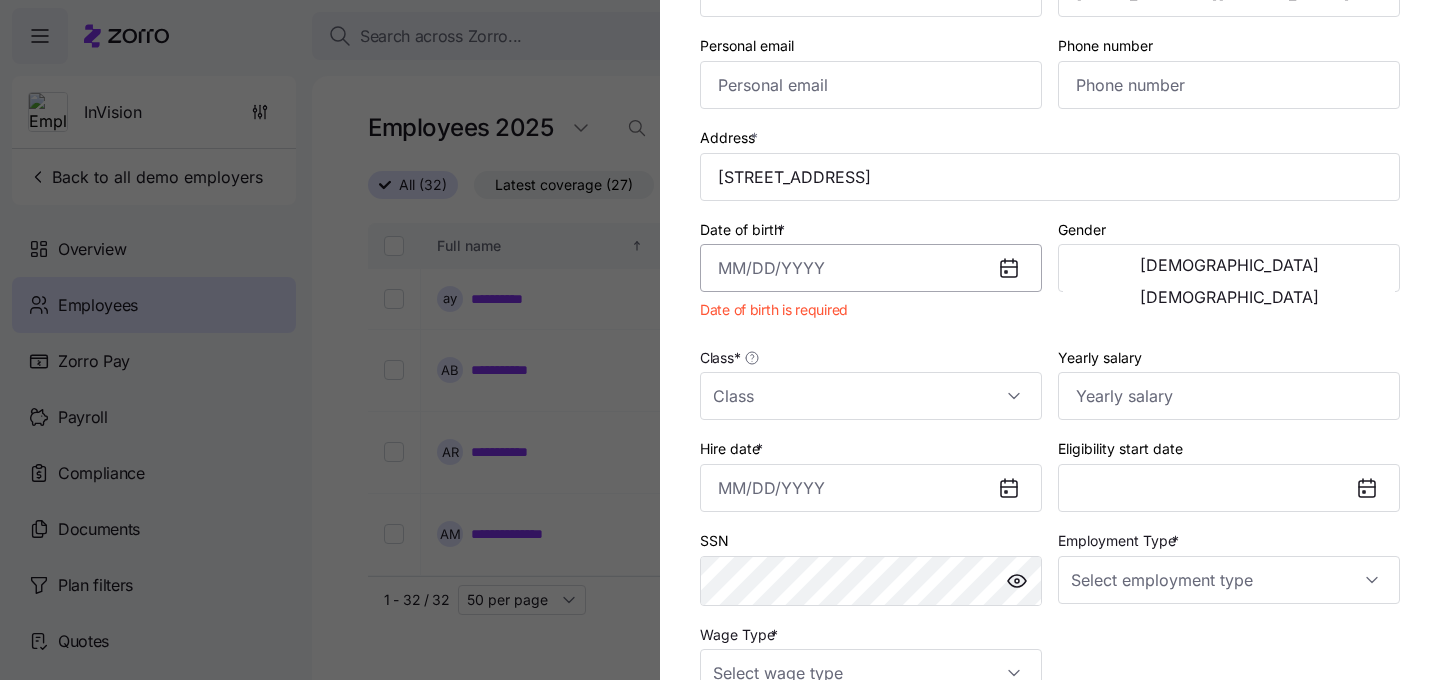 click on "Date of birth  *" at bounding box center [871, 268] 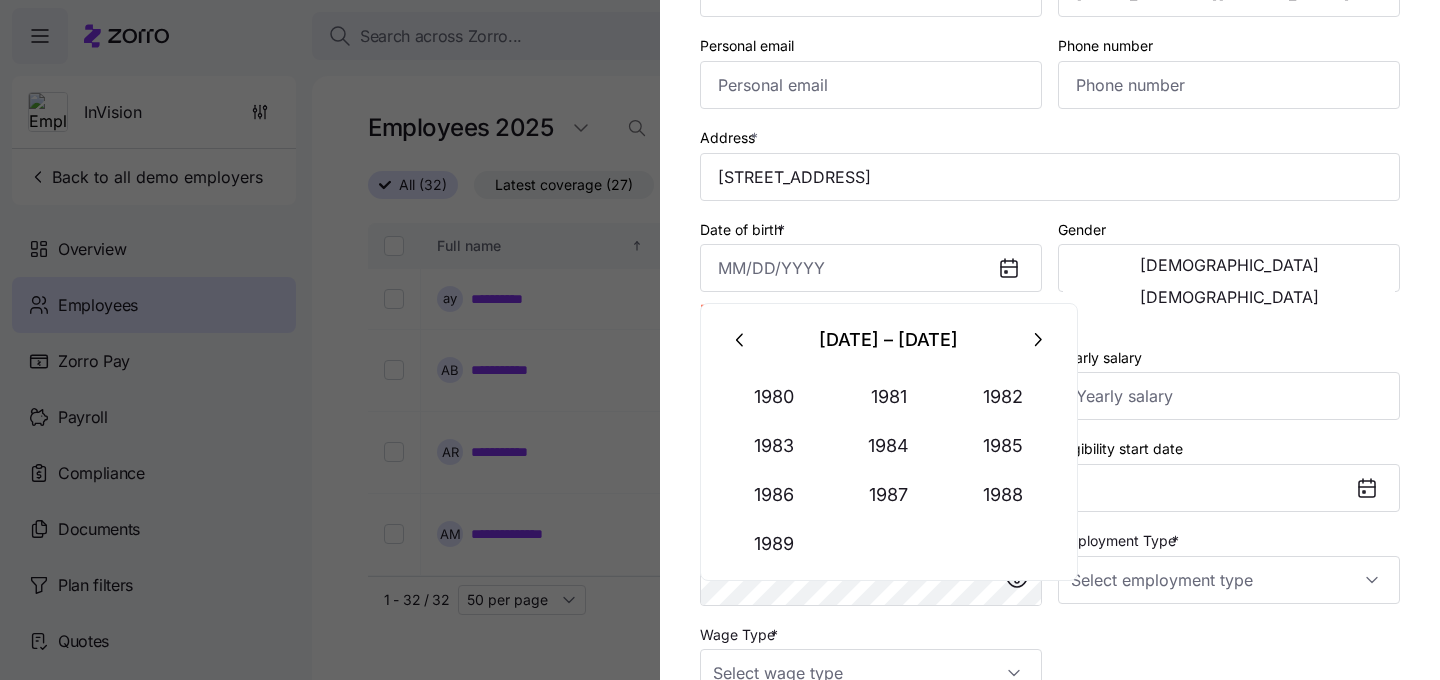 click 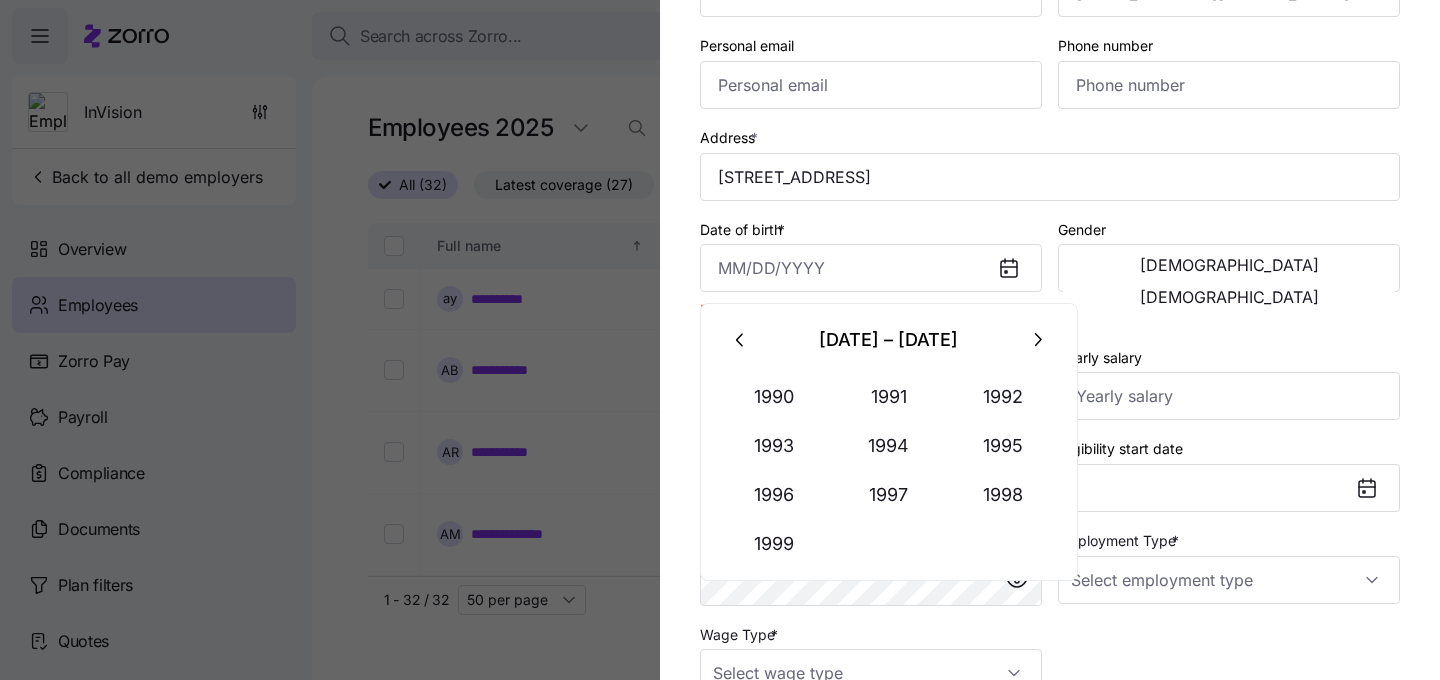 click 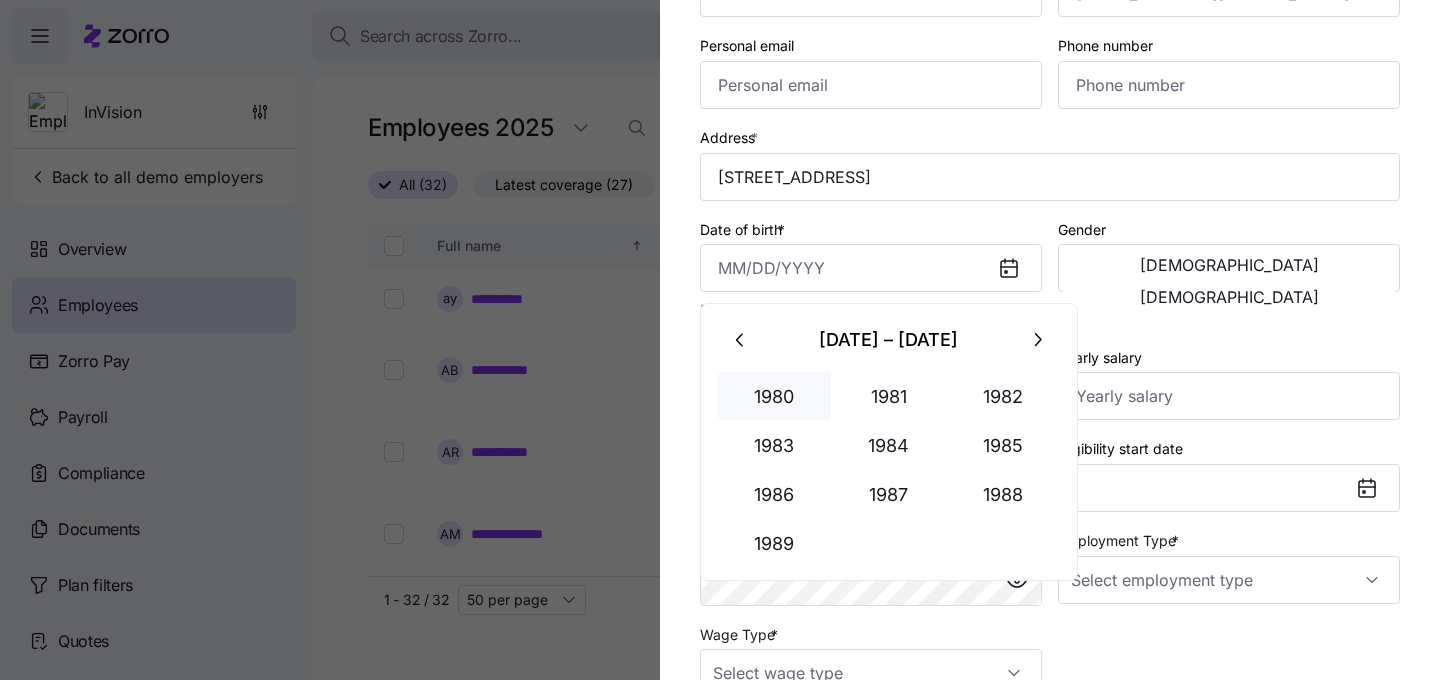 click on "1980" at bounding box center (775, 396) 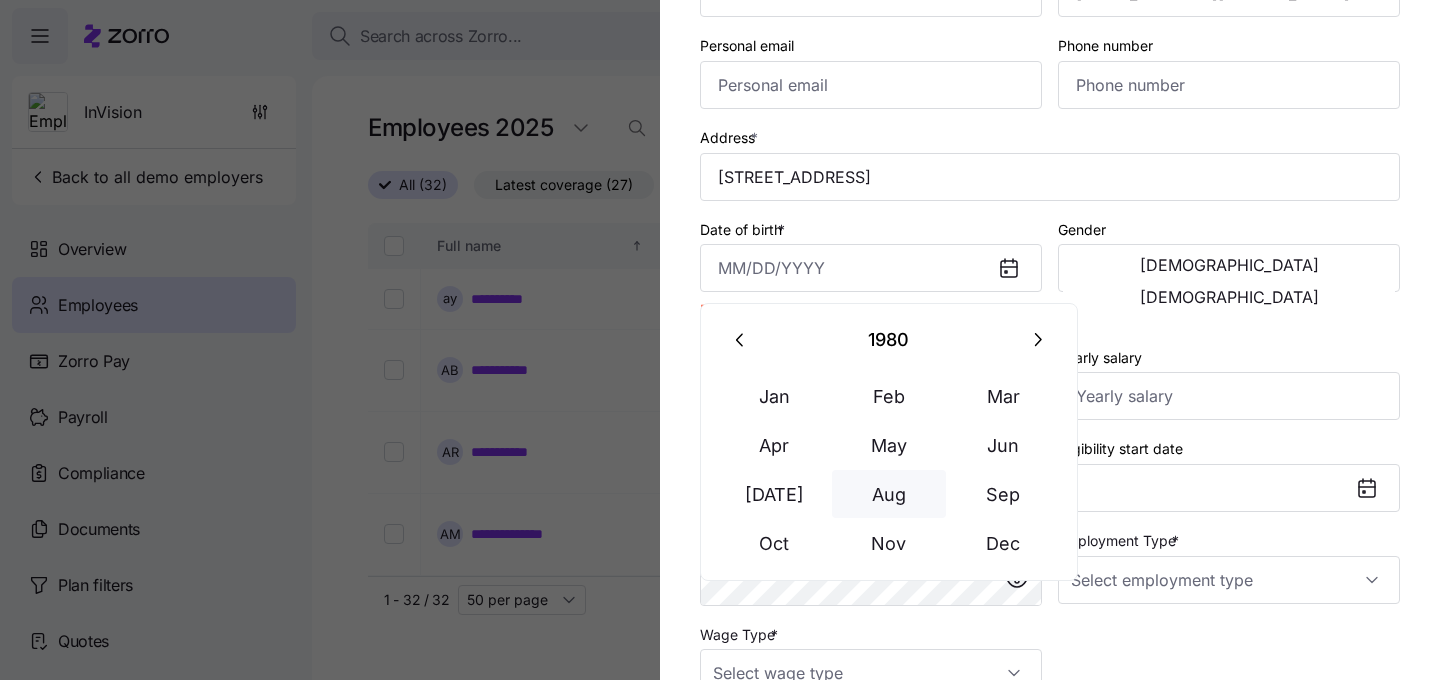 click on "Aug" at bounding box center [889, 494] 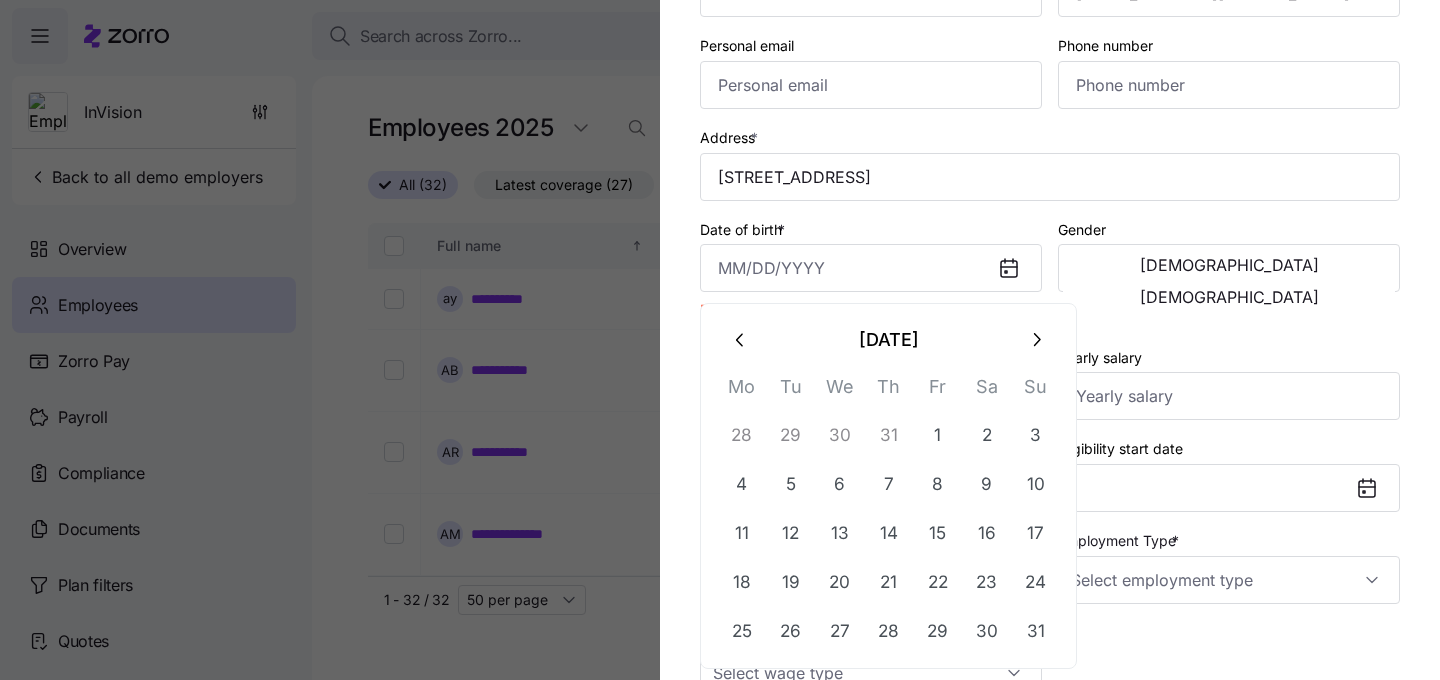 click 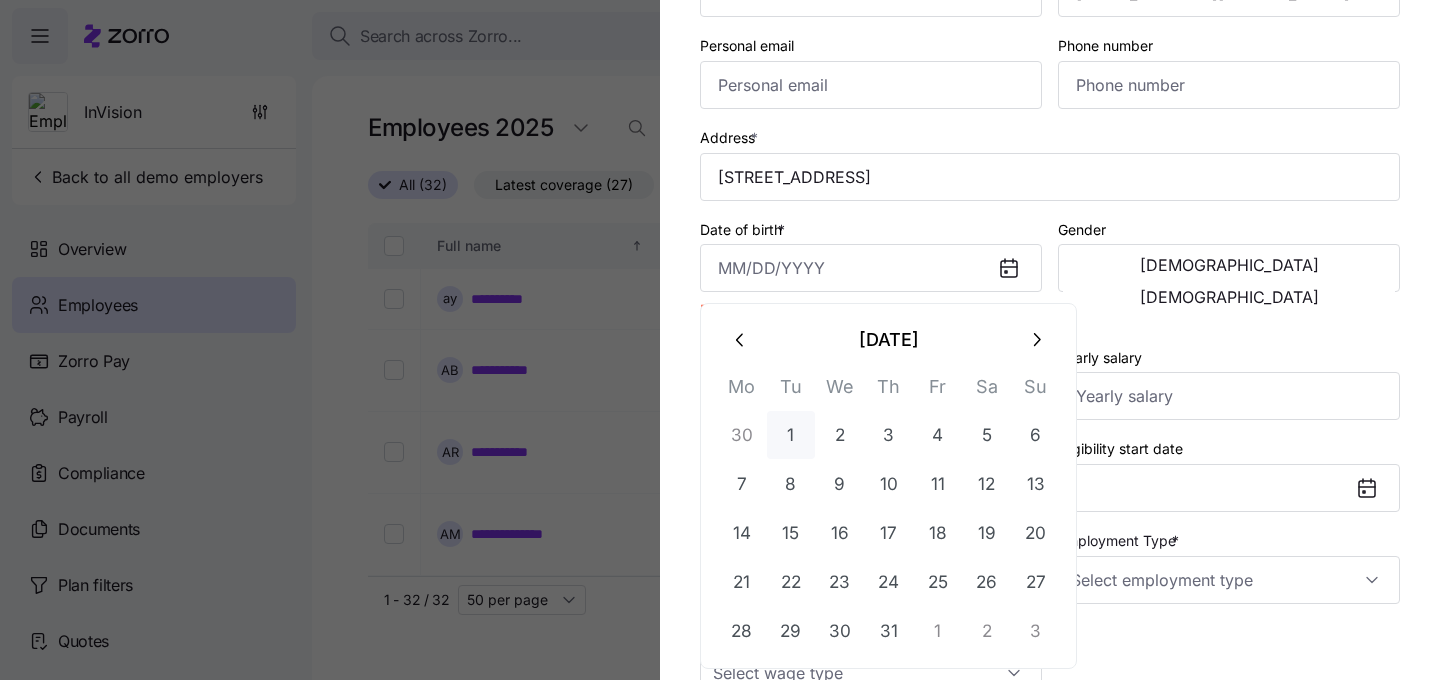 click on "1" at bounding box center [791, 435] 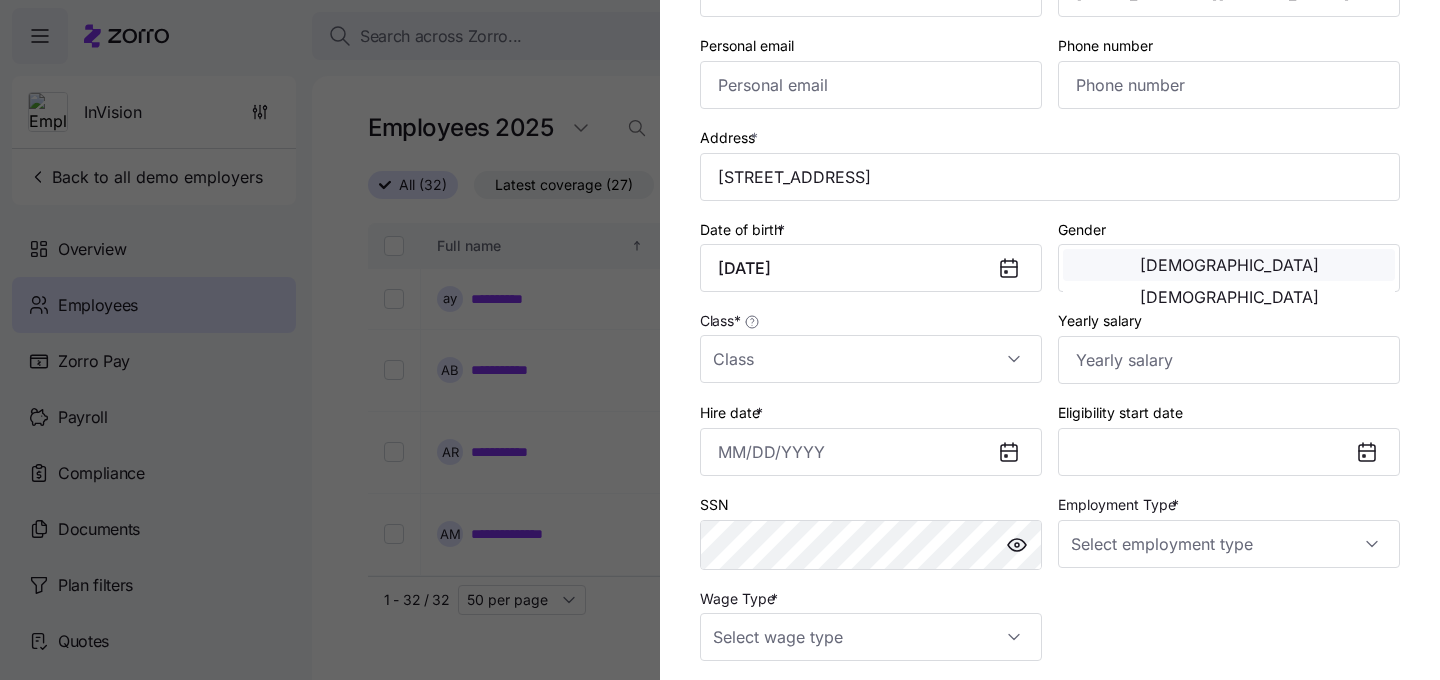 click on "Male" at bounding box center [1229, 265] 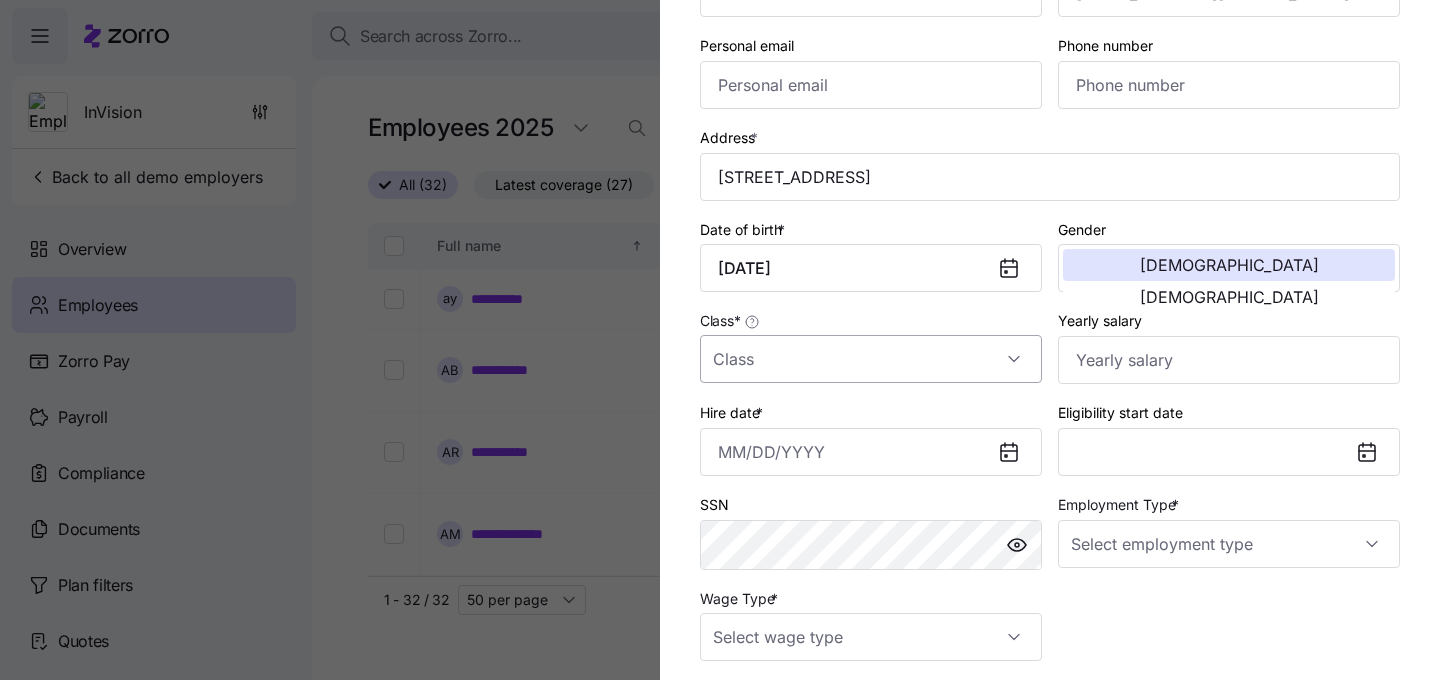 click on "Class  *" at bounding box center (871, 359) 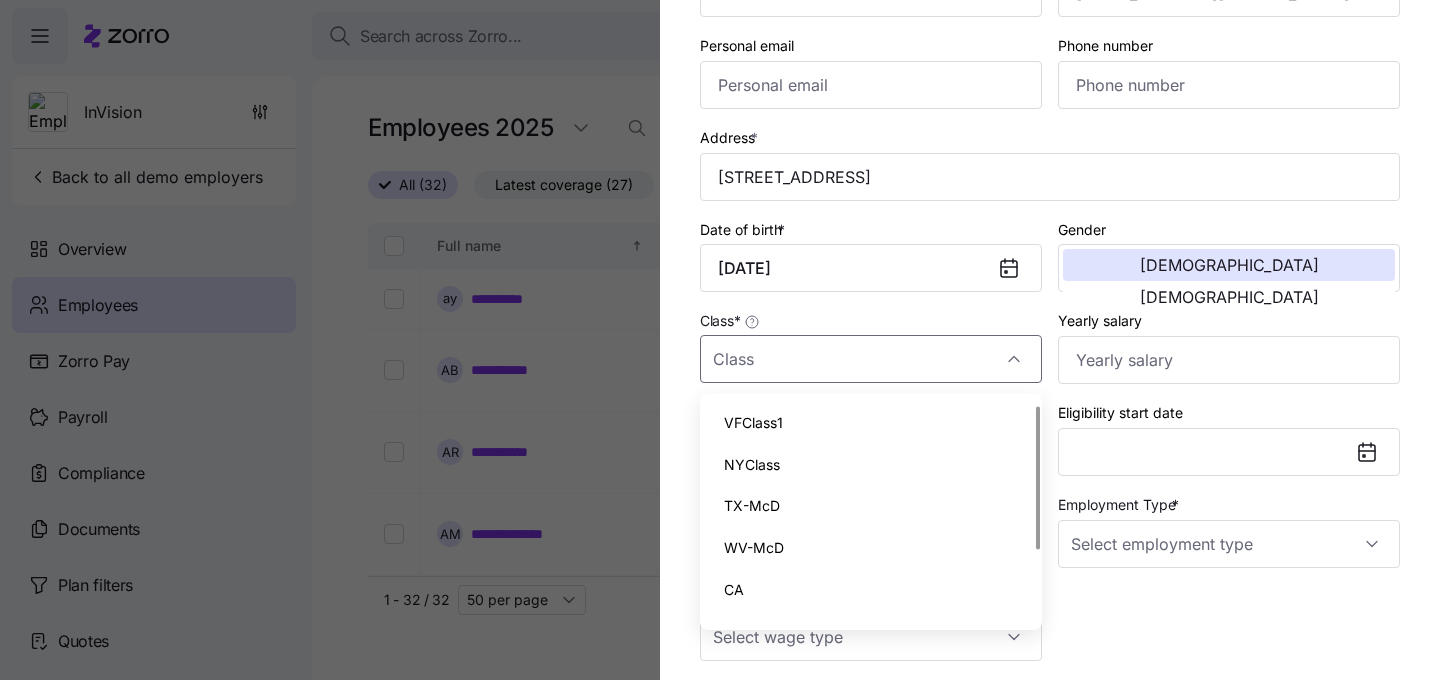 scroll, scrollTop: 4, scrollLeft: 0, axis: vertical 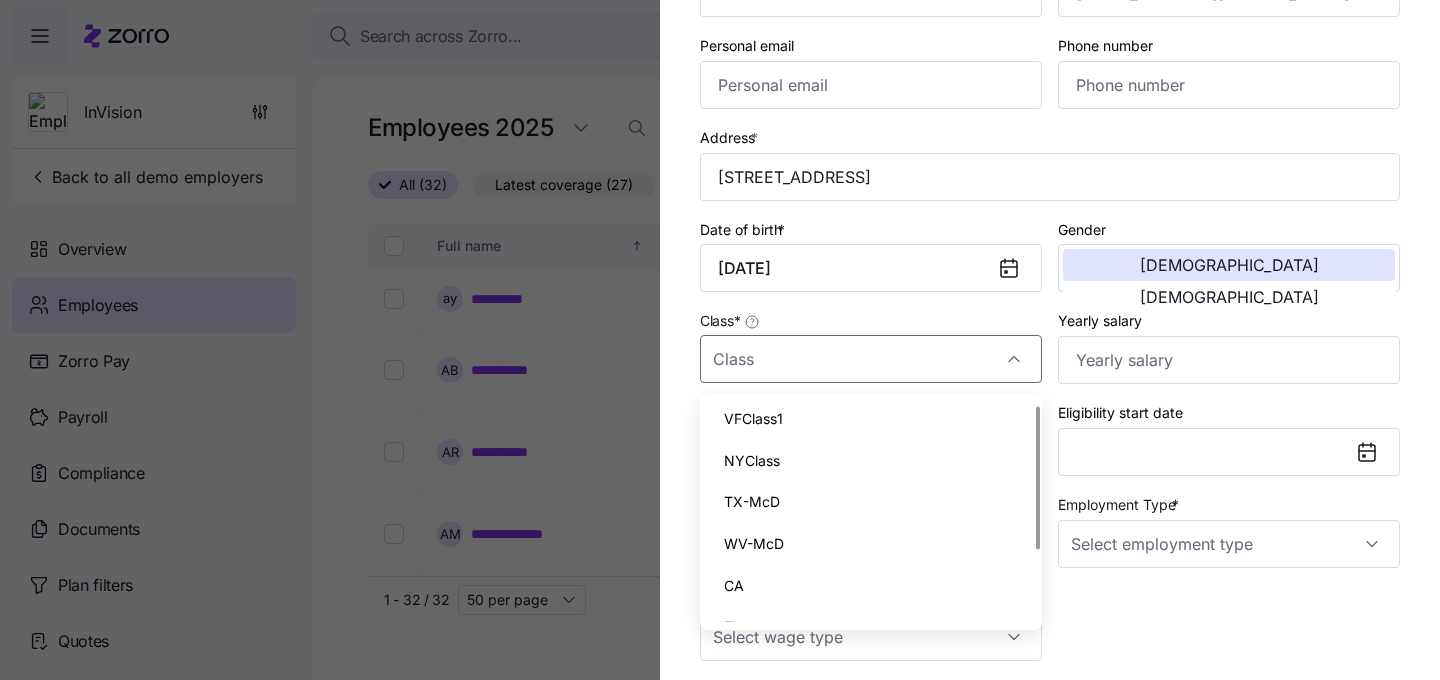 click on "VFClass1" at bounding box center [871, 419] 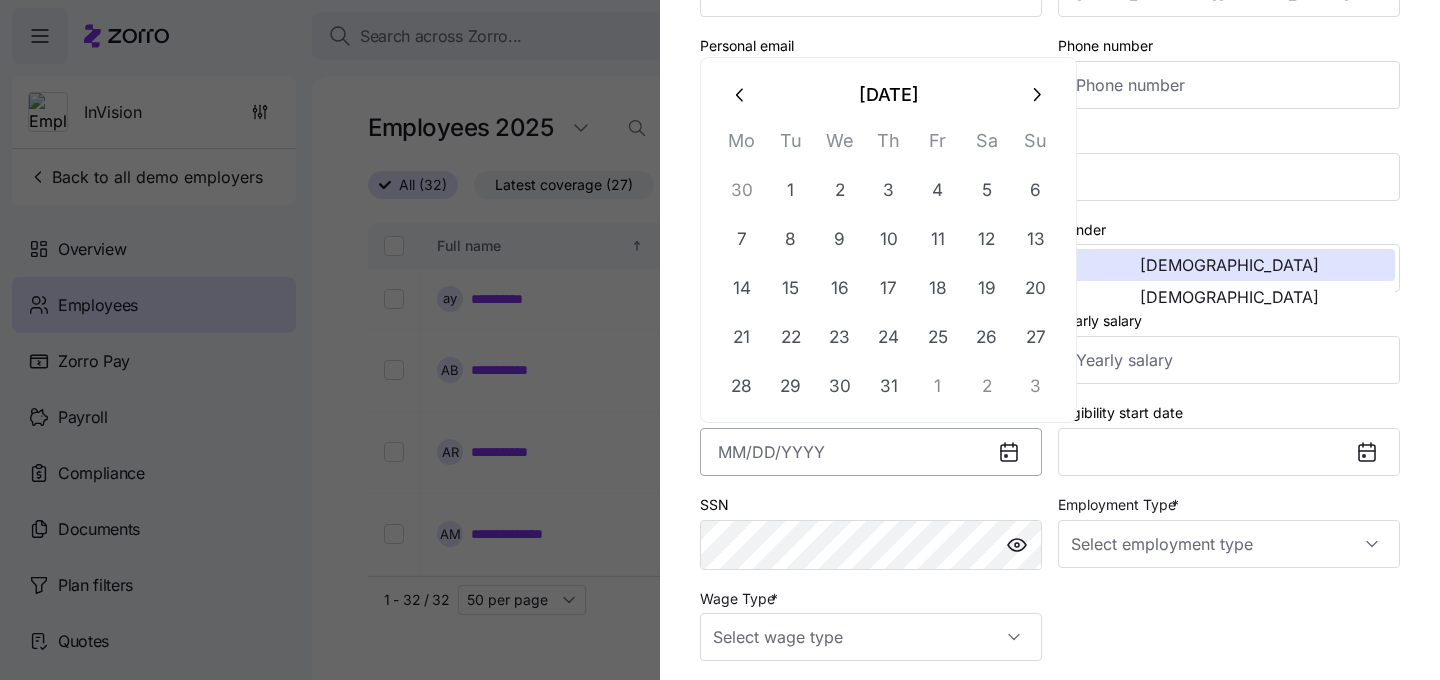 click on "Hire date  *" at bounding box center (871, 452) 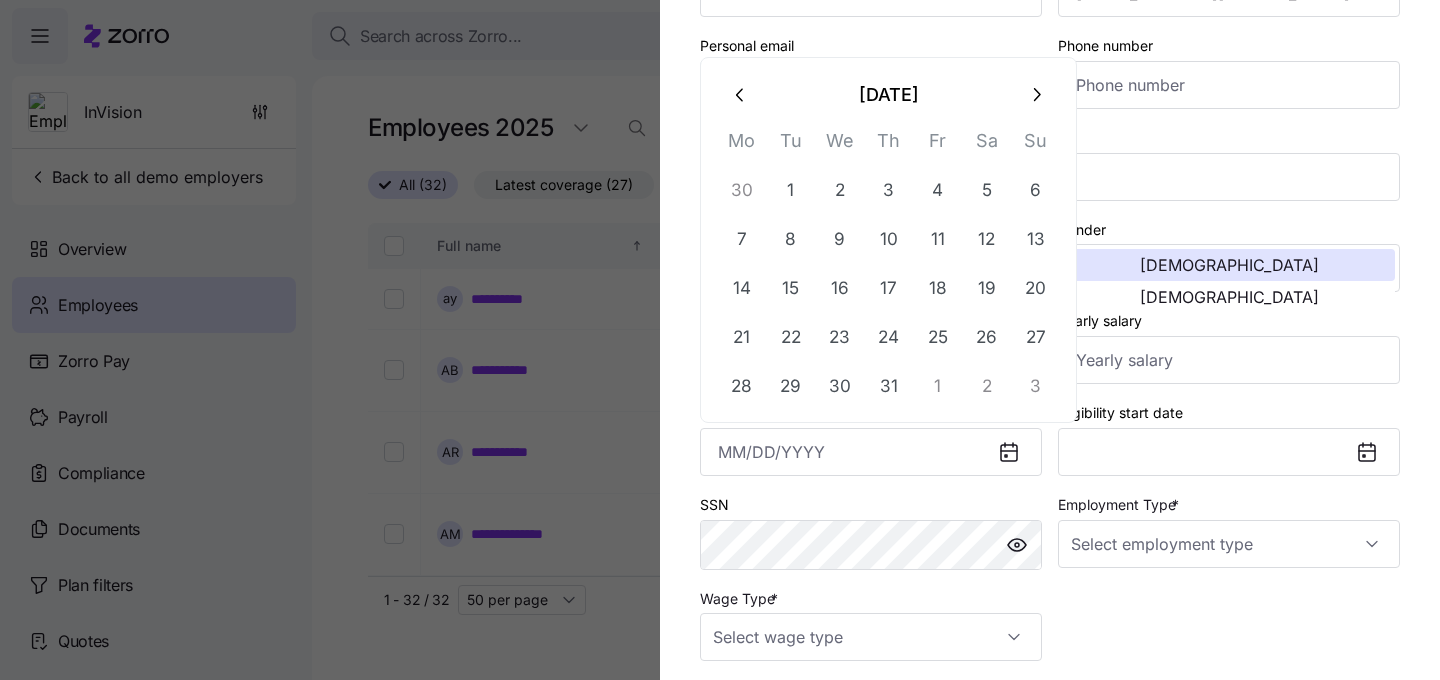 click 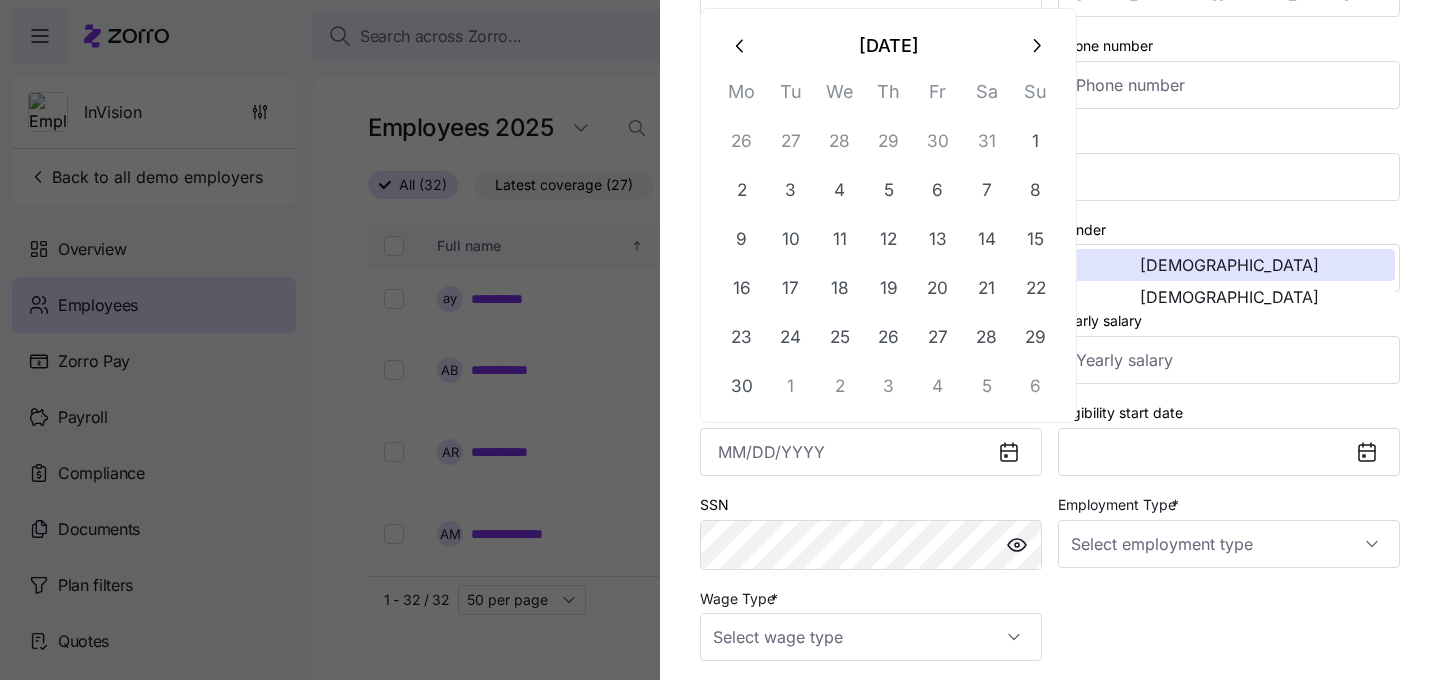 click on "Mo" at bounding box center (741, 96) 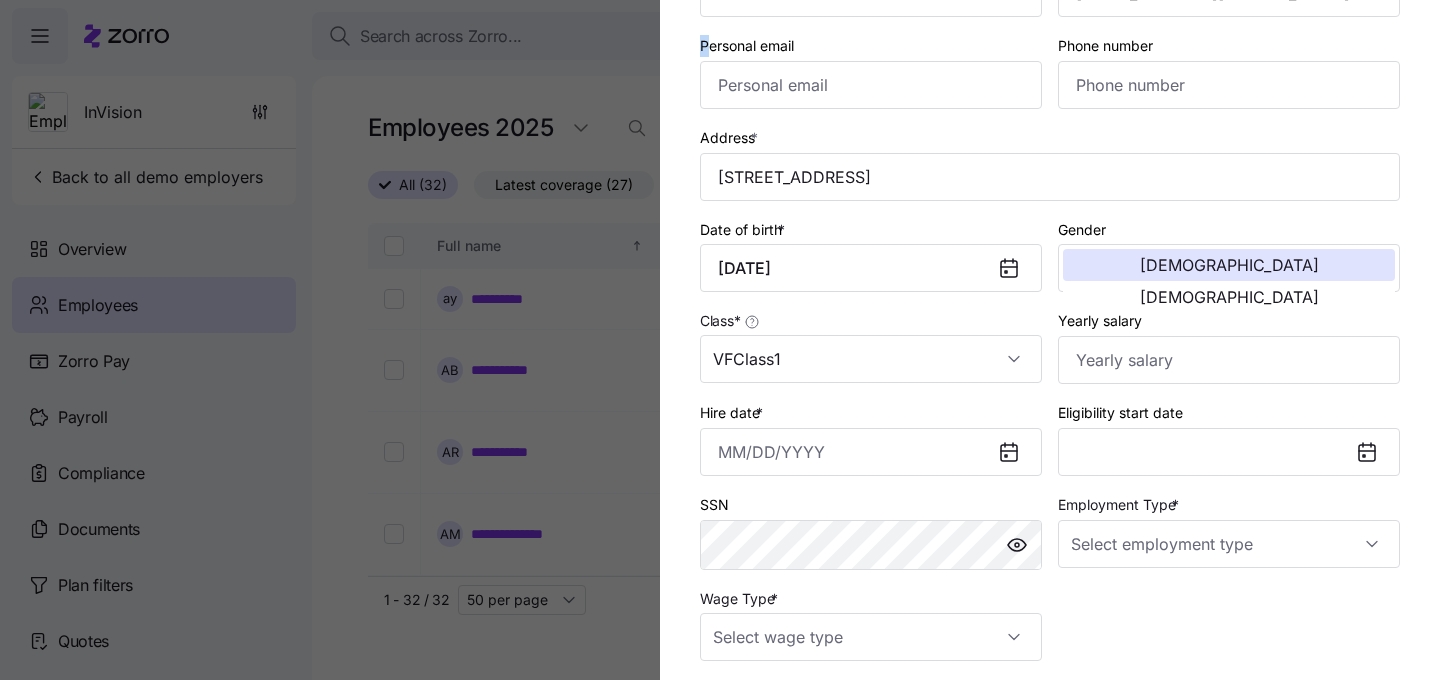 click on "Personal email" at bounding box center [871, 71] 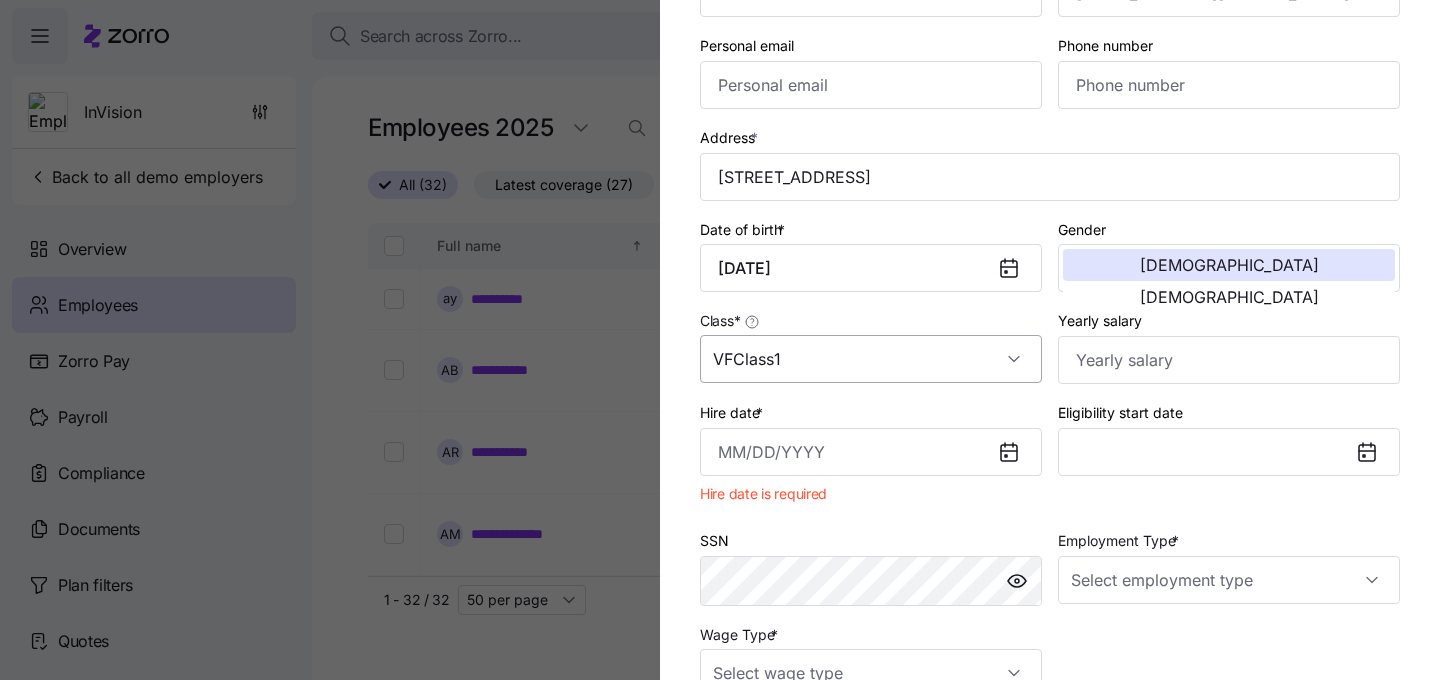 click on "VFClass1" at bounding box center (871, 359) 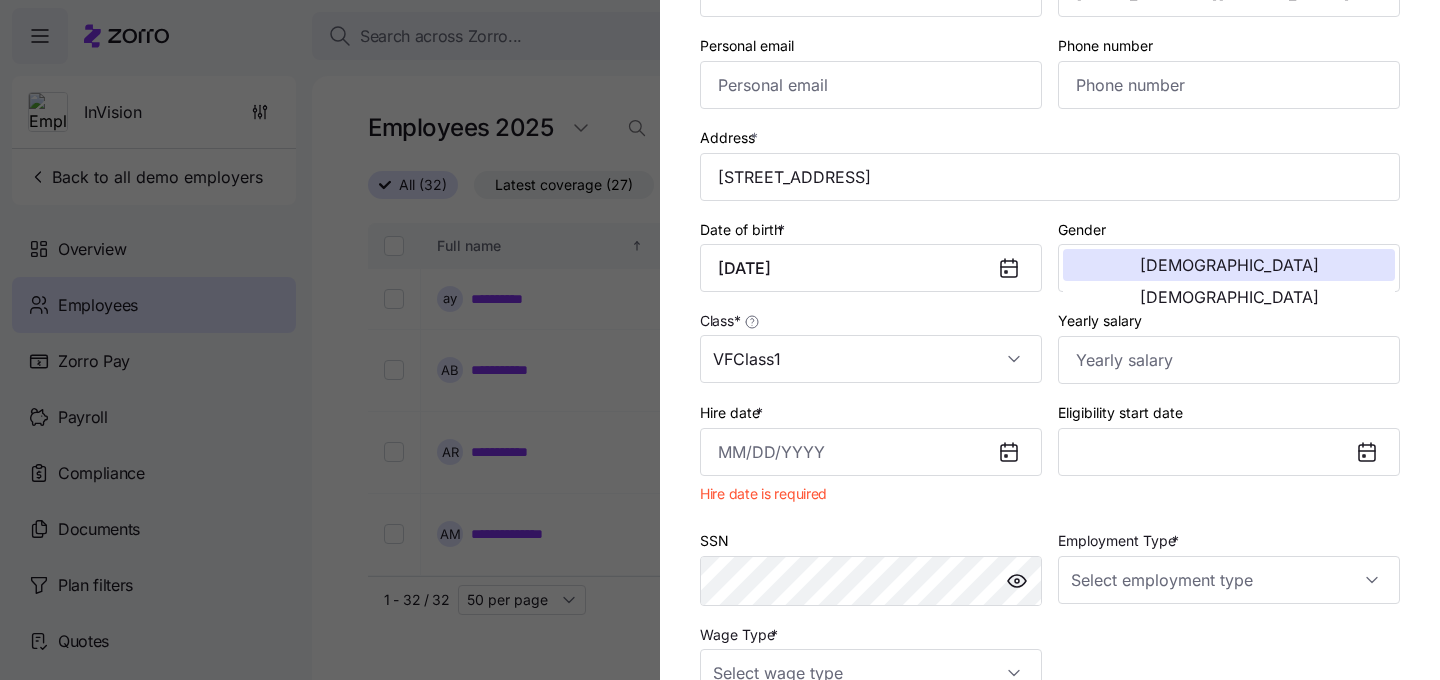 click on "Date of birth  * July 1, 1980" at bounding box center [871, 255] 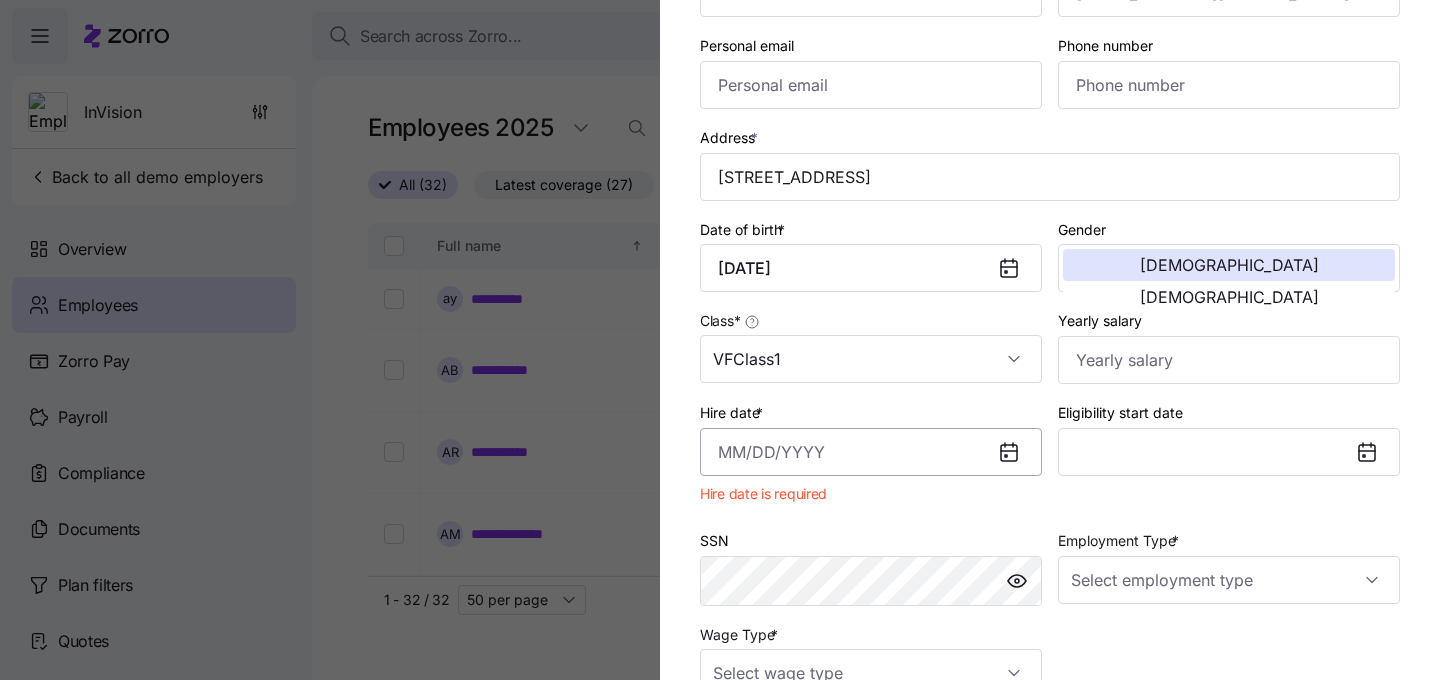click on "Hire date  *" at bounding box center (871, 452) 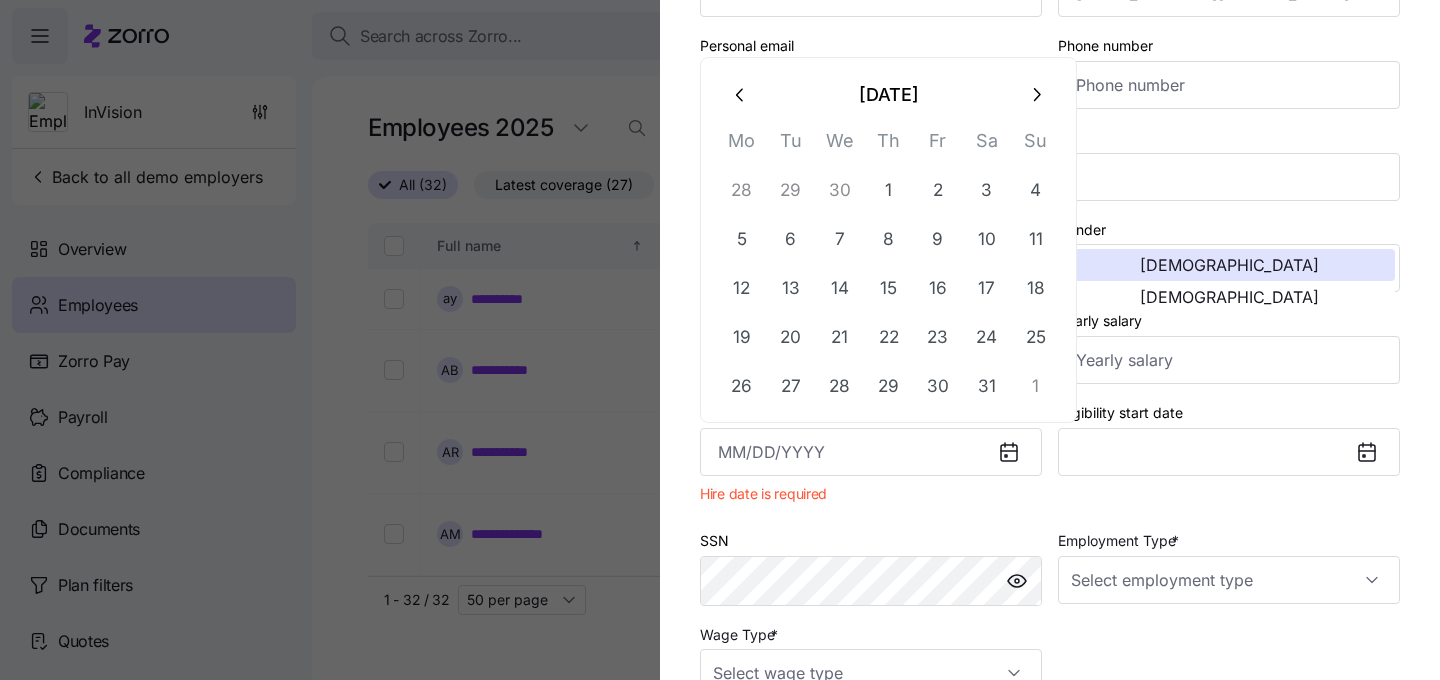 click 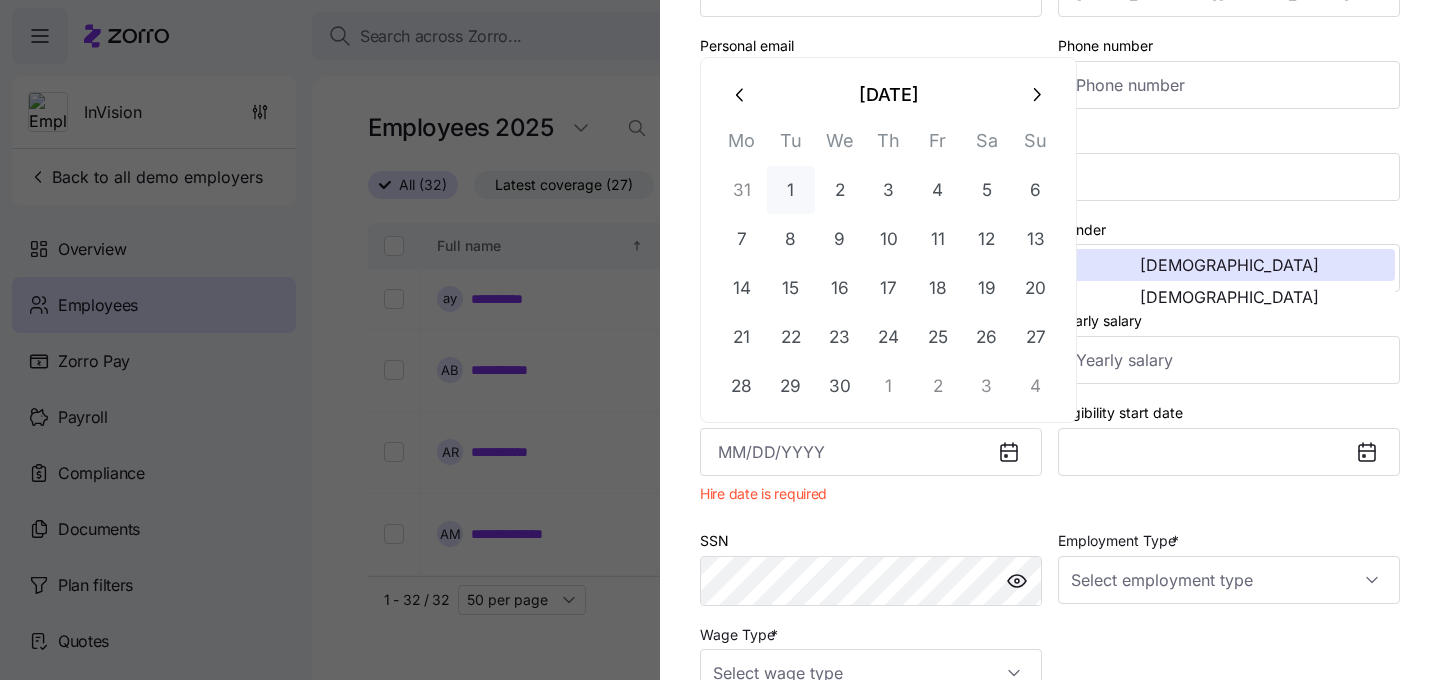 click on "1" at bounding box center (791, 190) 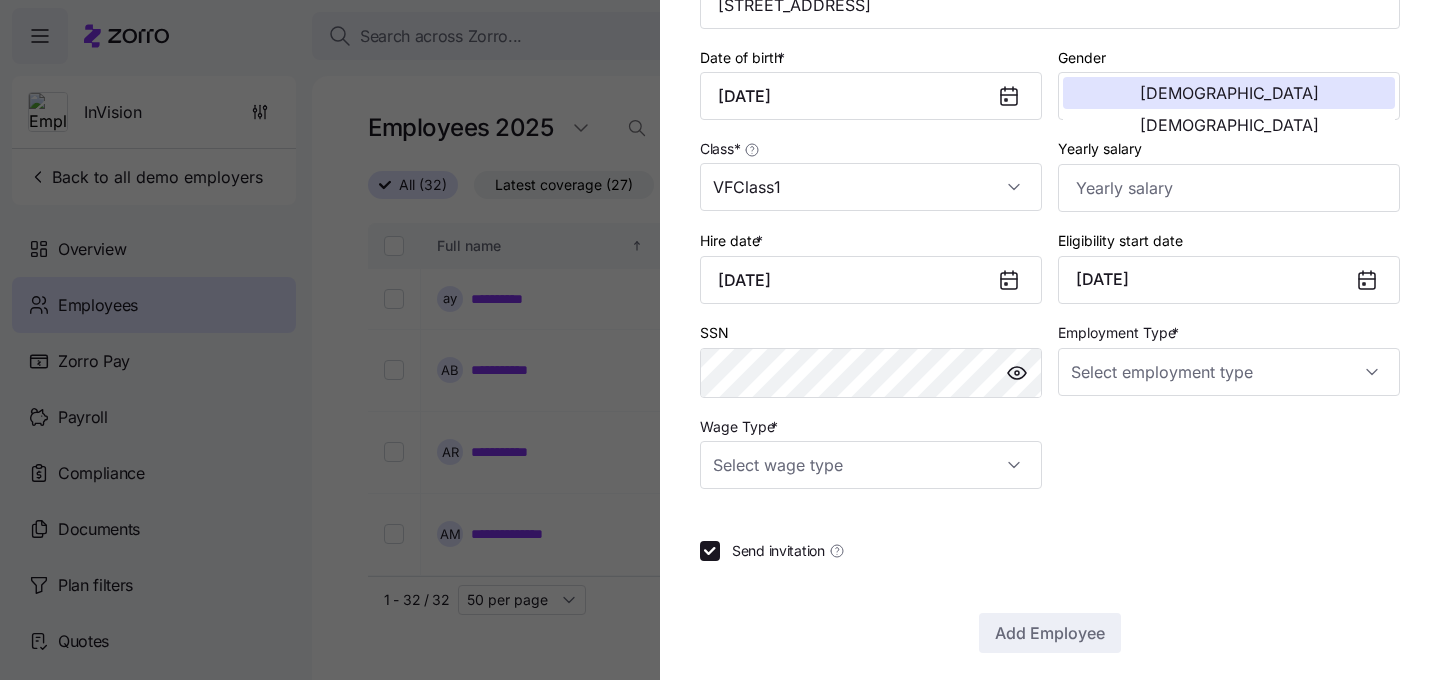 scroll, scrollTop: 448, scrollLeft: 0, axis: vertical 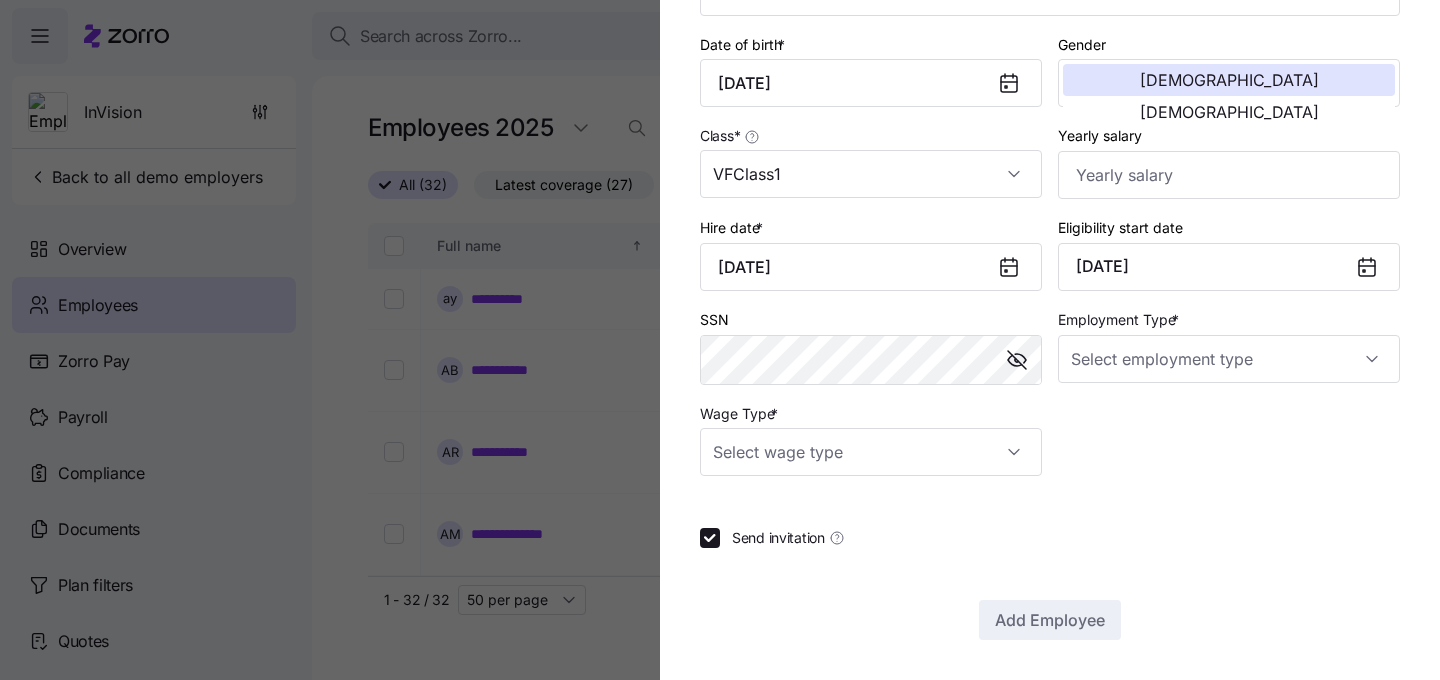 click on "Employee ID 888 First name  * John Last name  * Doe Company email  * jd@yahoo.com Personal email Phone number Address  * 7780 Moonfall Ct, Pasadena, MD 21122, USA Date of birth  * July 1, 1980 Gender Male Female Class  * VFClass1 Yearly salary Hire date  * April 1, 2025 Eligibility start date June 1, 2025 SSN Employment Type  * Wage Type  *" at bounding box center [1050, 70] 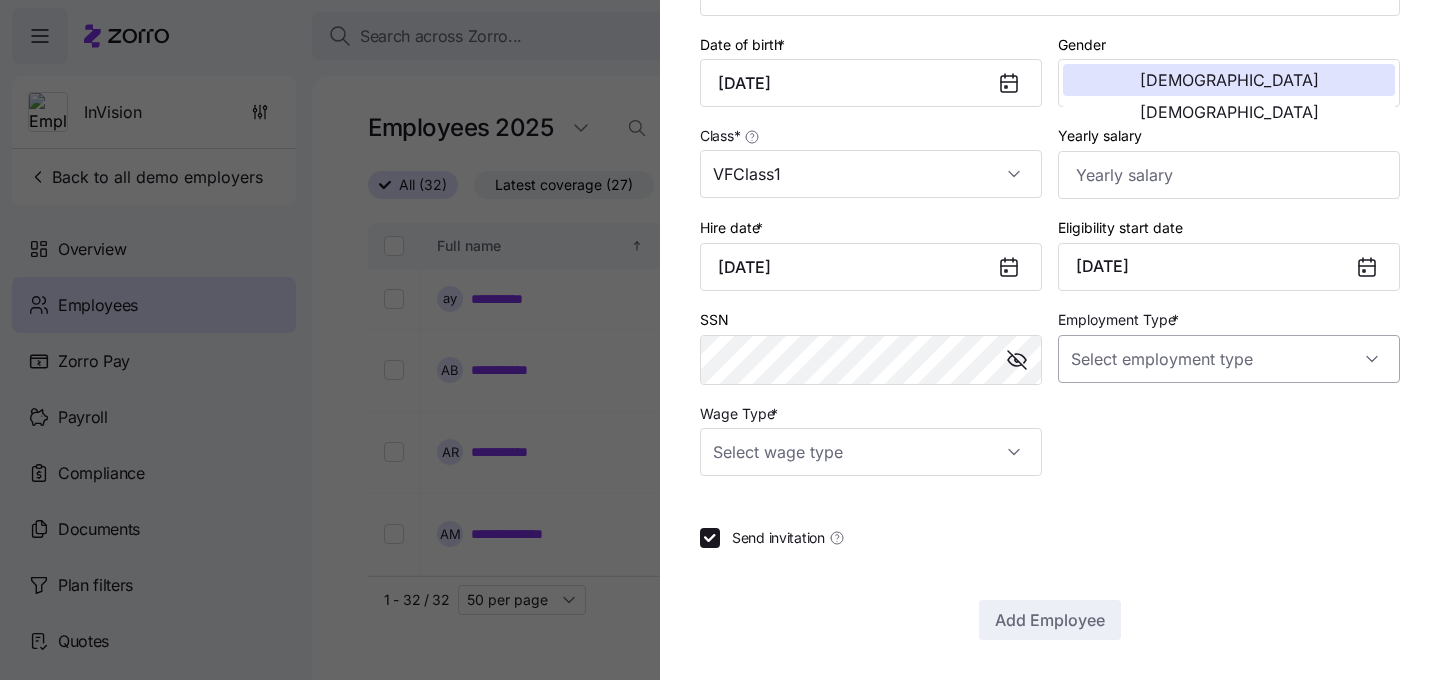 click on "Employment Type  *" at bounding box center (1229, 359) 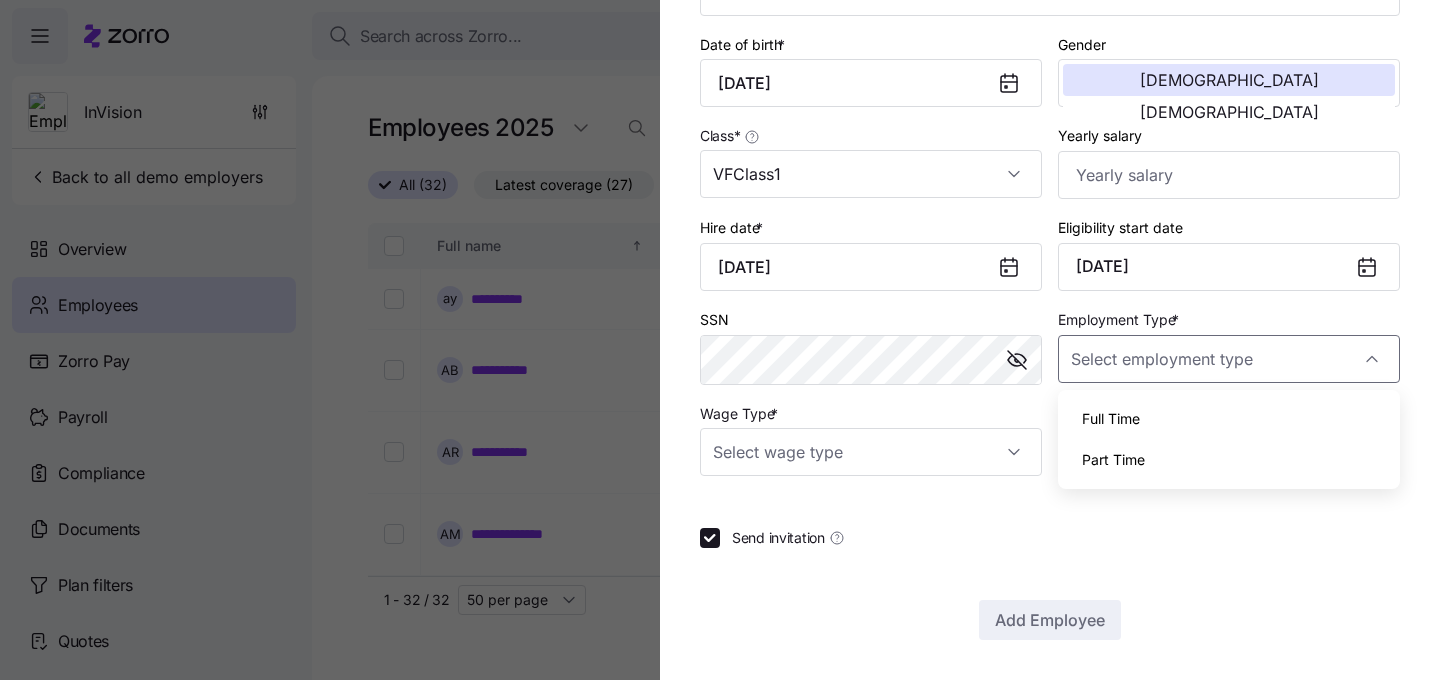 click on "Full Time" at bounding box center [1229, 419] 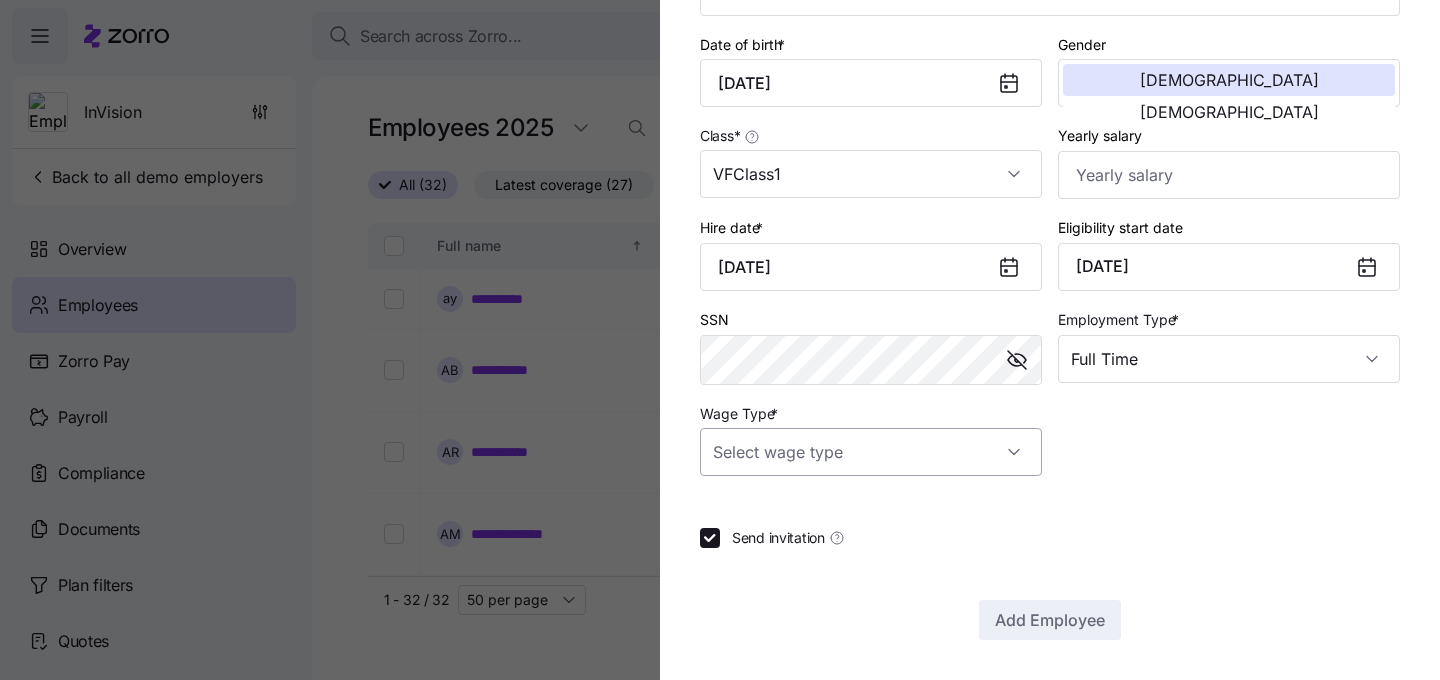 click on "Wage Type  *" at bounding box center [871, 452] 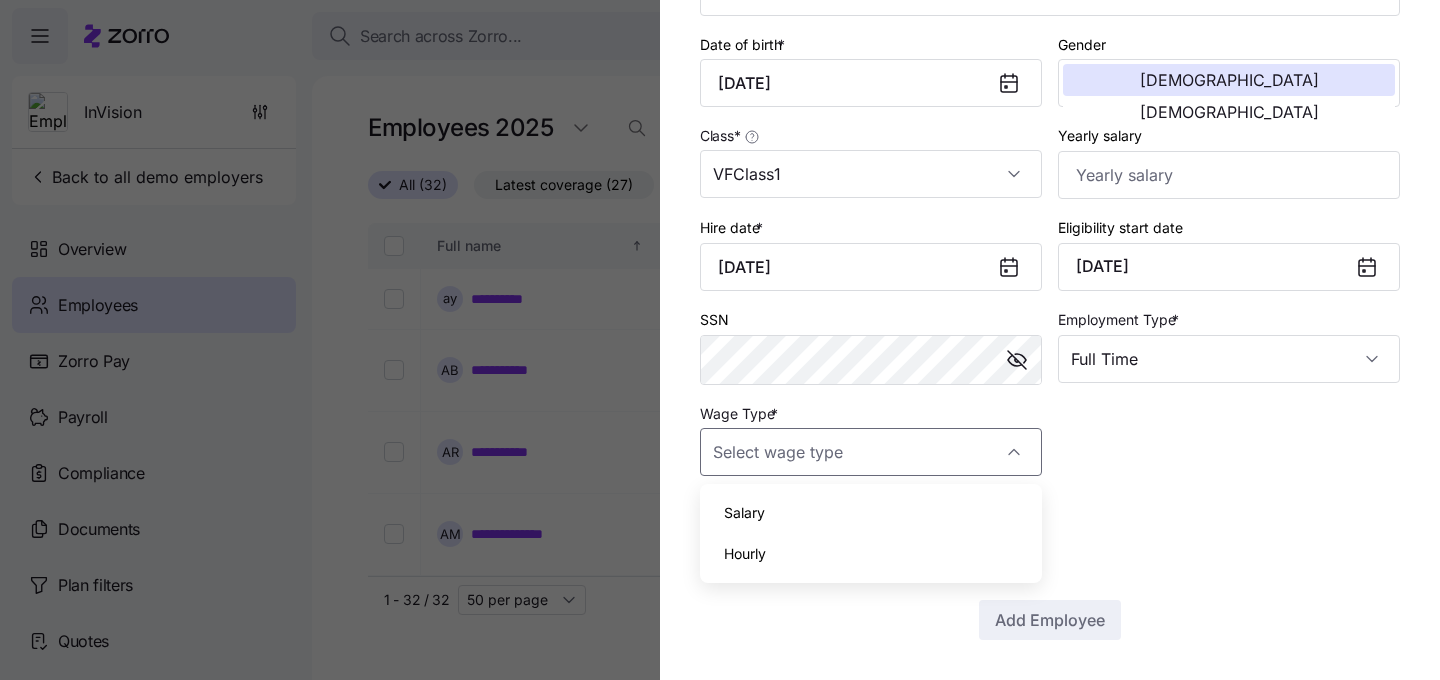 click on "Salary" at bounding box center [871, 513] 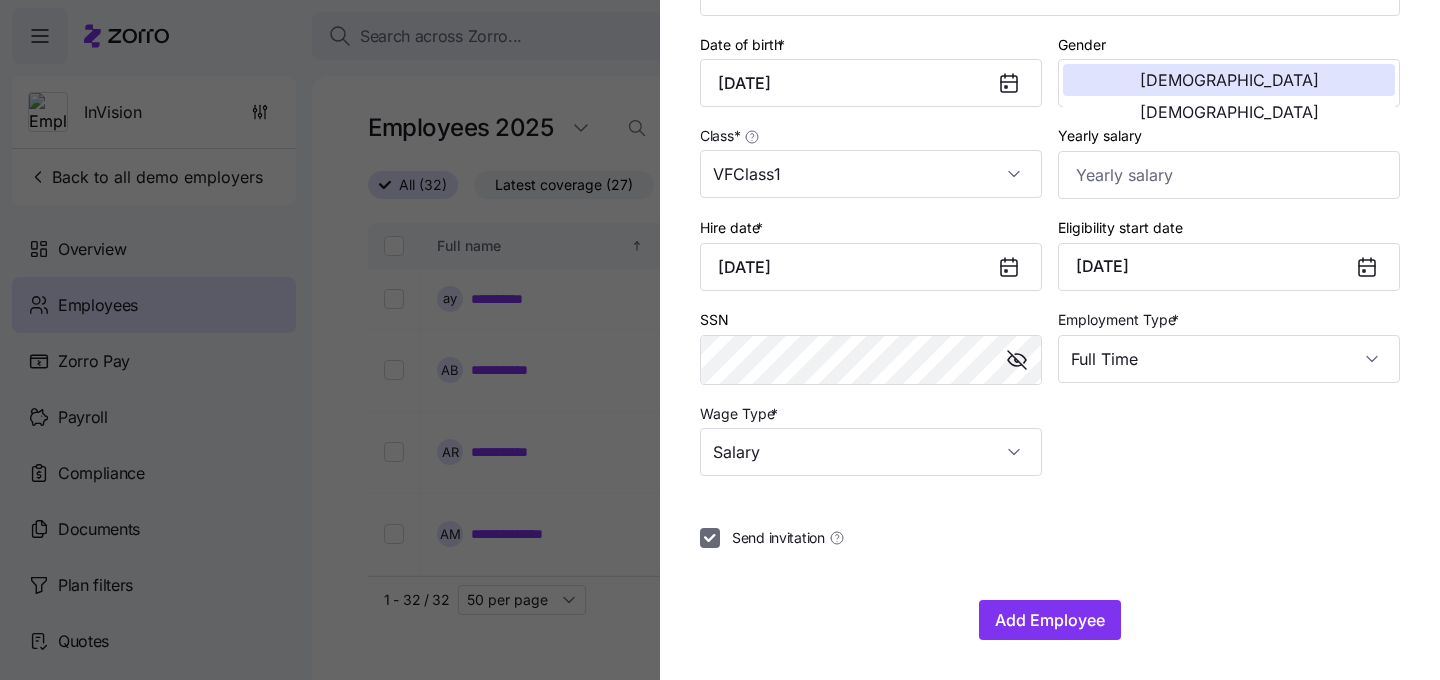 click on "Send invitation" at bounding box center [710, 538] 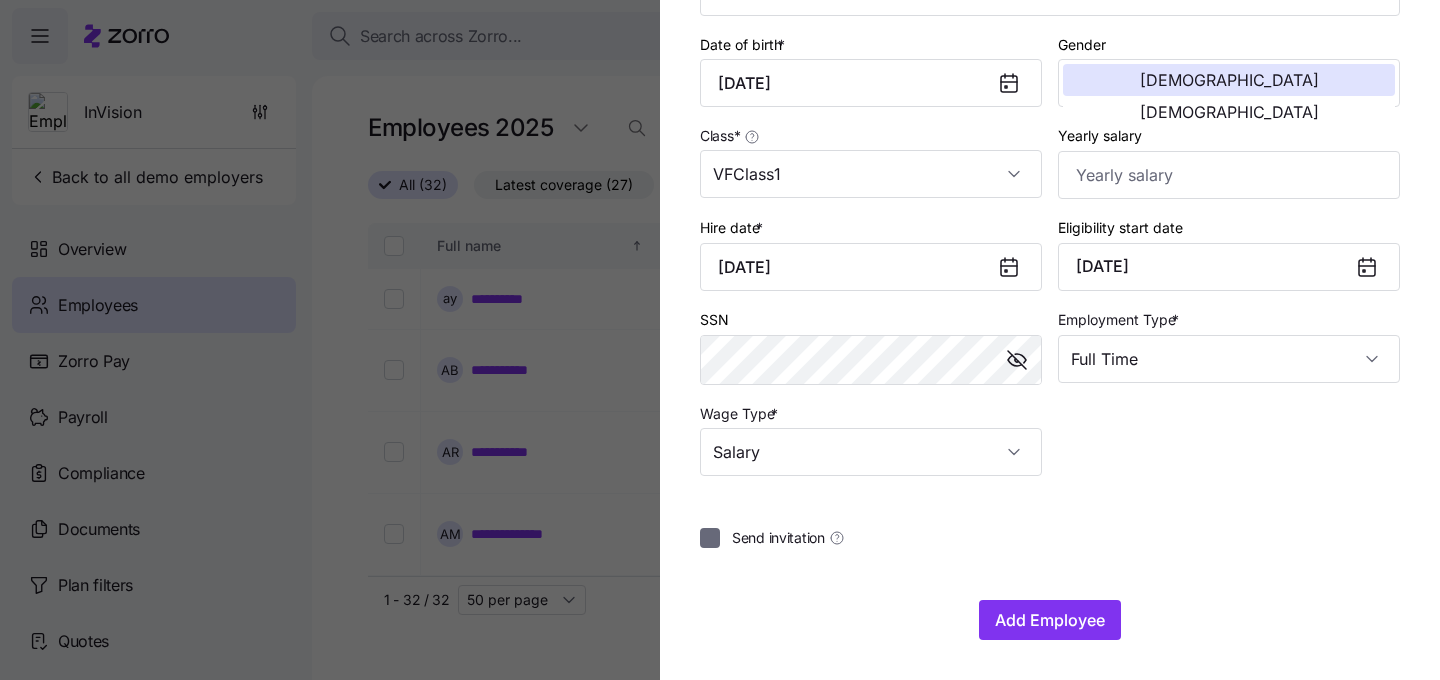 checkbox on "false" 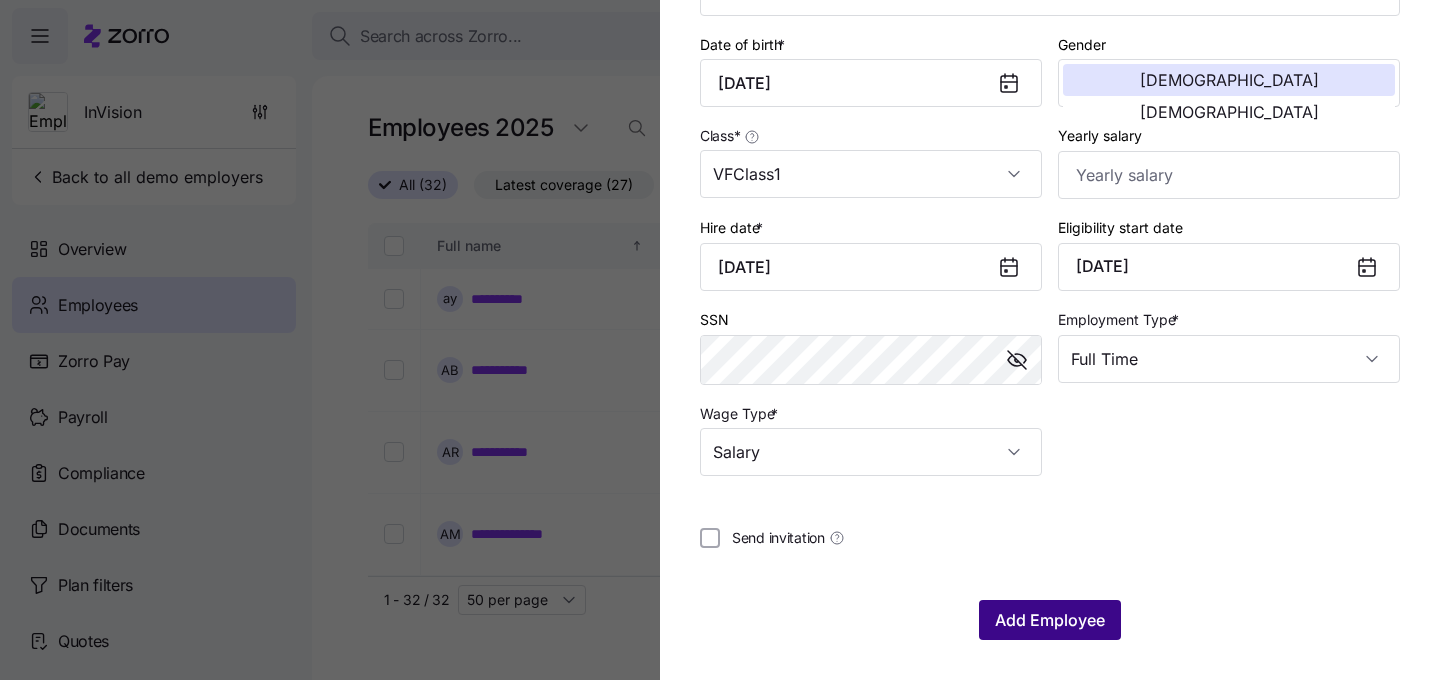 click on "Add Employee" at bounding box center (1050, 620) 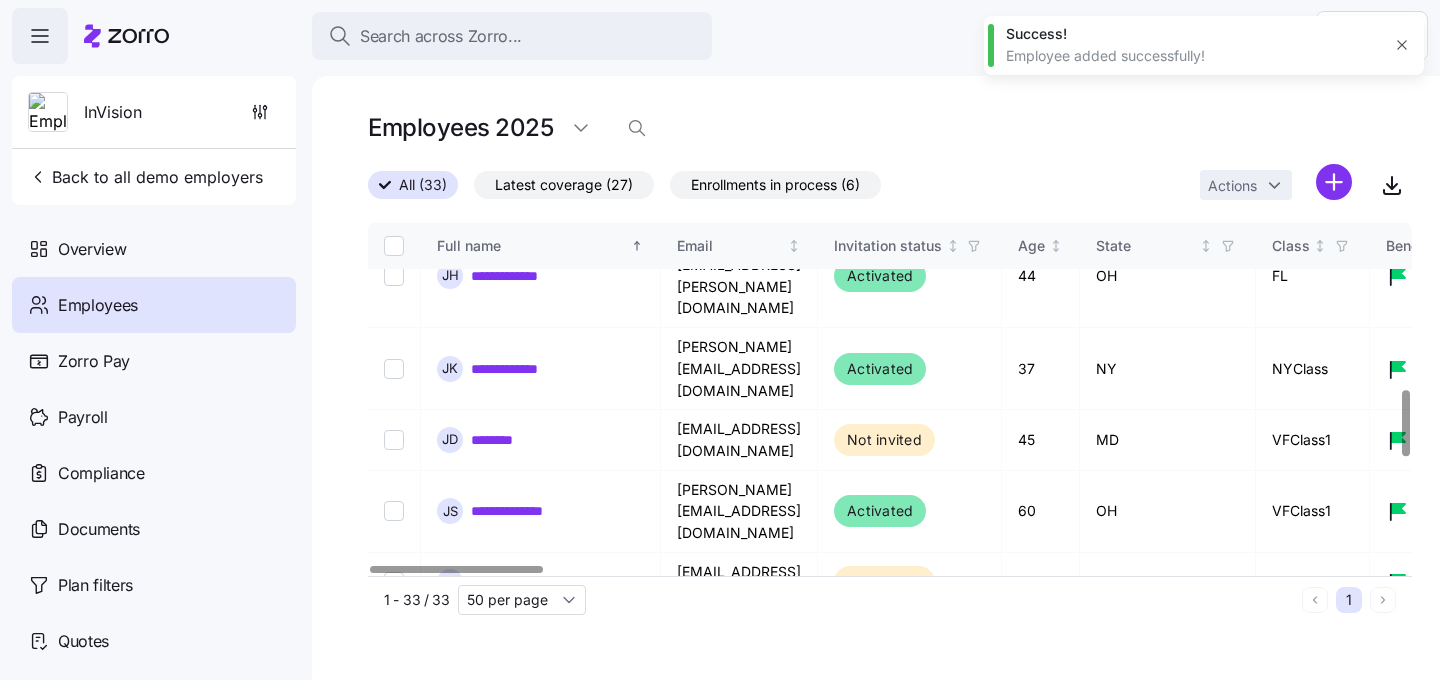 scroll, scrollTop: 648, scrollLeft: 0, axis: vertical 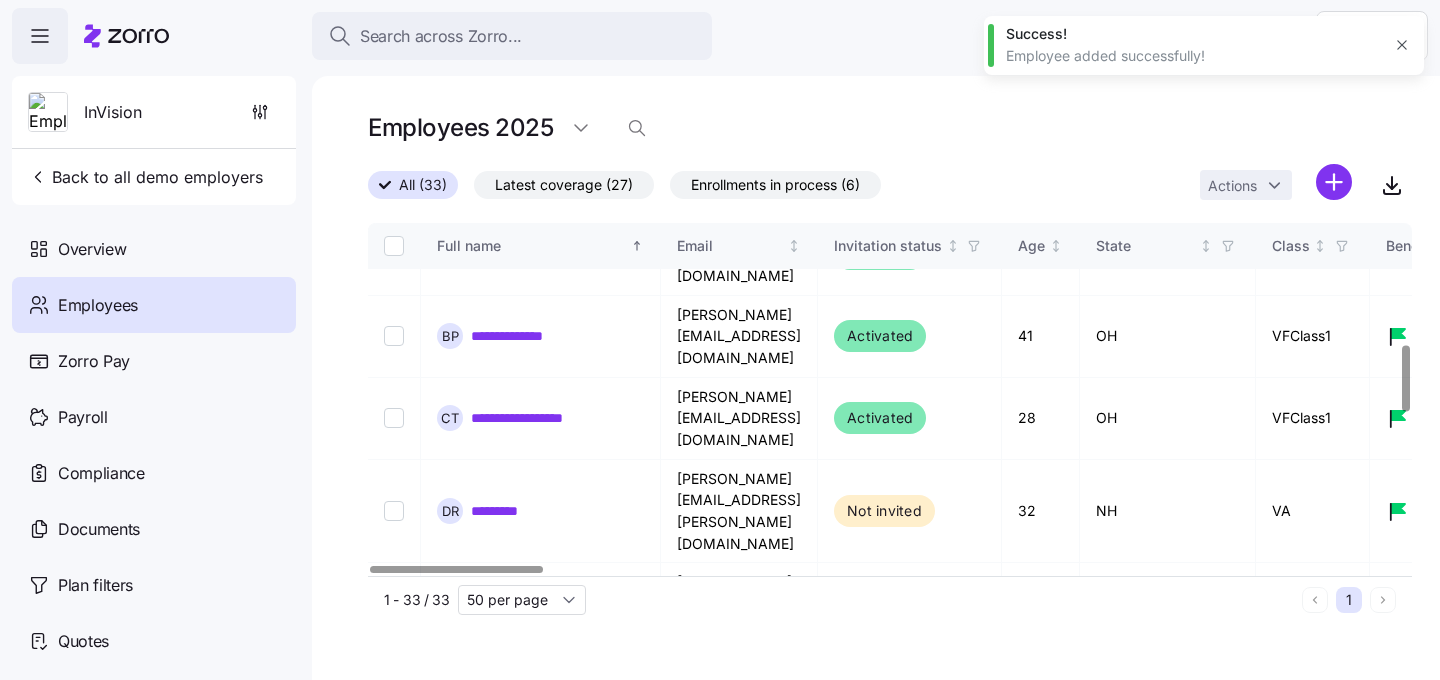 click on "********" at bounding box center [503, 779] 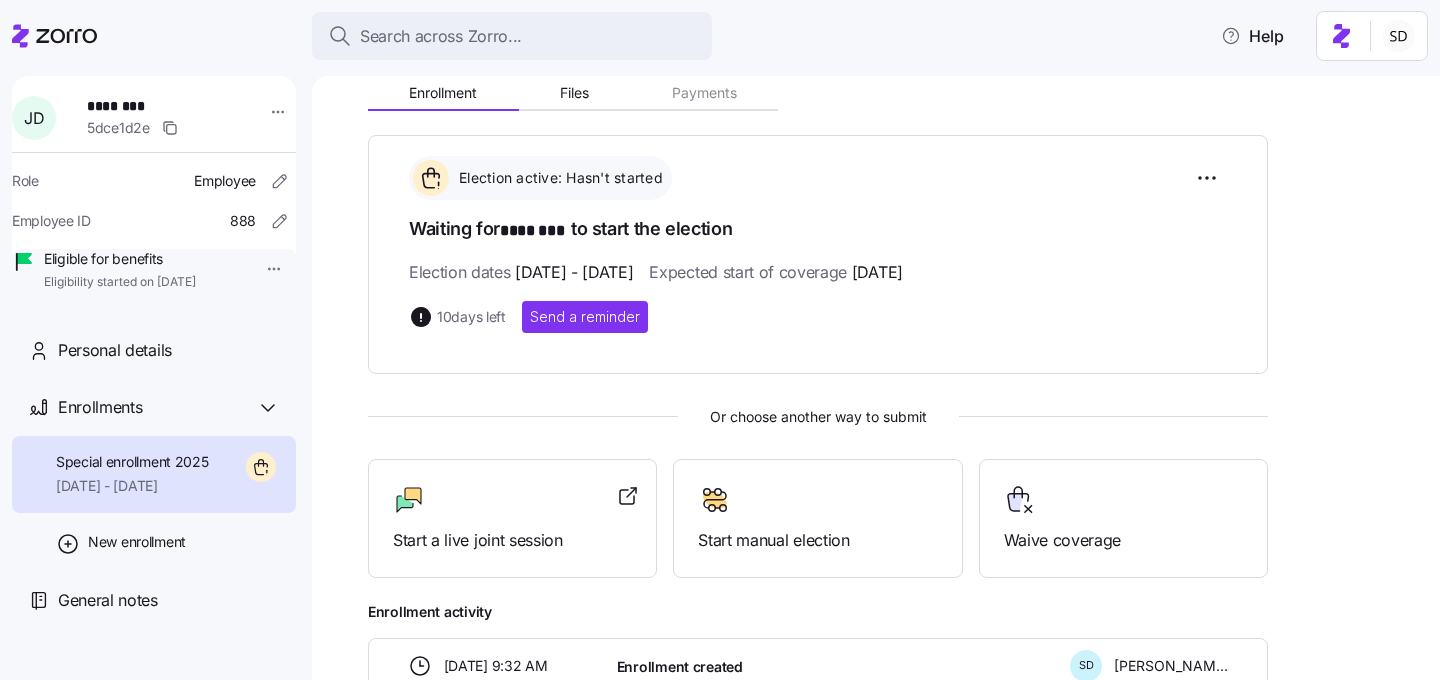 scroll, scrollTop: 351, scrollLeft: 0, axis: vertical 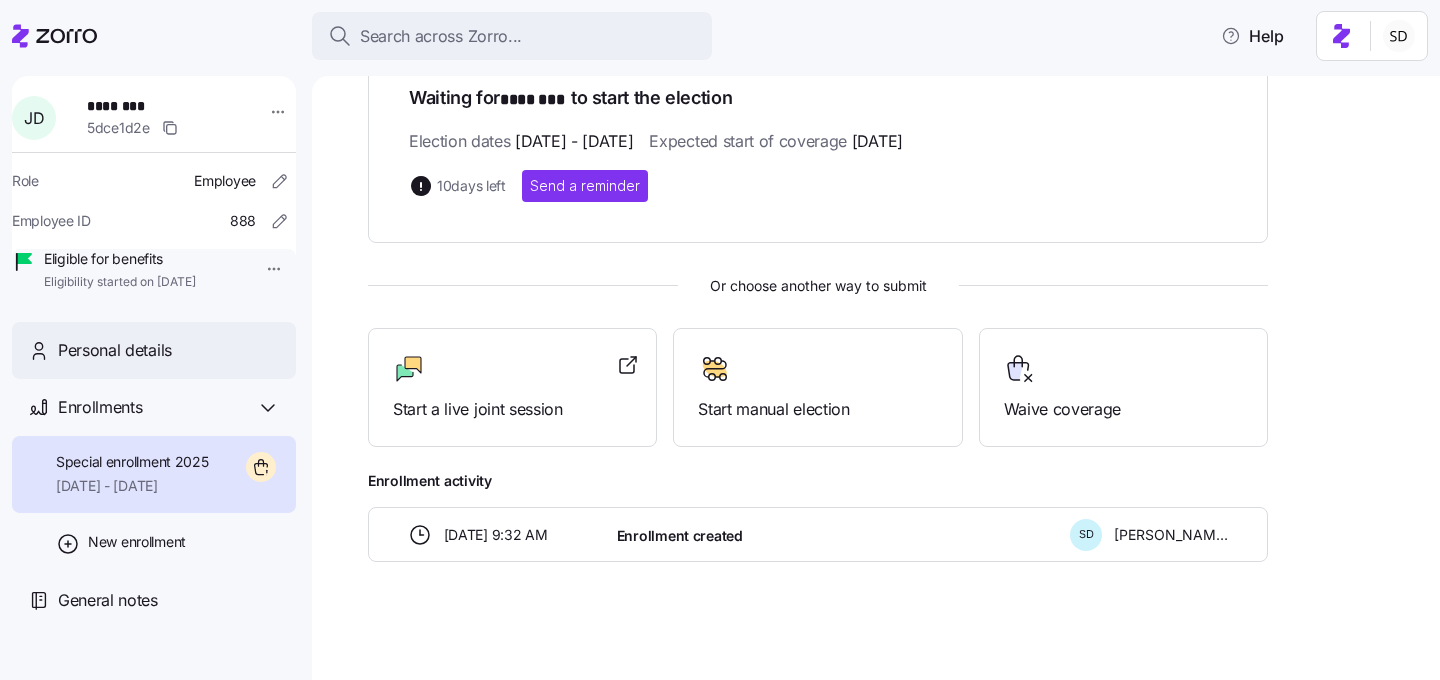 click on "Personal details" at bounding box center (169, 350) 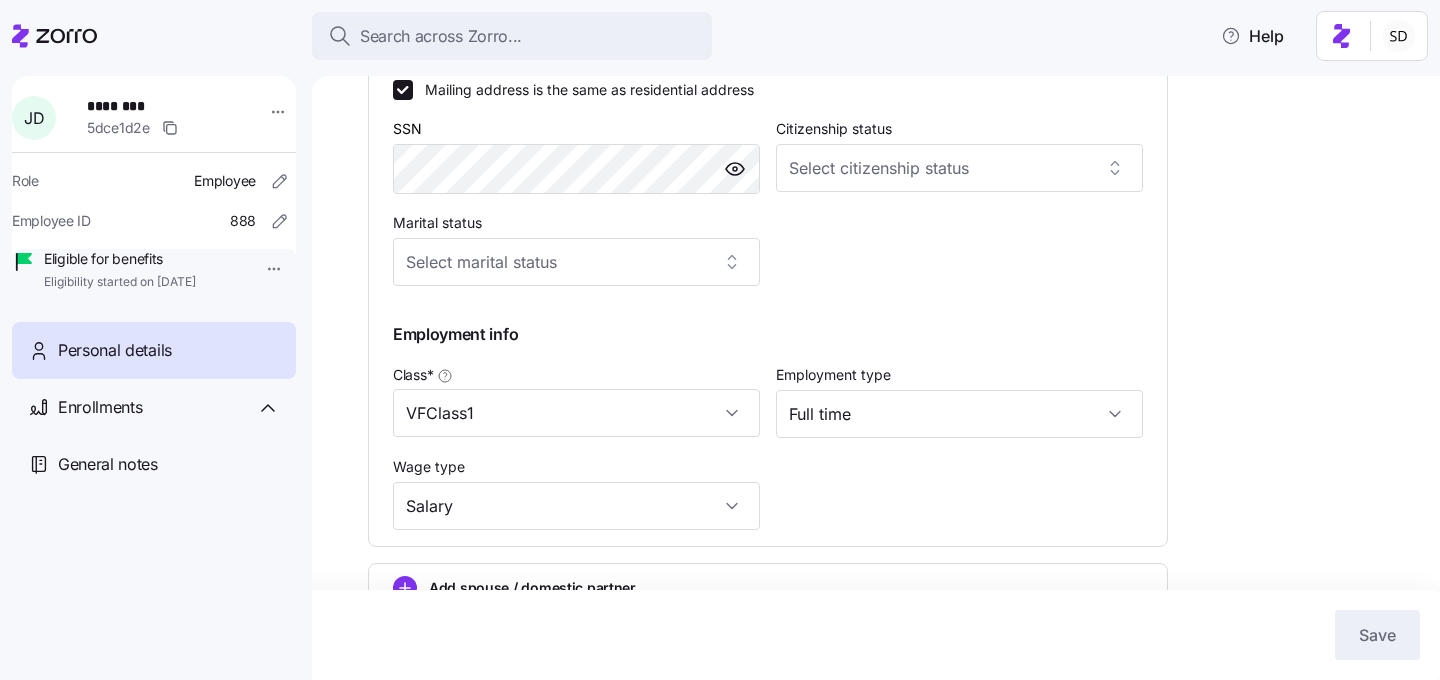 scroll, scrollTop: 803, scrollLeft: 0, axis: vertical 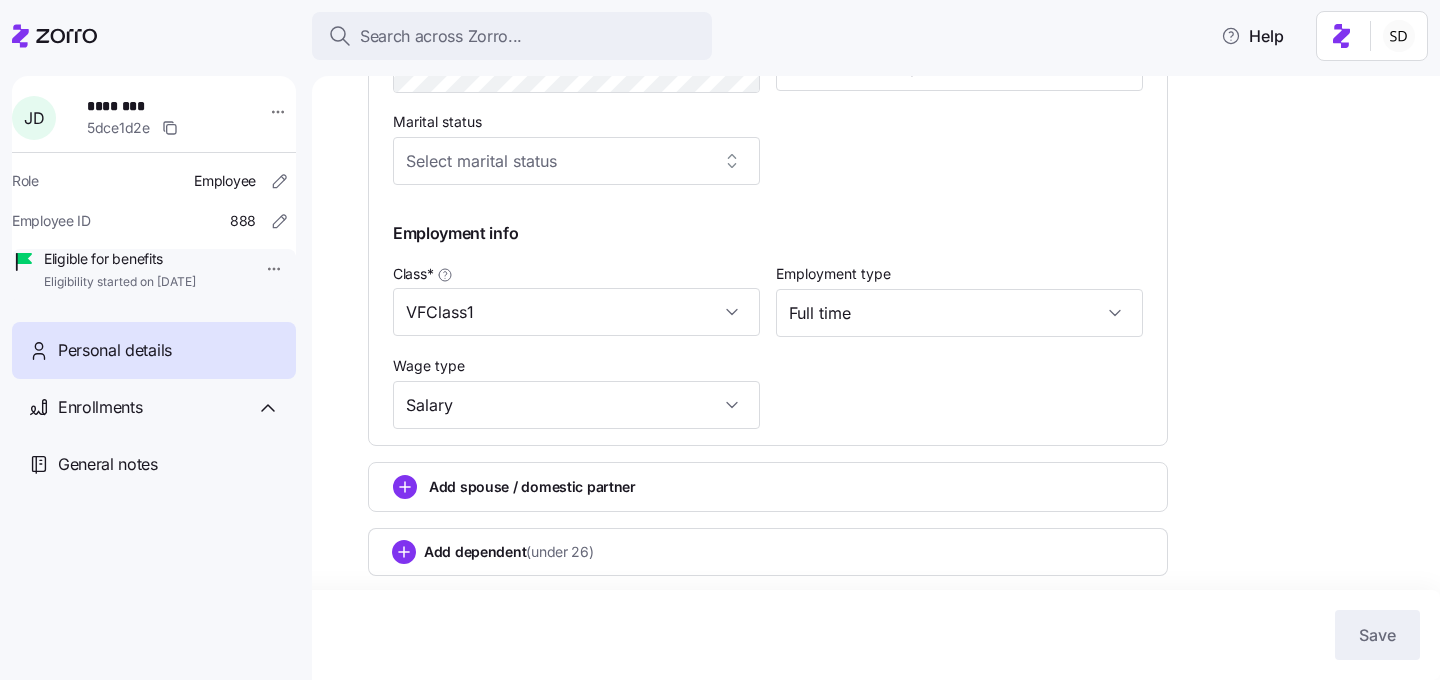 click on "Add spouse / domestic partner" at bounding box center (532, 487) 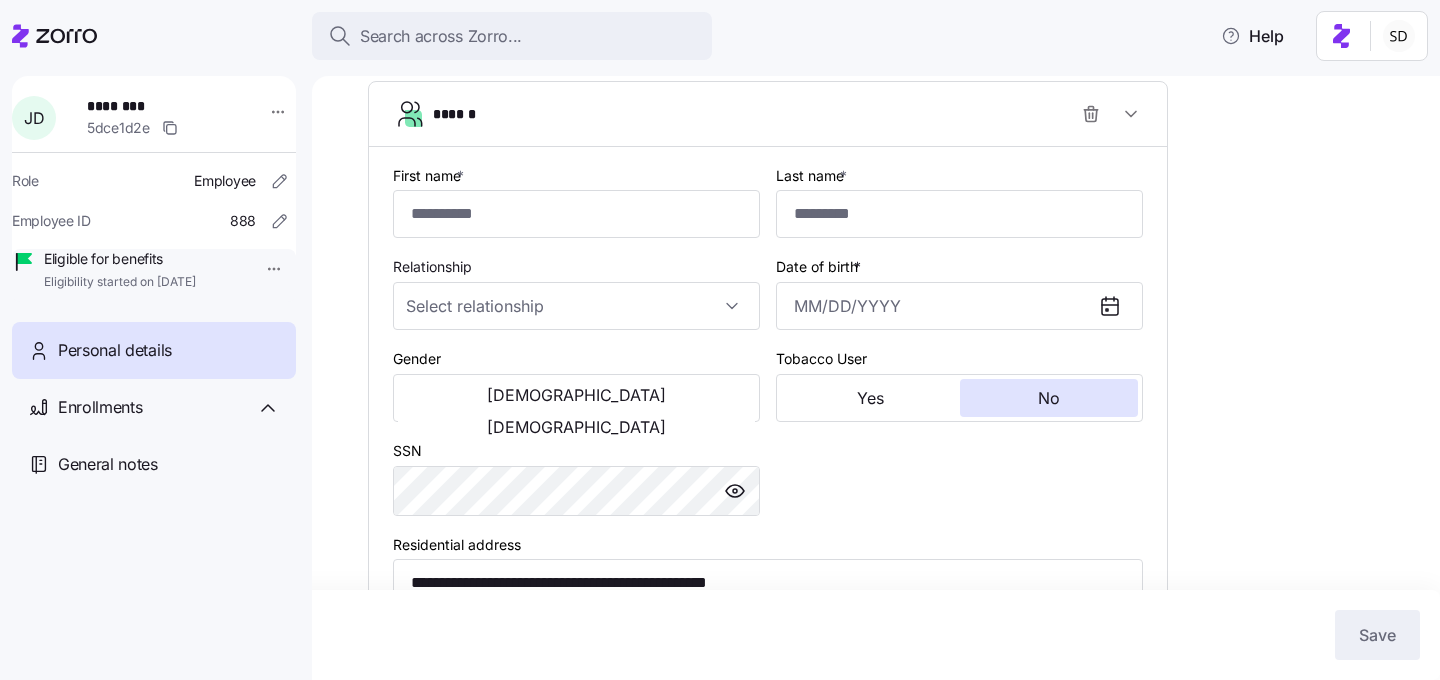 scroll, scrollTop: 1184, scrollLeft: 0, axis: vertical 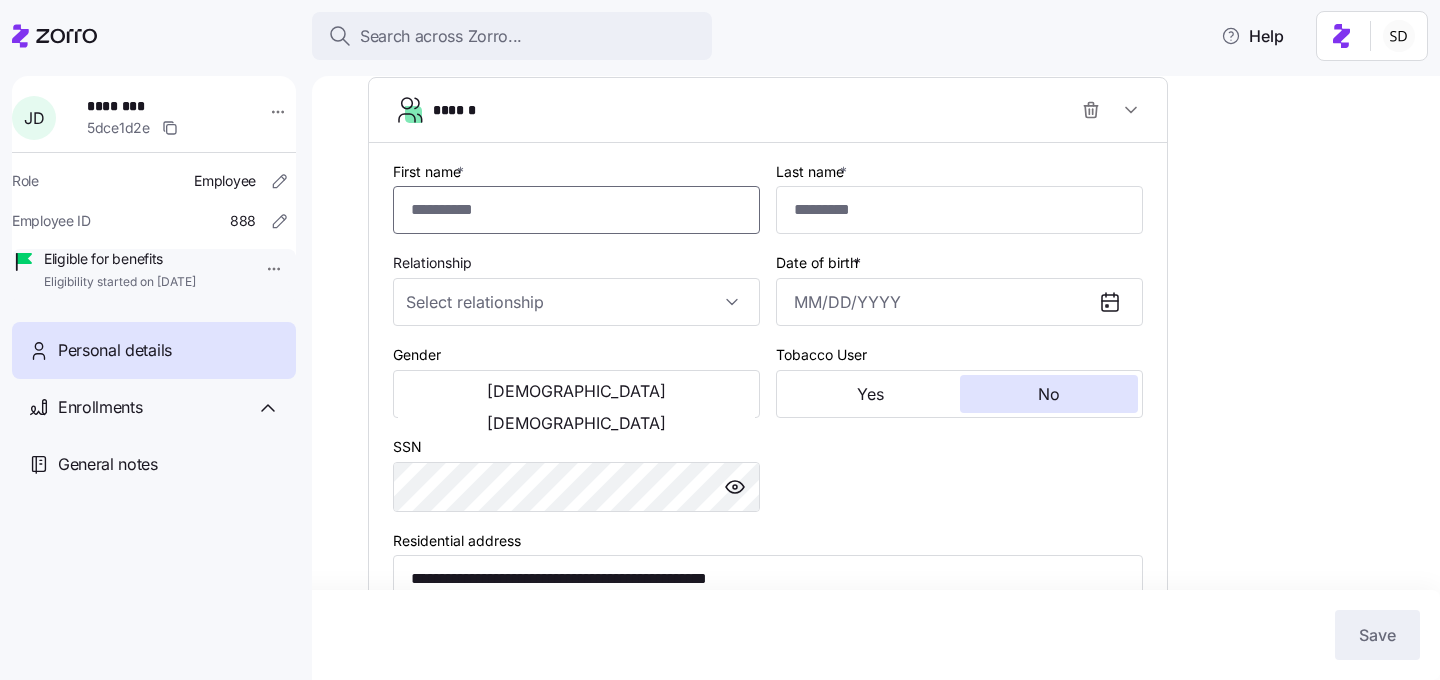 click on "First name  *" at bounding box center [576, 210] 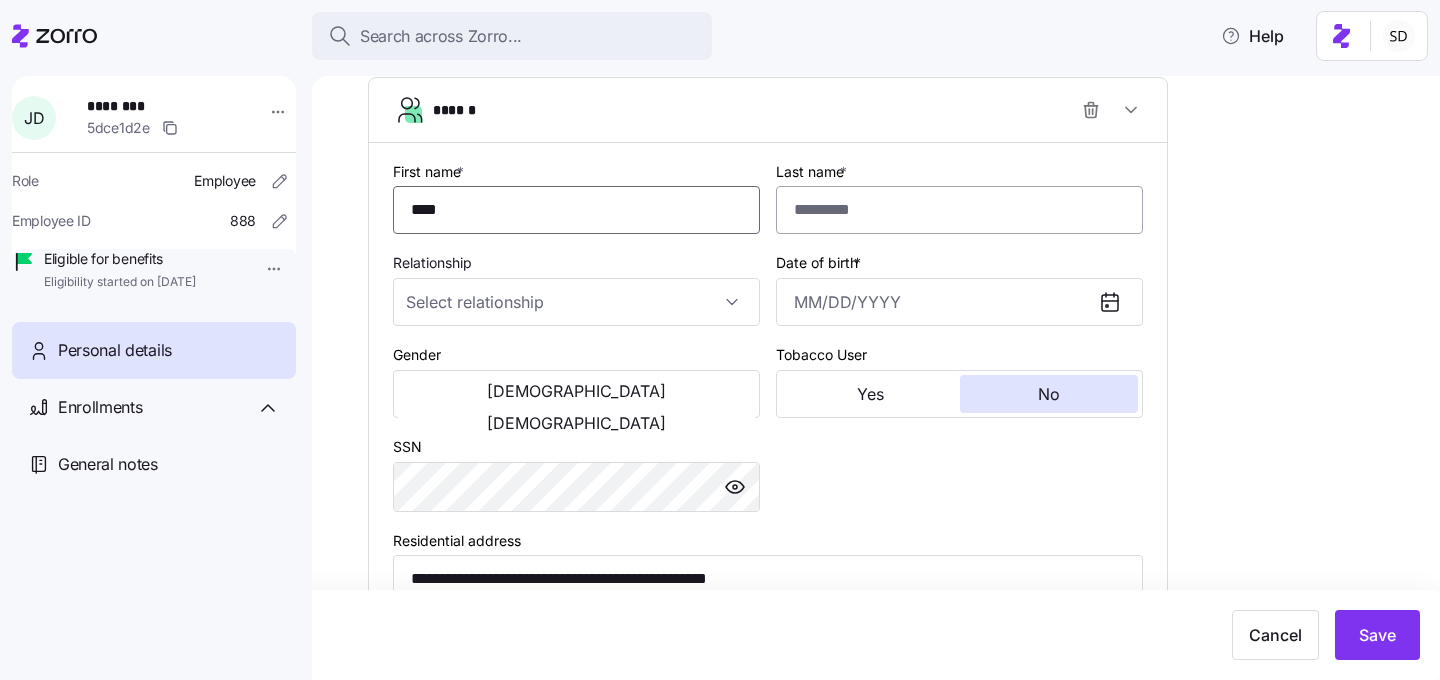 type on "****" 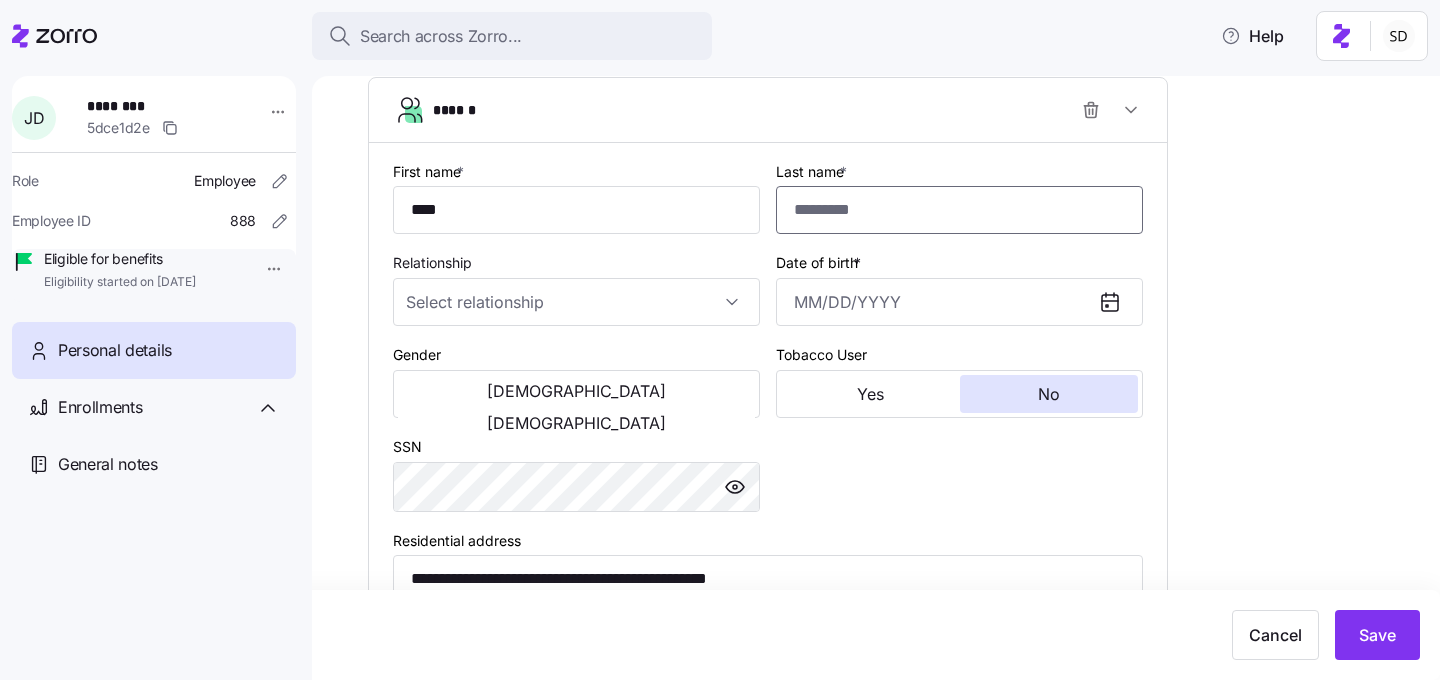 click on "Last name  *" at bounding box center (959, 210) 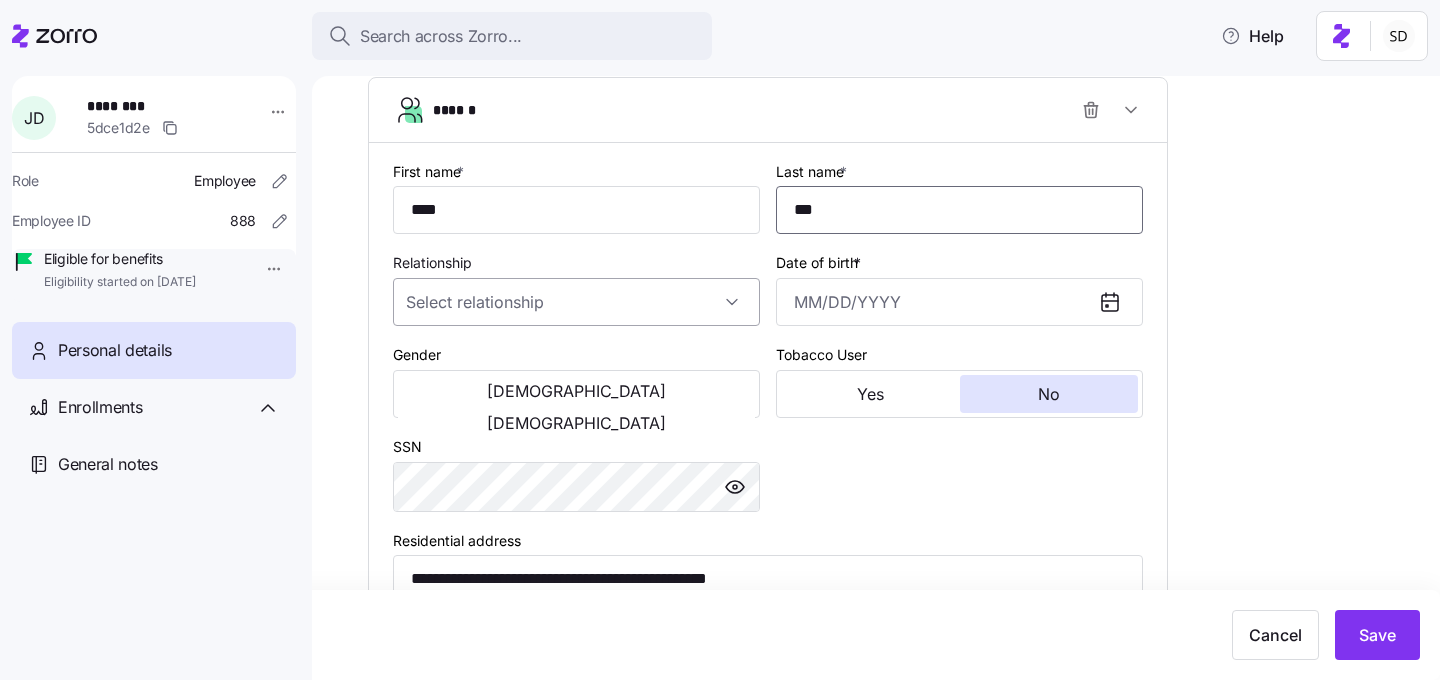 type on "***" 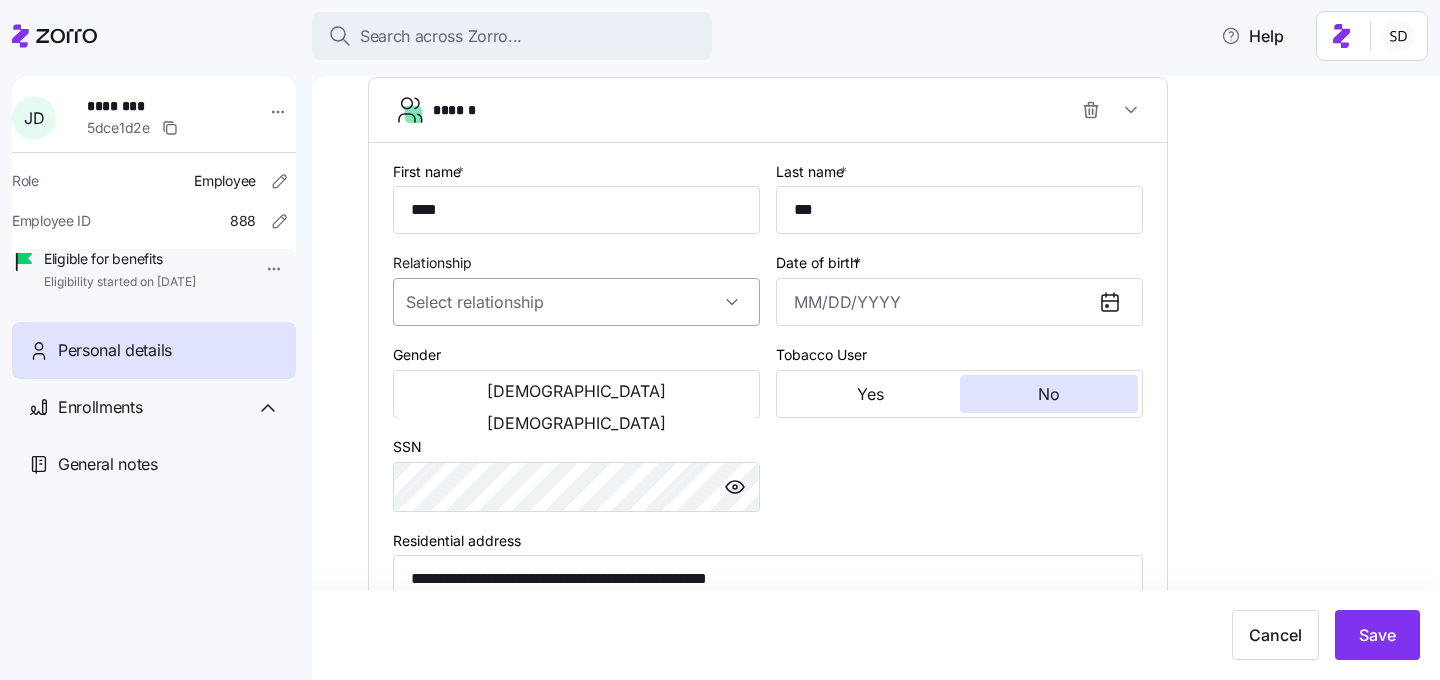 click on "Relationship" at bounding box center [576, 302] 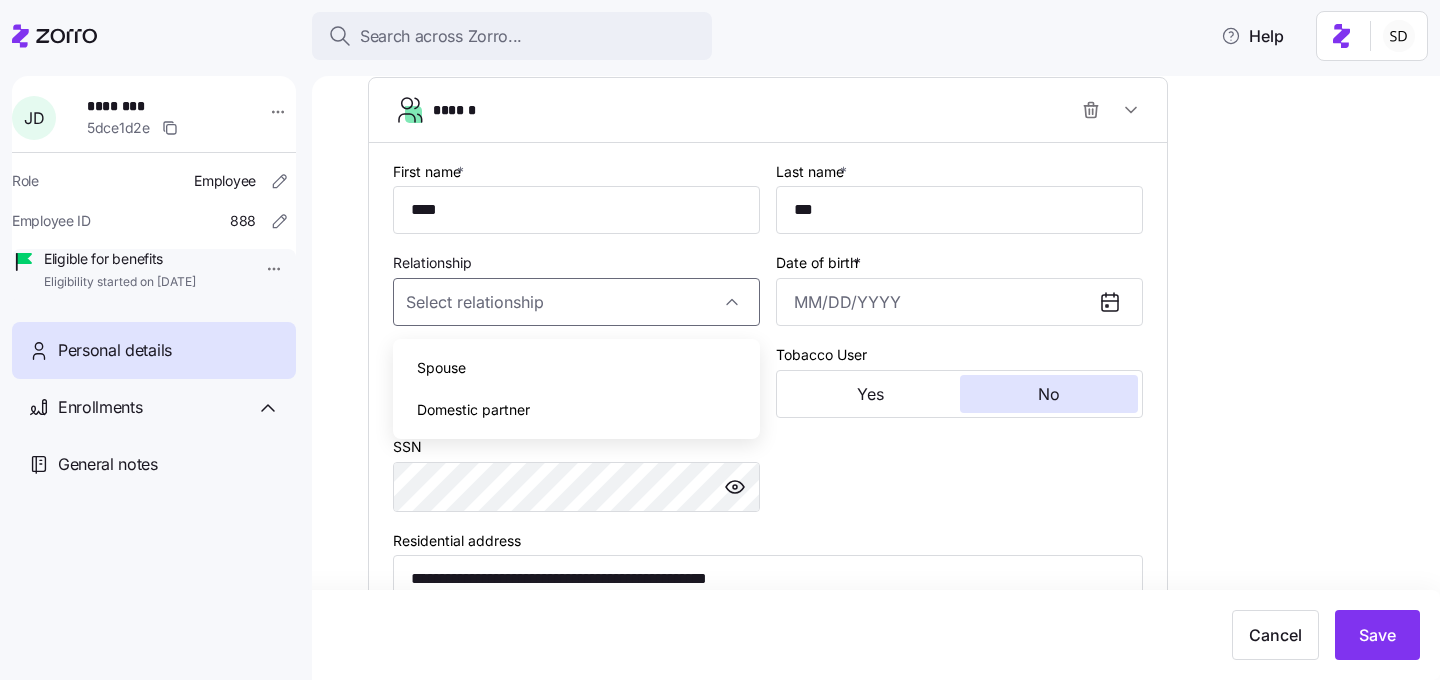 click on "Spouse" at bounding box center [576, 368] 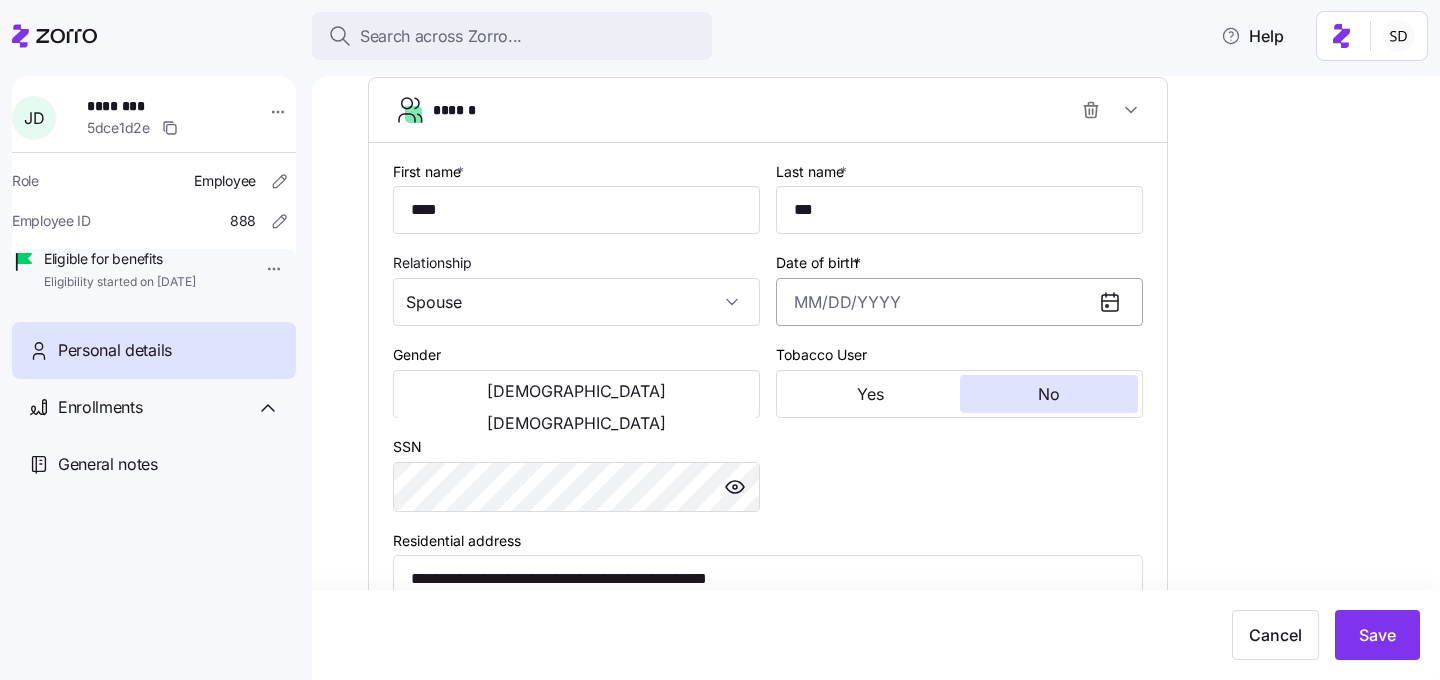 click on "Date of birth  *" at bounding box center (959, 302) 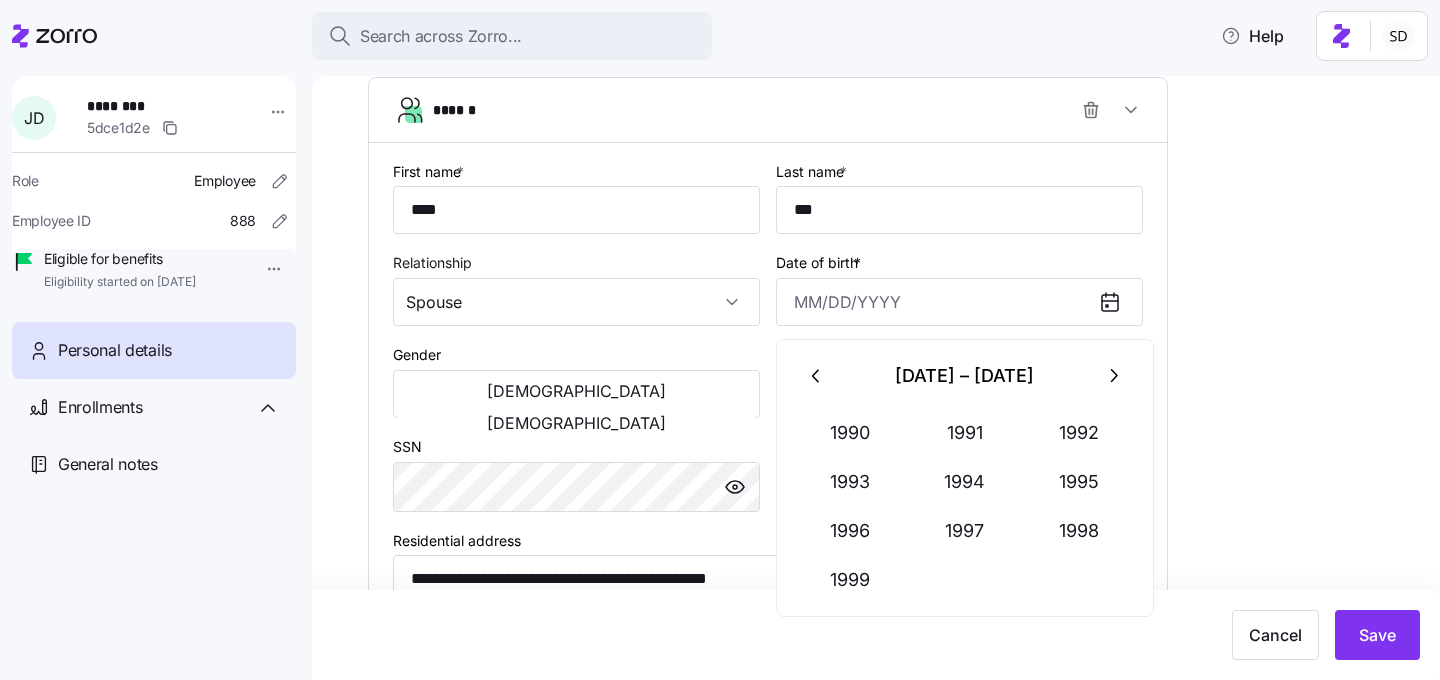 click at bounding box center [817, 376] 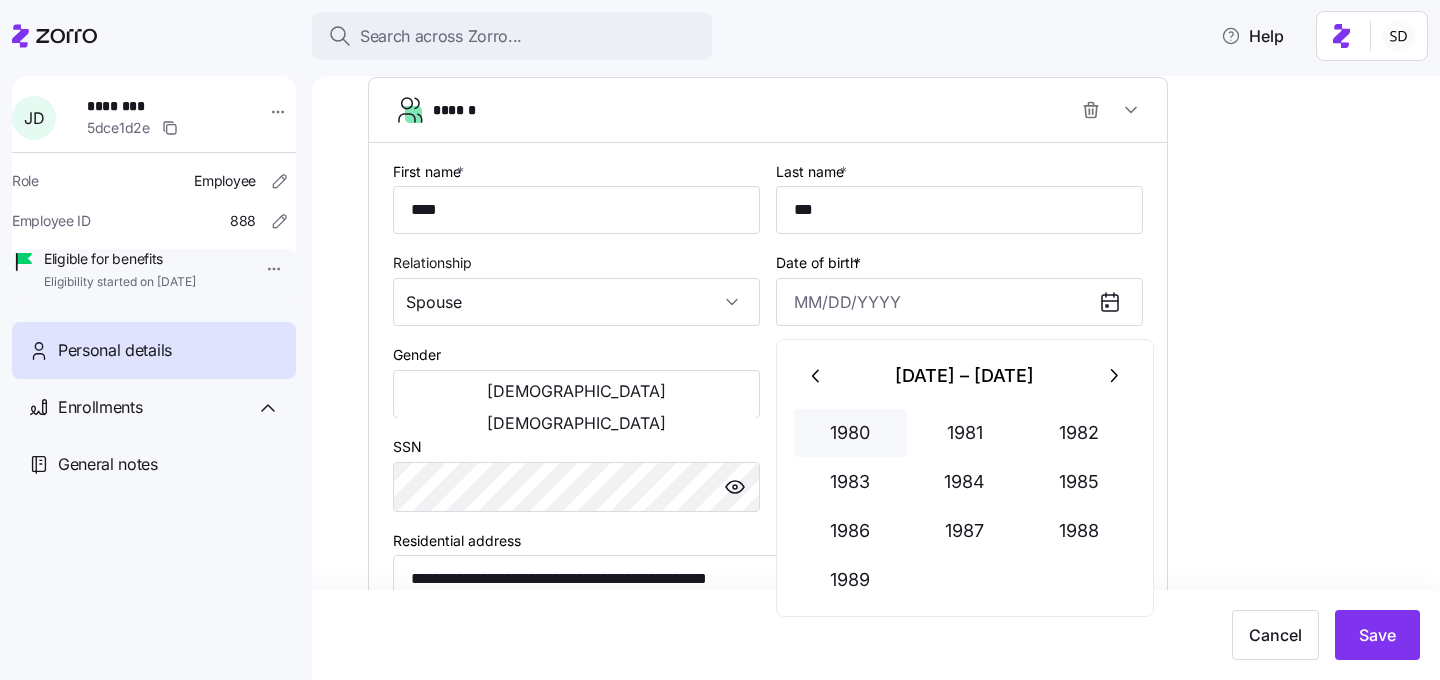 click on "1980" at bounding box center [851, 433] 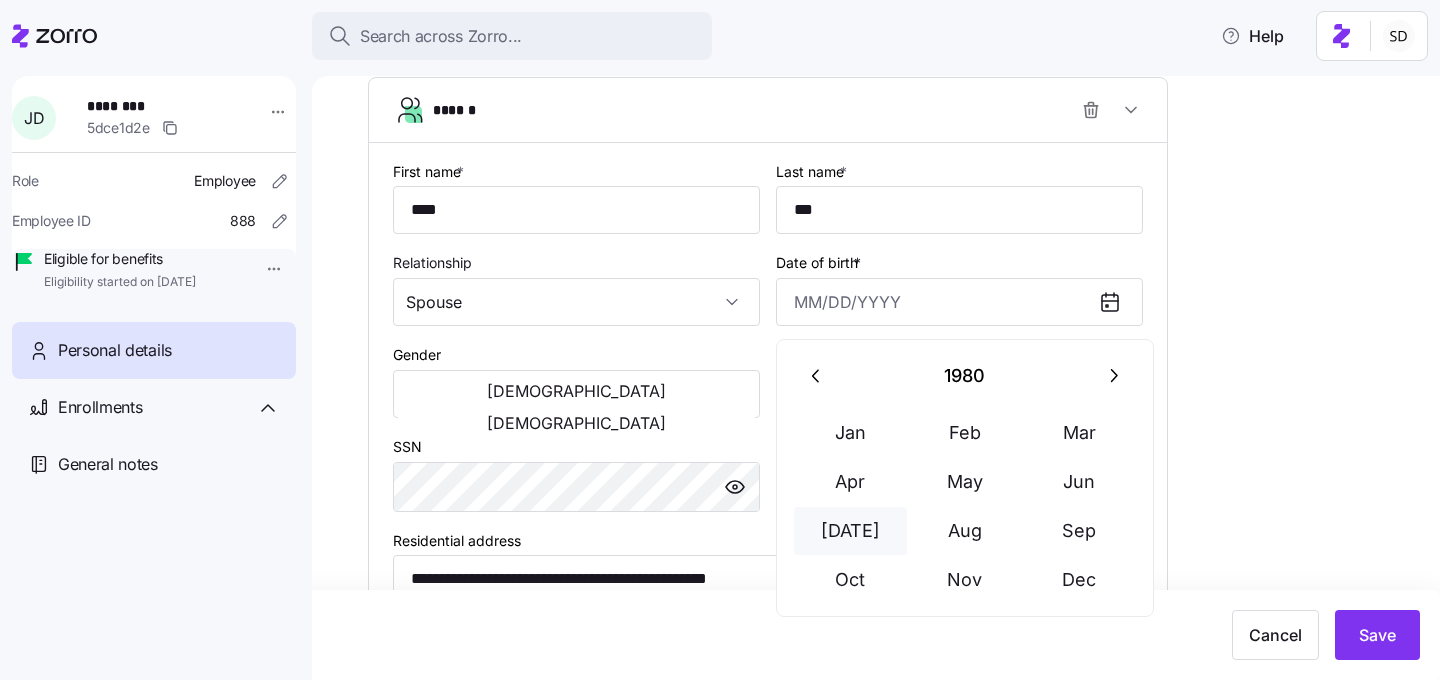 click on "Jul" at bounding box center [851, 531] 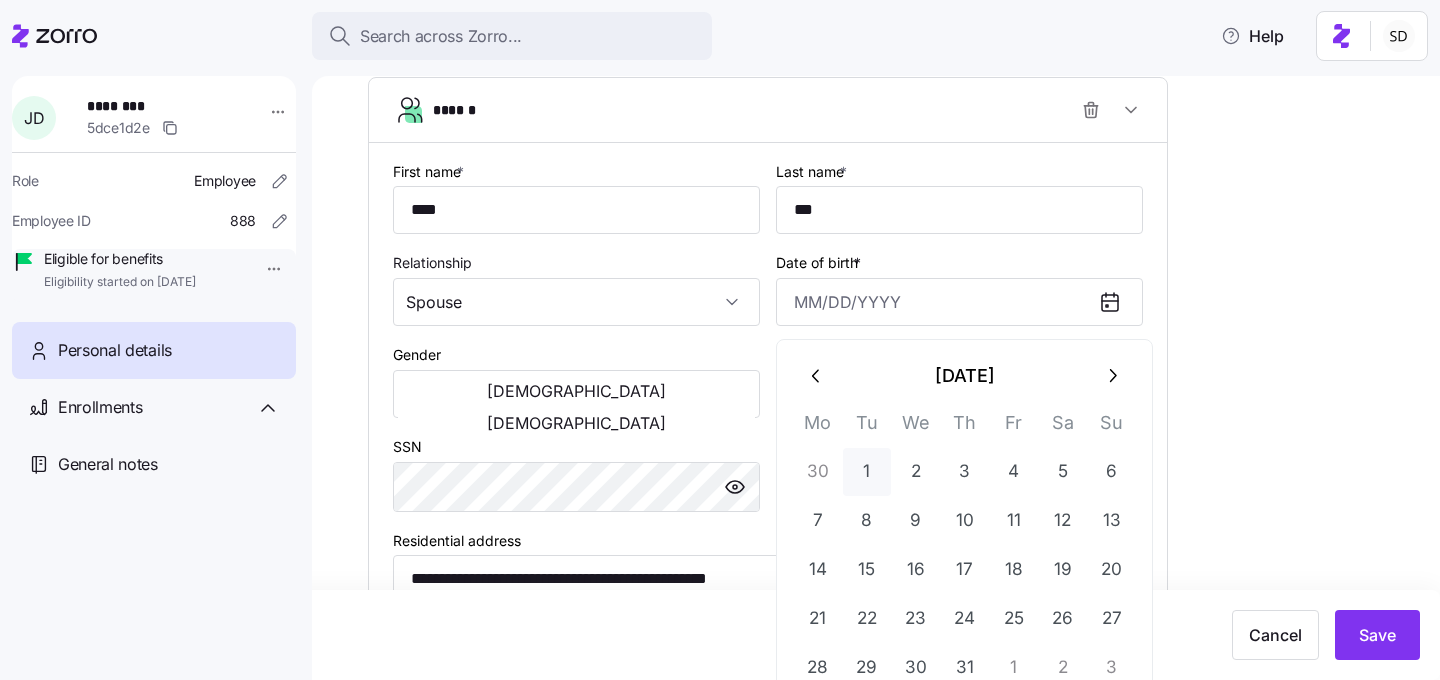 click on "1" at bounding box center [867, 472] 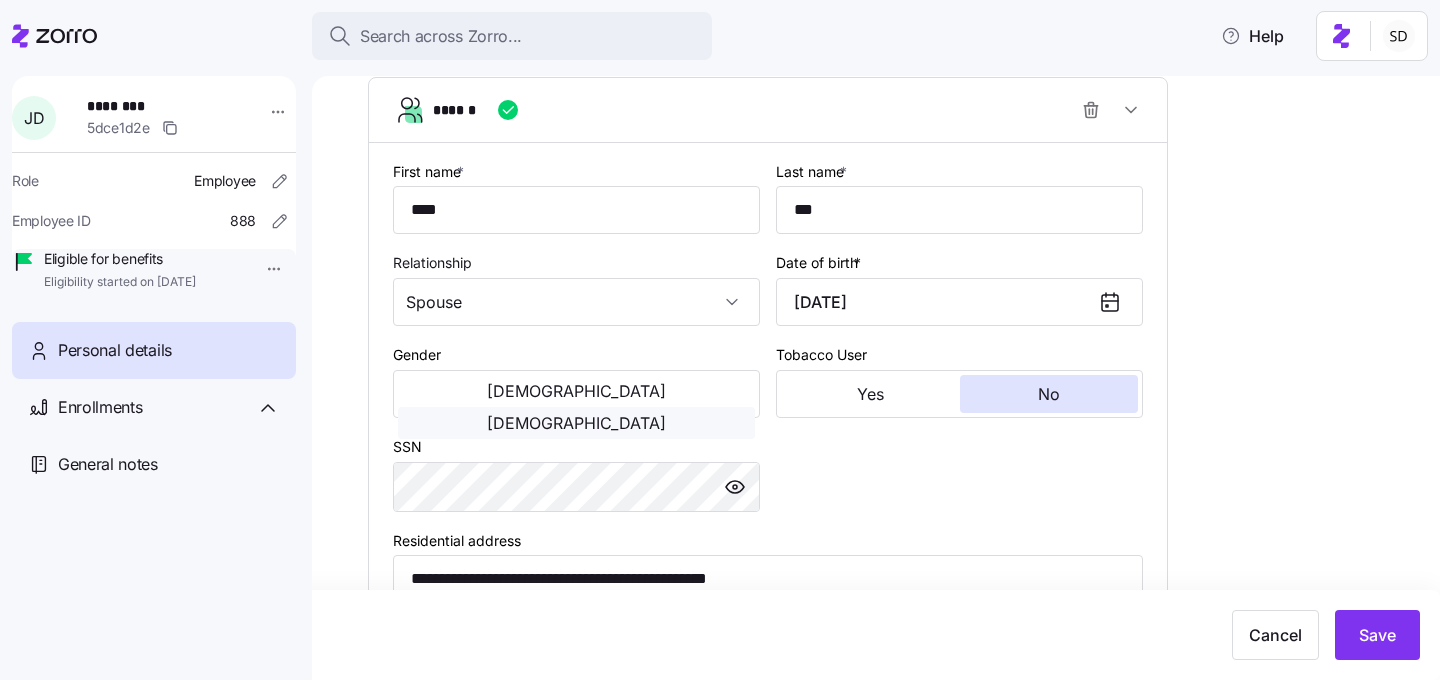 click on "Female" at bounding box center (576, 423) 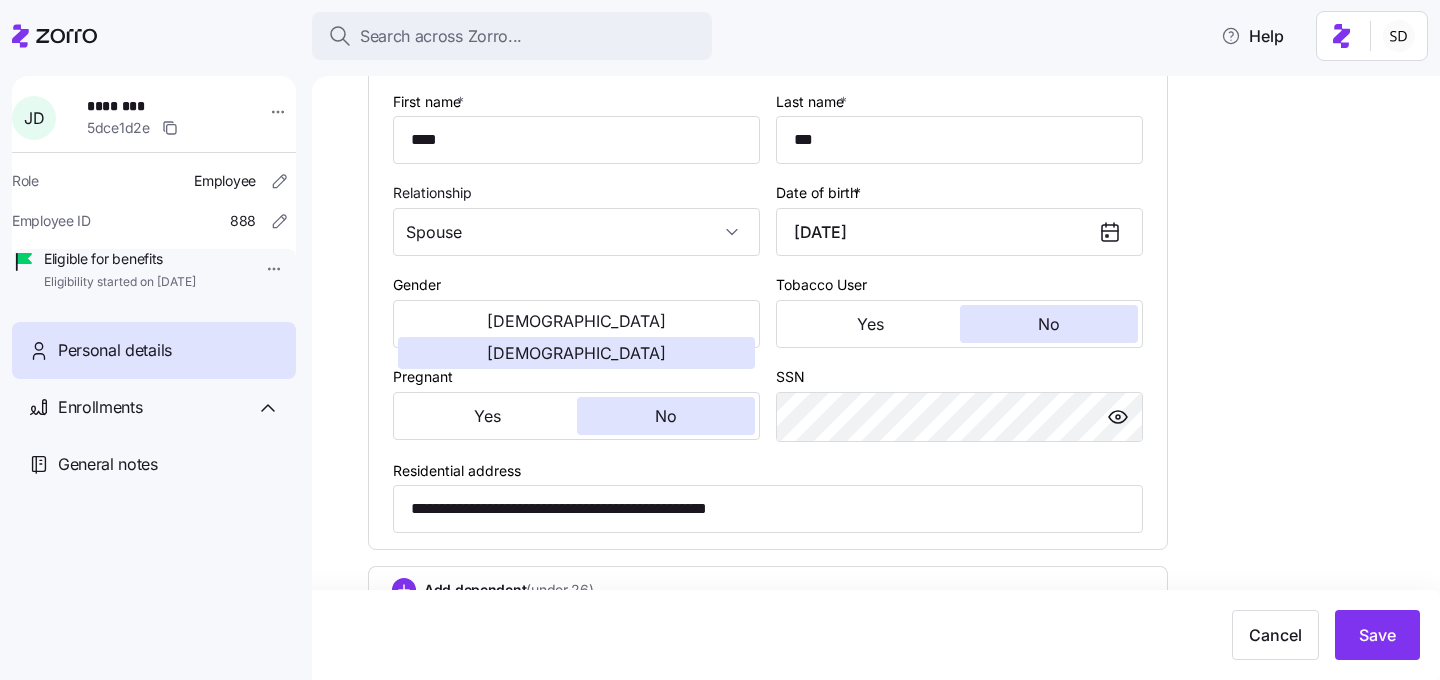 scroll, scrollTop: 1299, scrollLeft: 0, axis: vertical 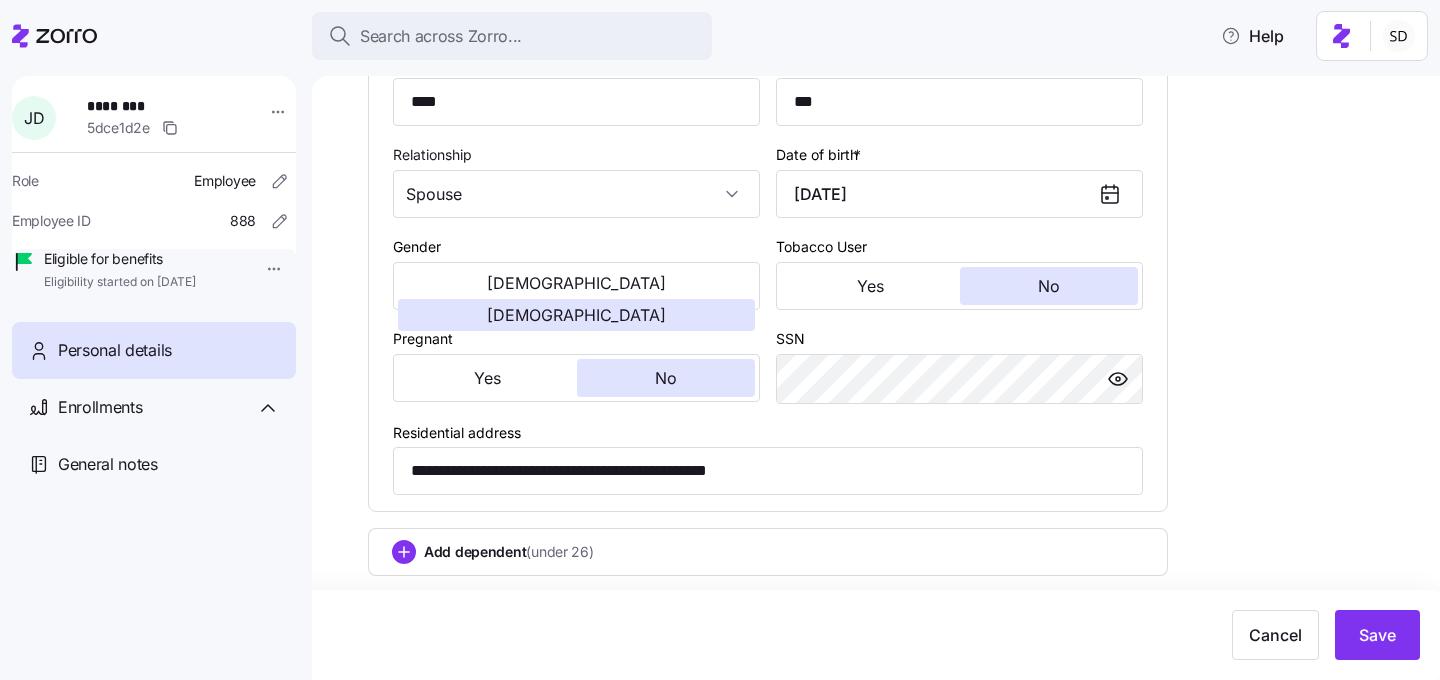 click on "Add dependent  (under 26)" at bounding box center [768, 552] 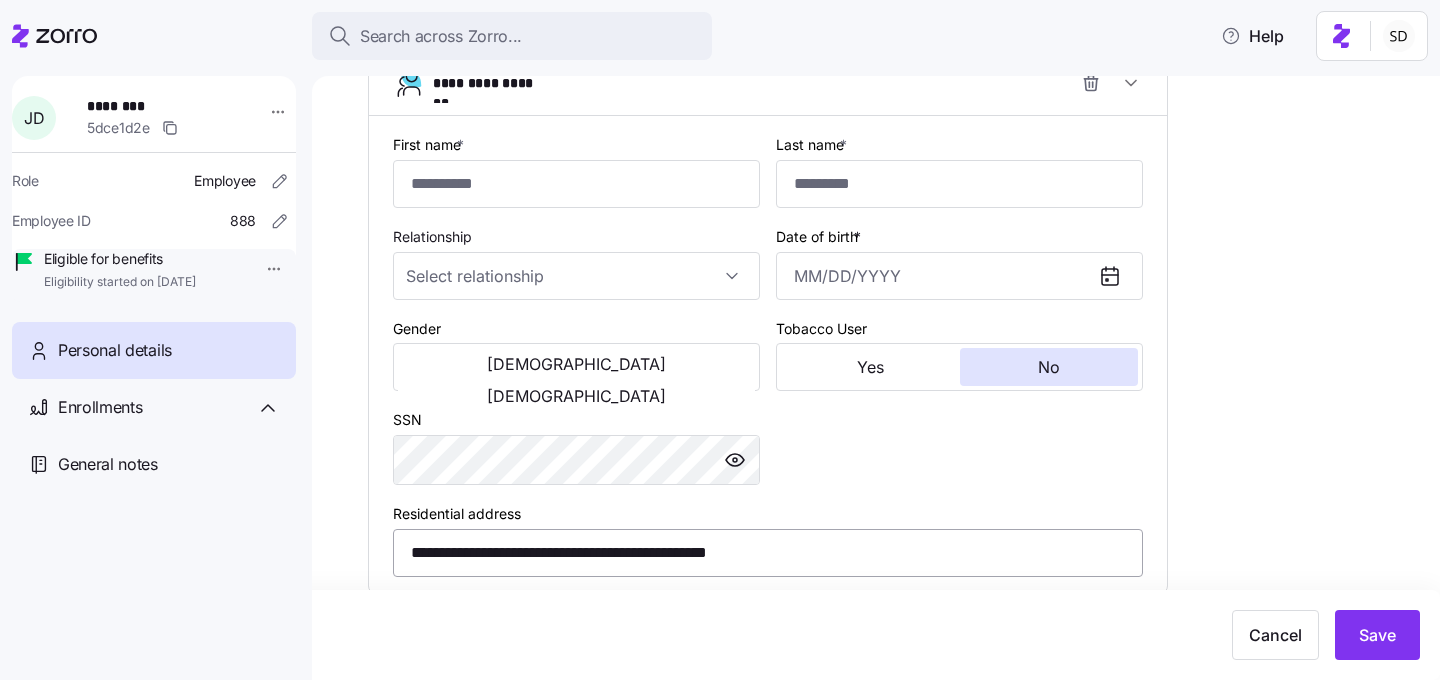 scroll, scrollTop: 1787, scrollLeft: 0, axis: vertical 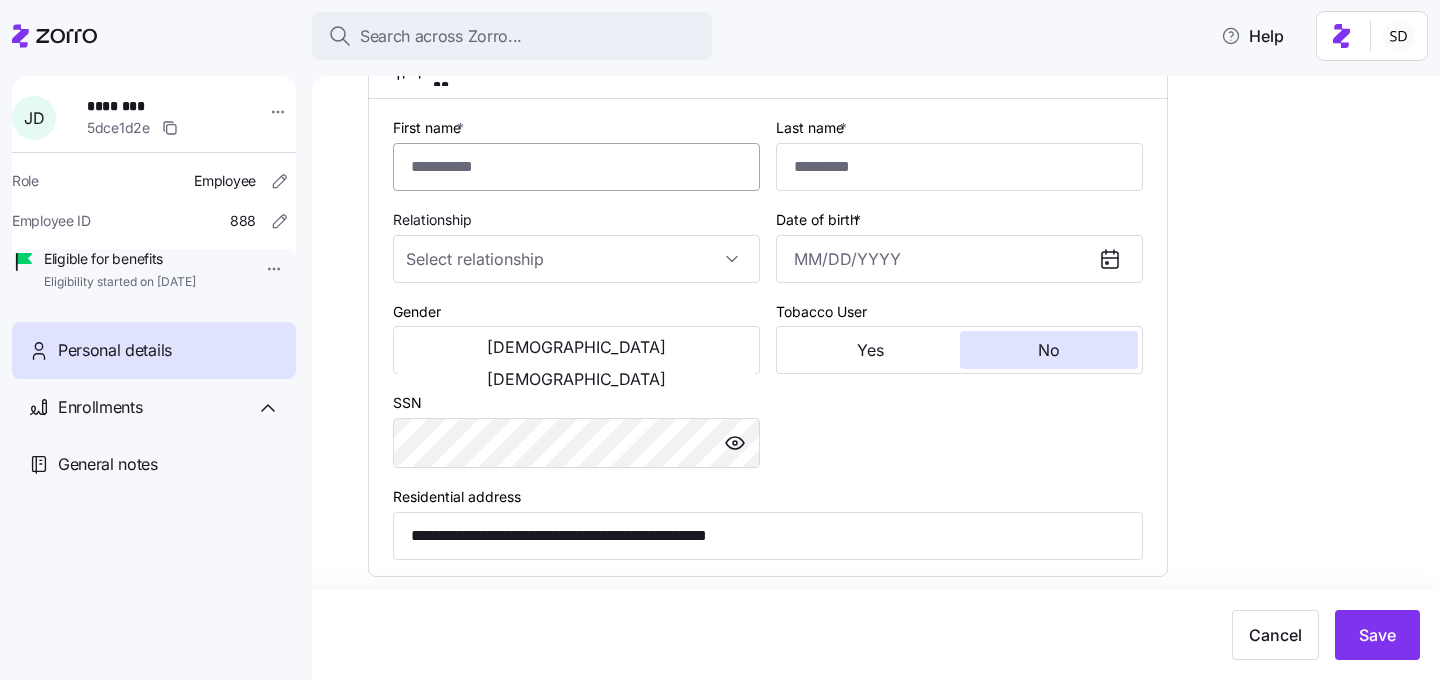 click on "First name  *" at bounding box center (576, 167) 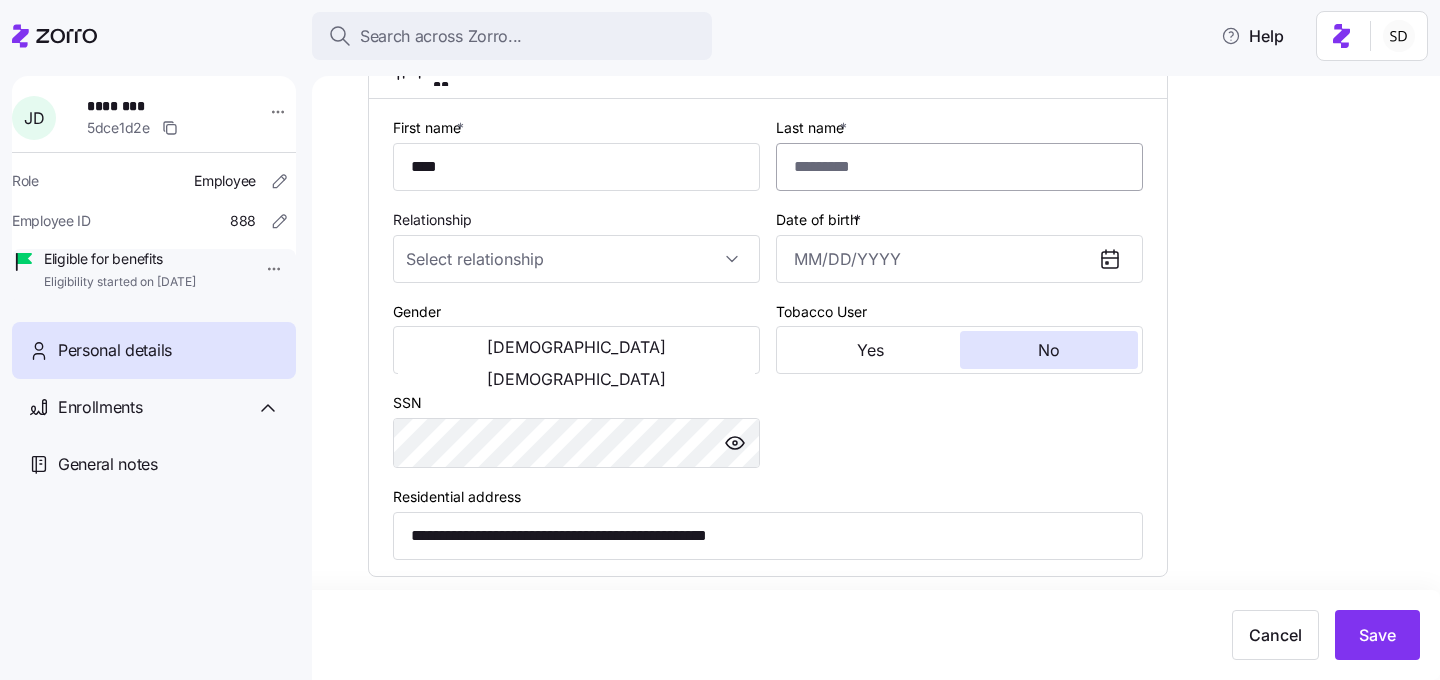 type on "****" 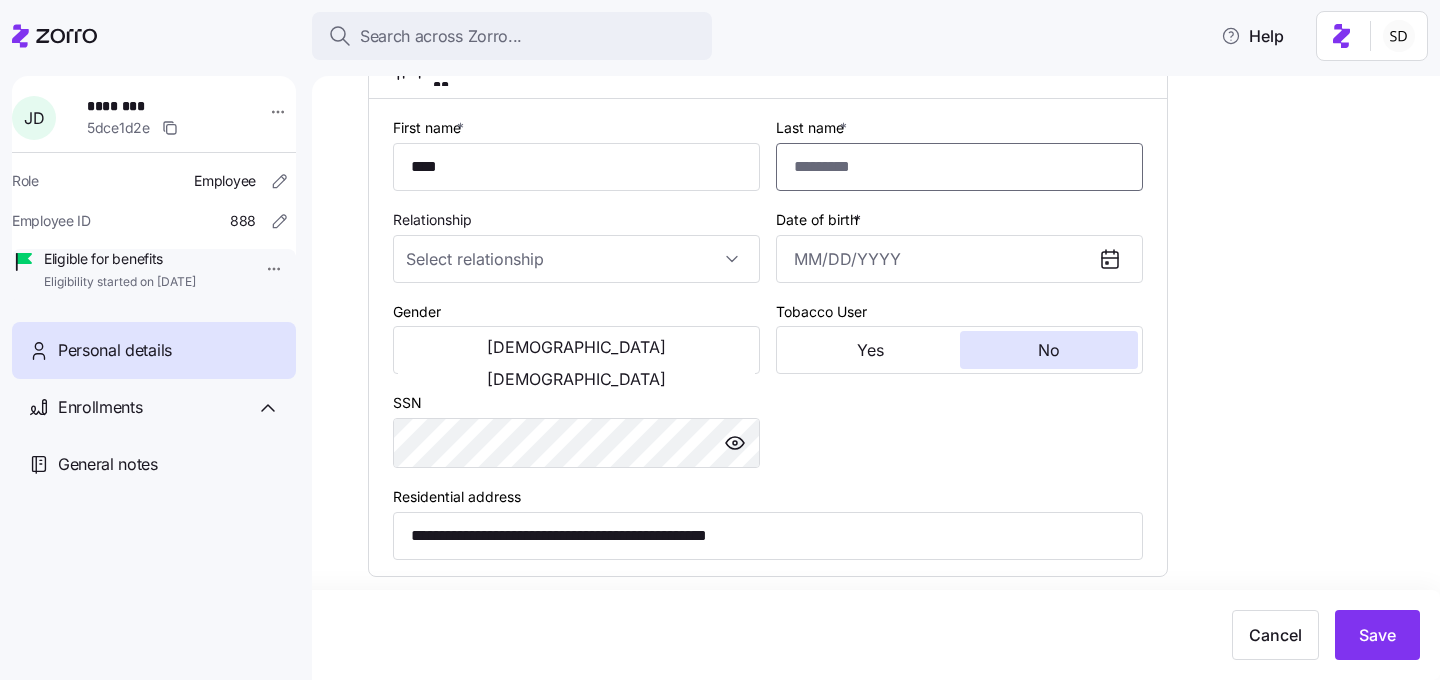 click on "Last name  *" at bounding box center (959, 167) 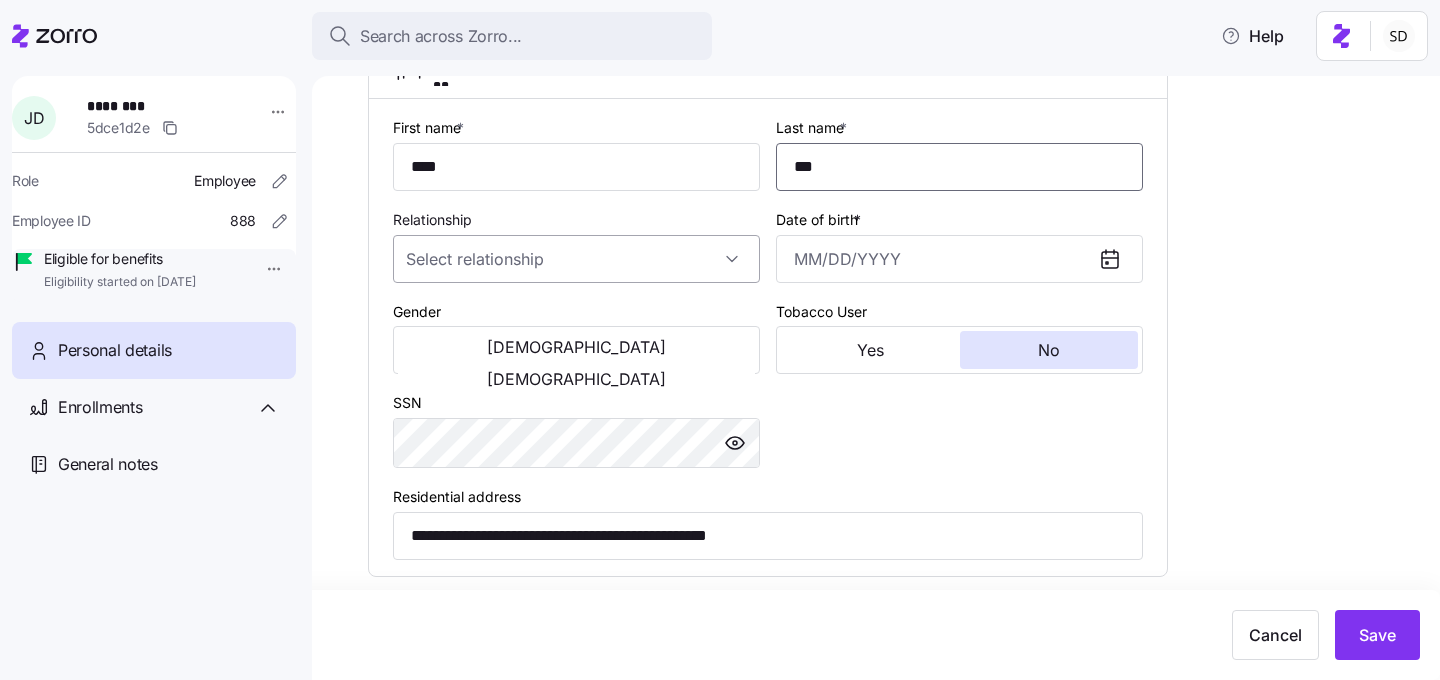 type on "***" 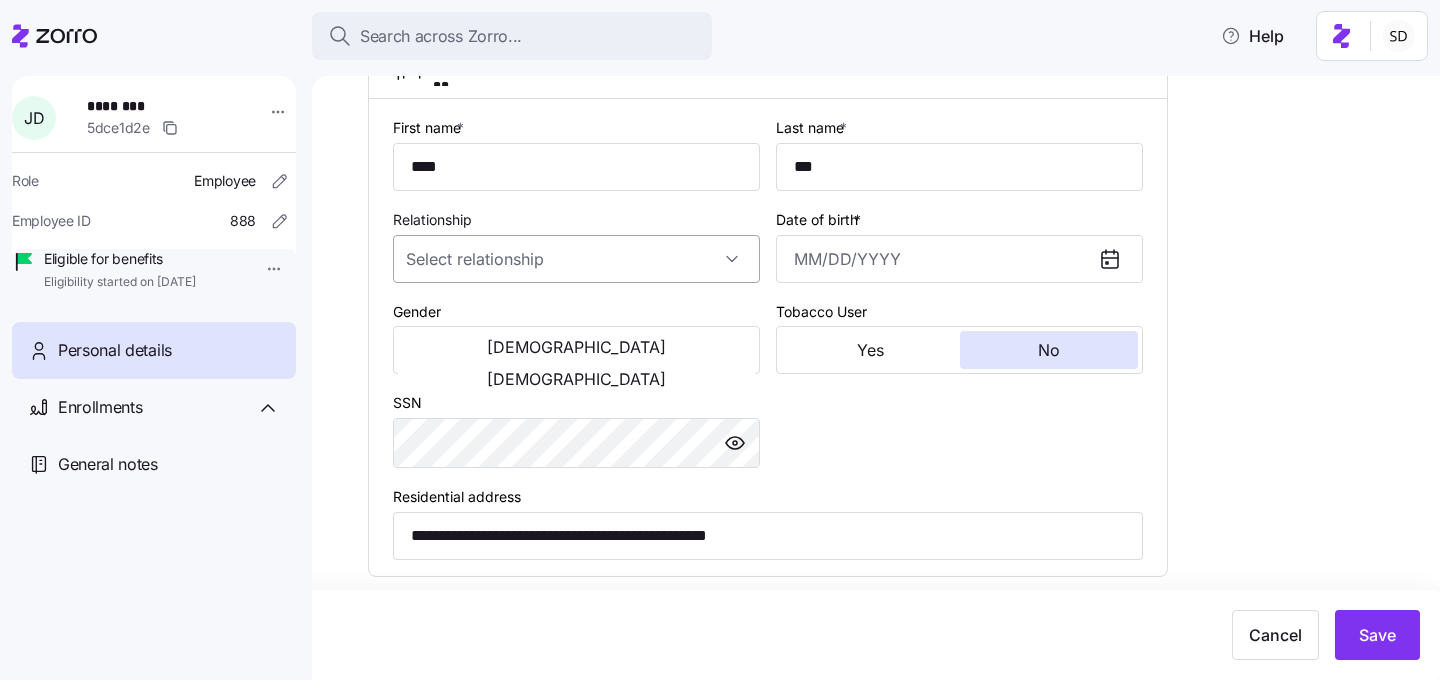 click on "Relationship" at bounding box center (576, 259) 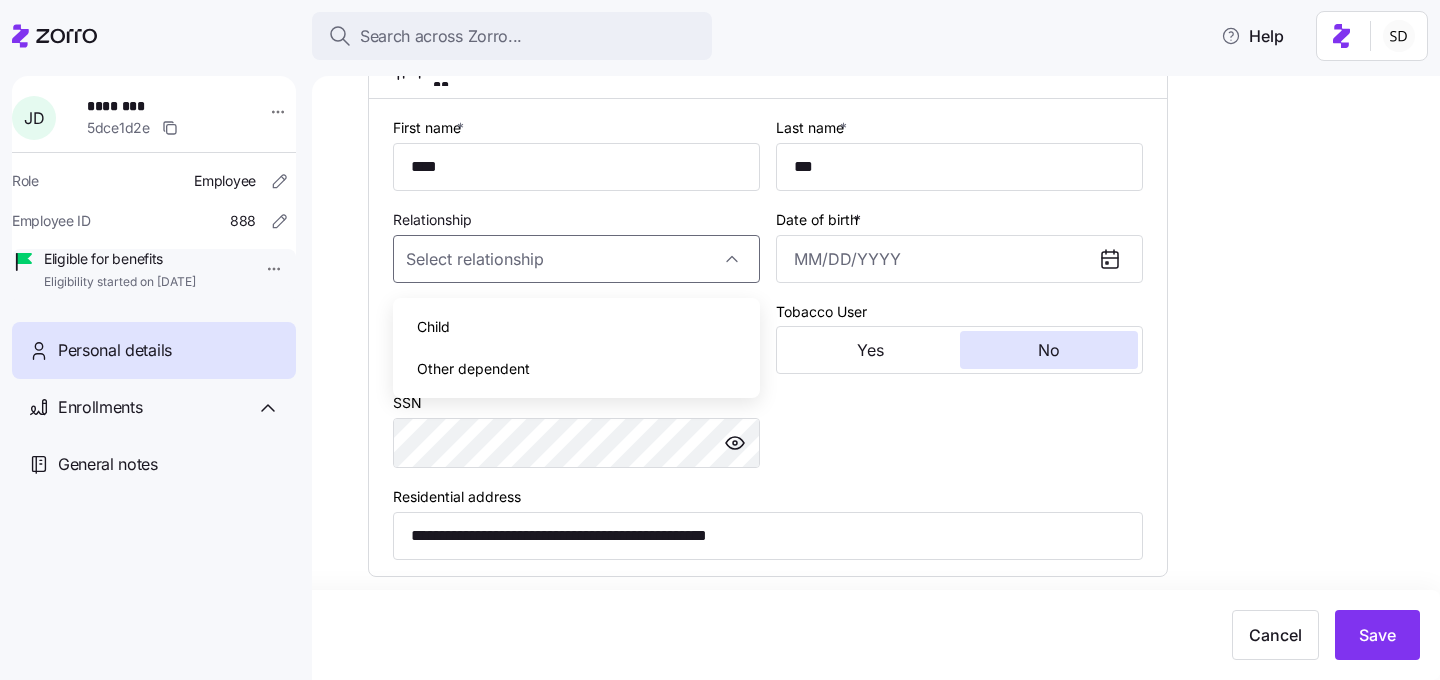 click on "Child" at bounding box center (576, 327) 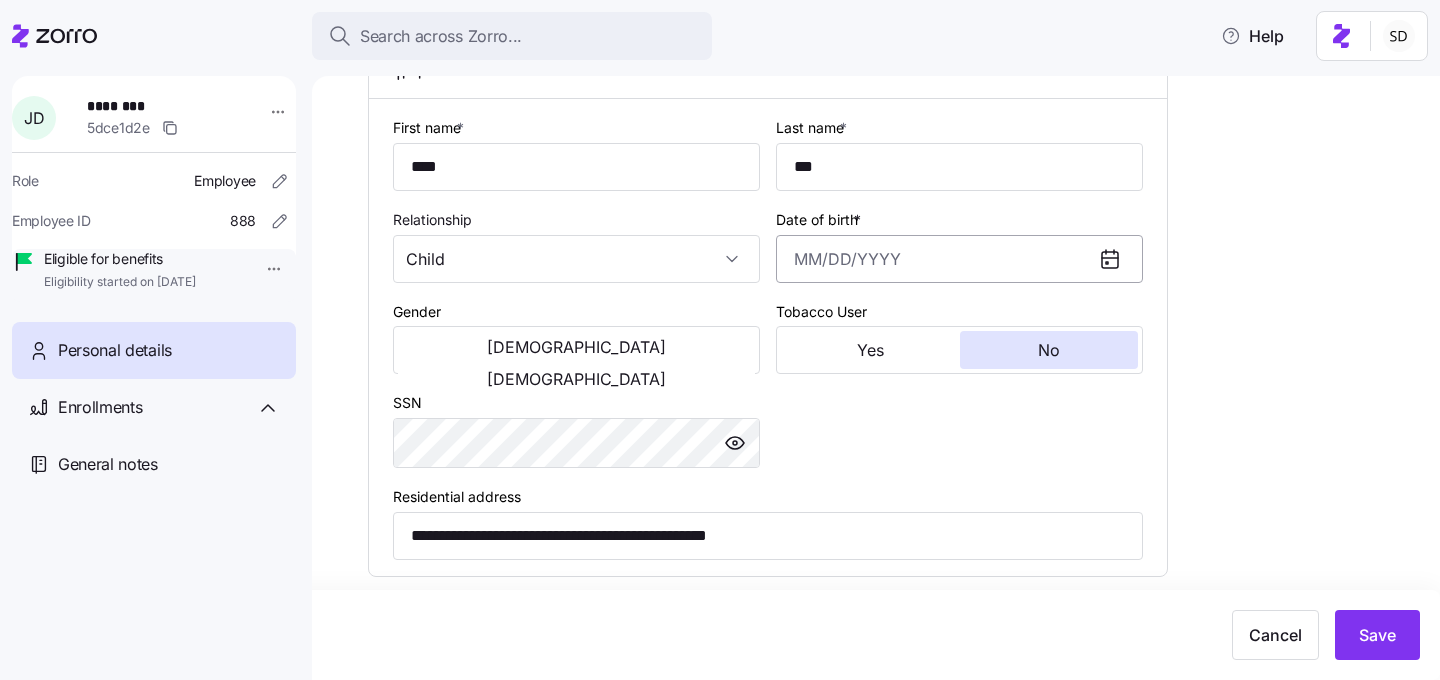click on "Date of birth  *" at bounding box center (959, 259) 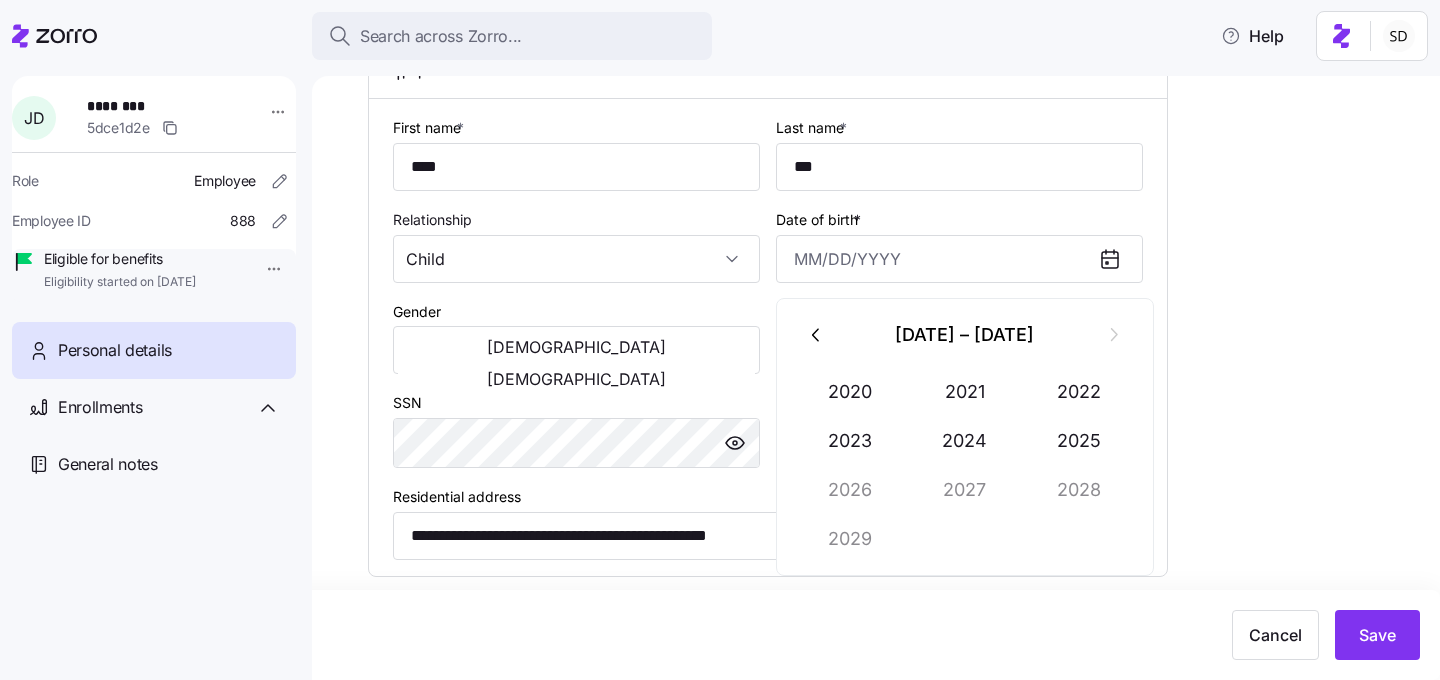 click at bounding box center [817, 335] 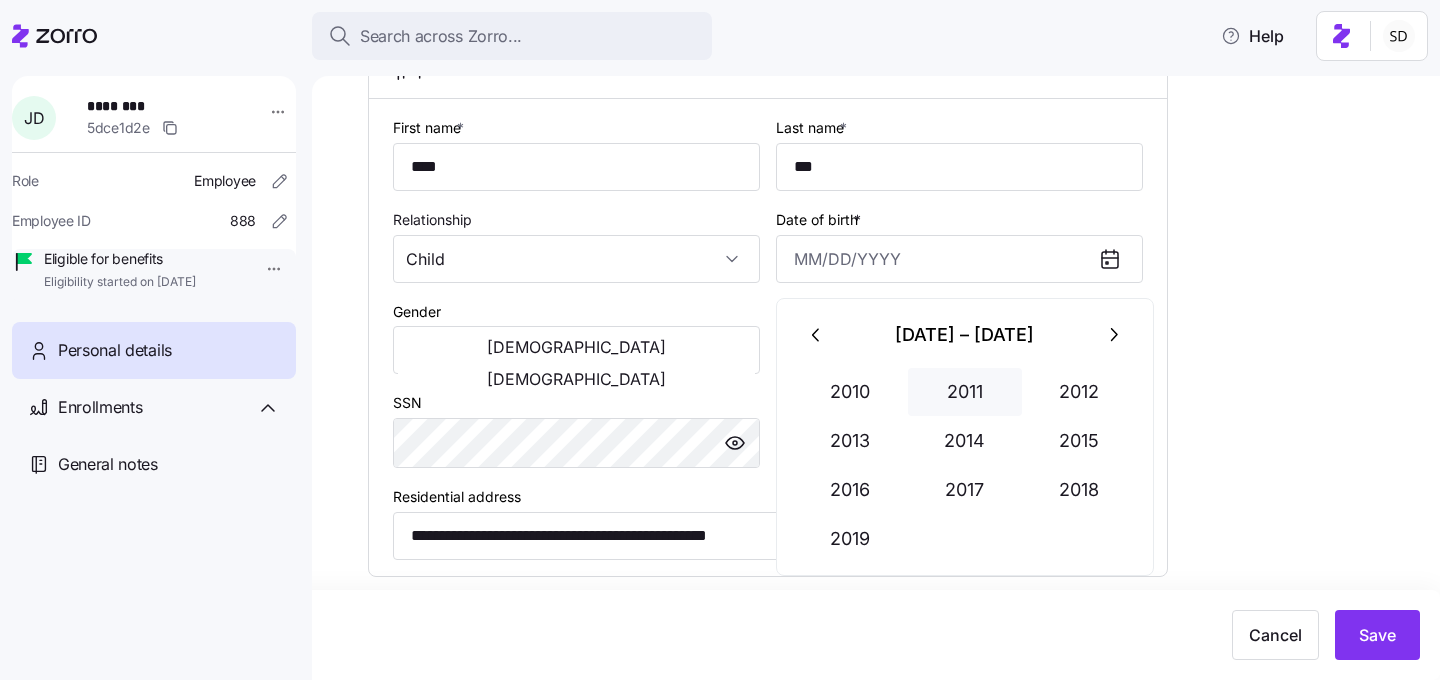 click on "2011" at bounding box center [965, 392] 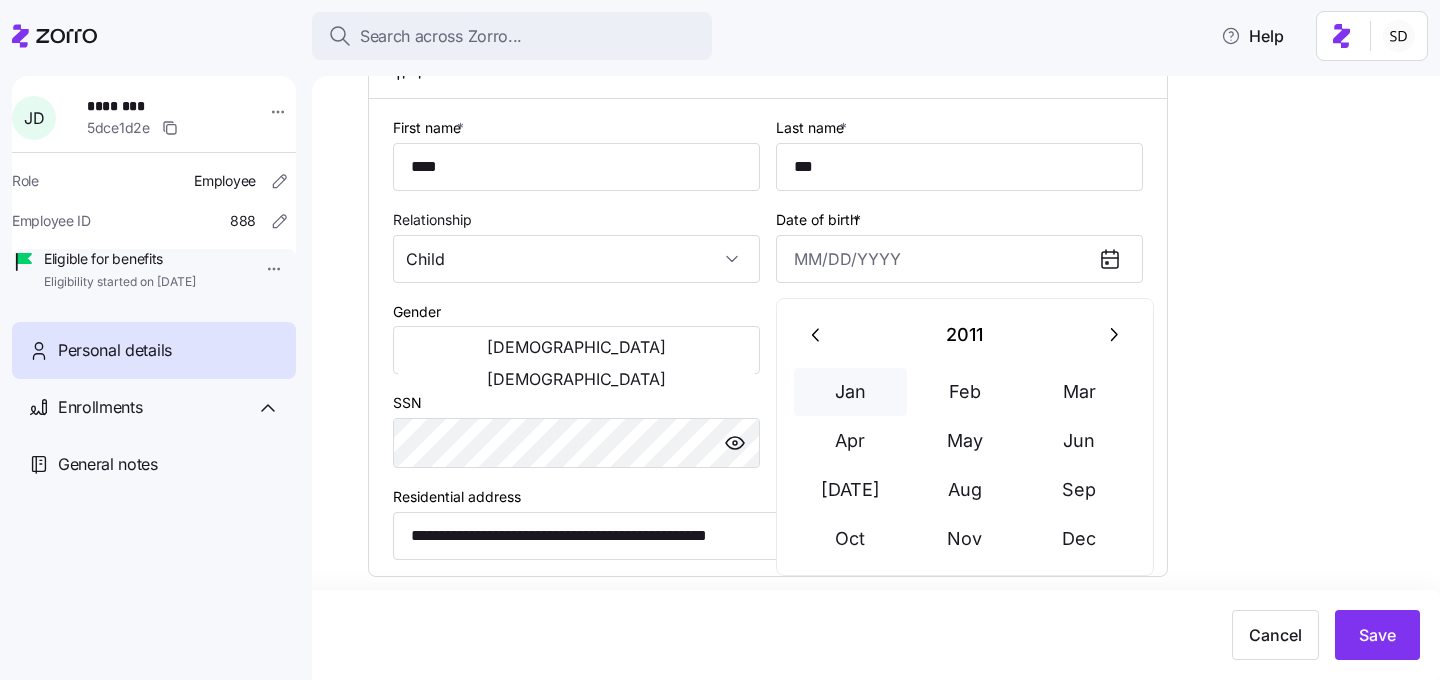 click on "Jan" at bounding box center [851, 392] 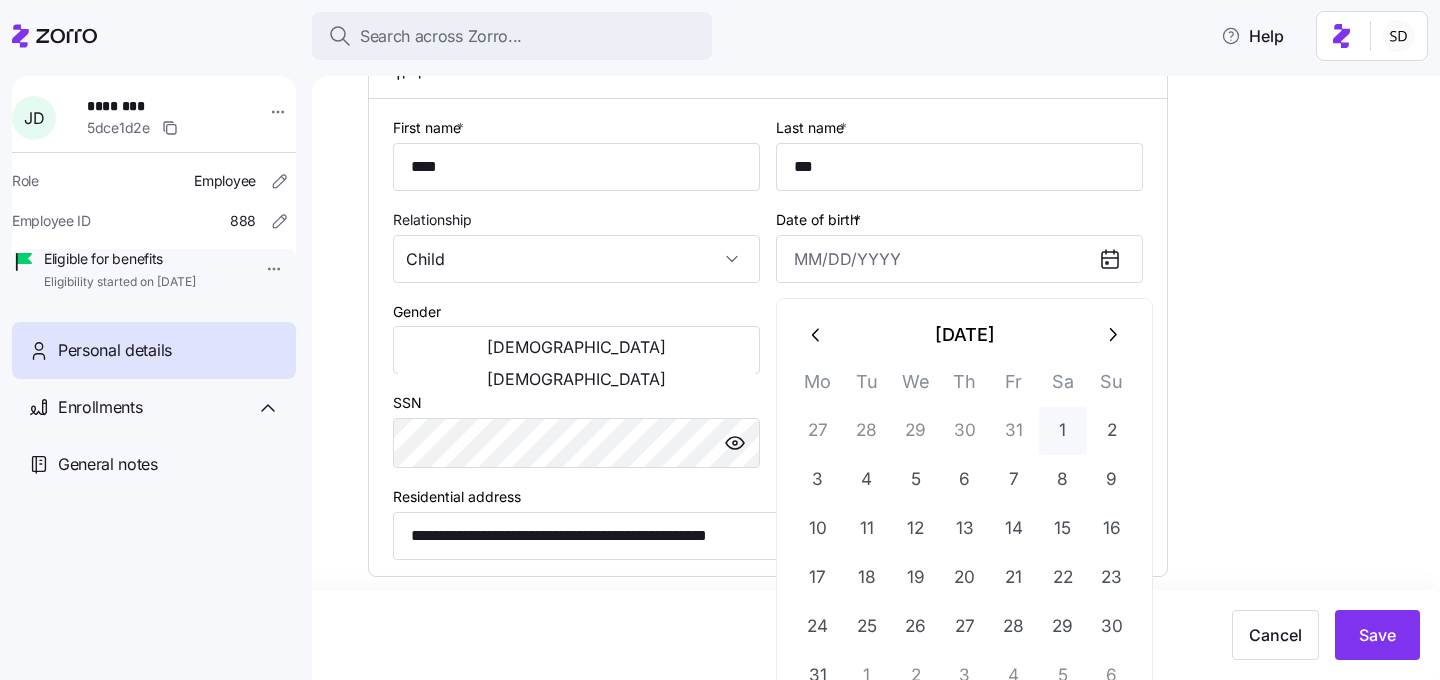 click on "1" at bounding box center (1063, 431) 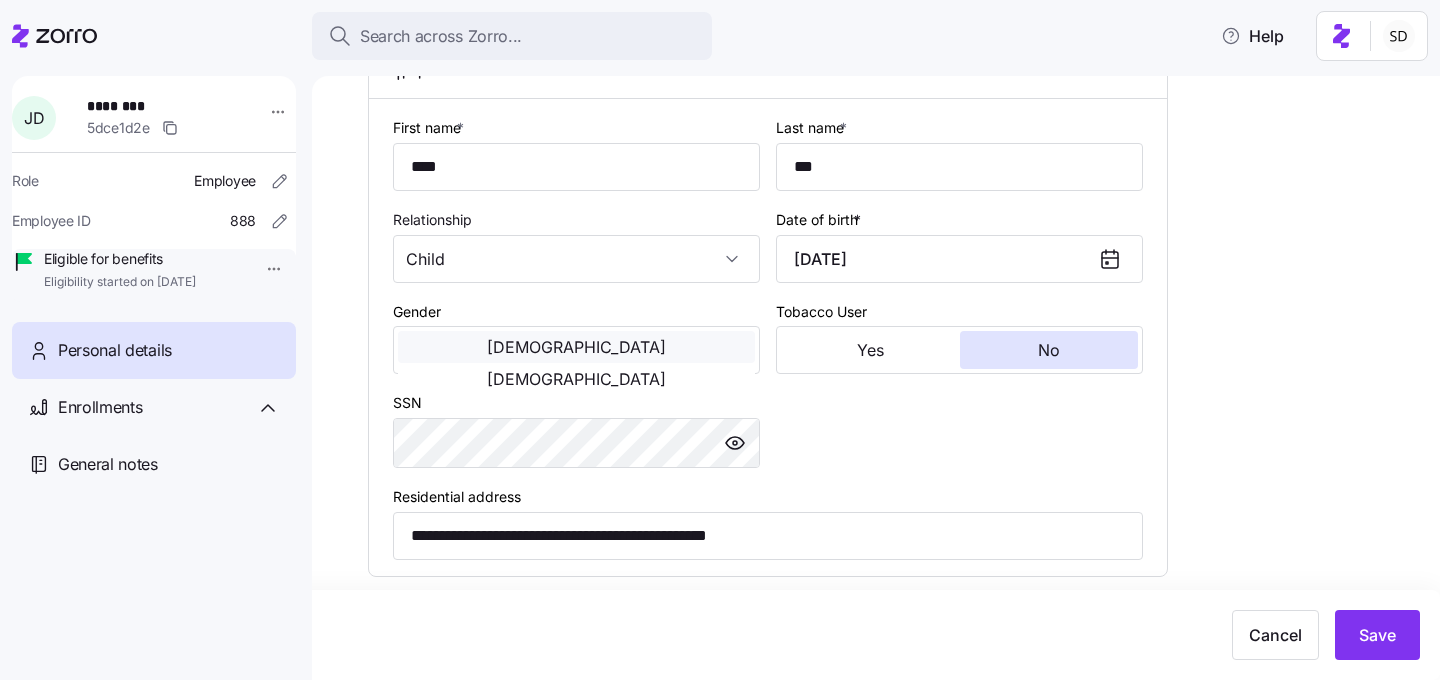 click on "Male" at bounding box center (576, 347) 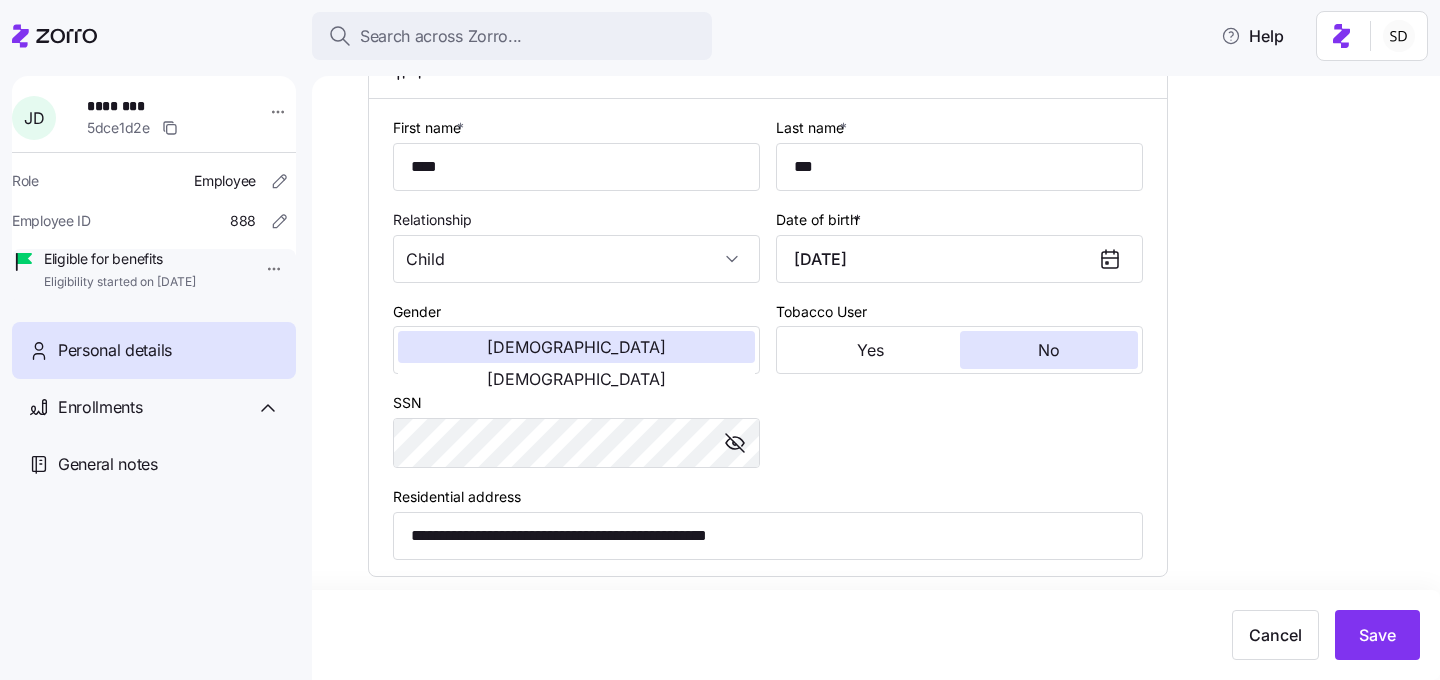 click on "**********" at bounding box center [768, 337] 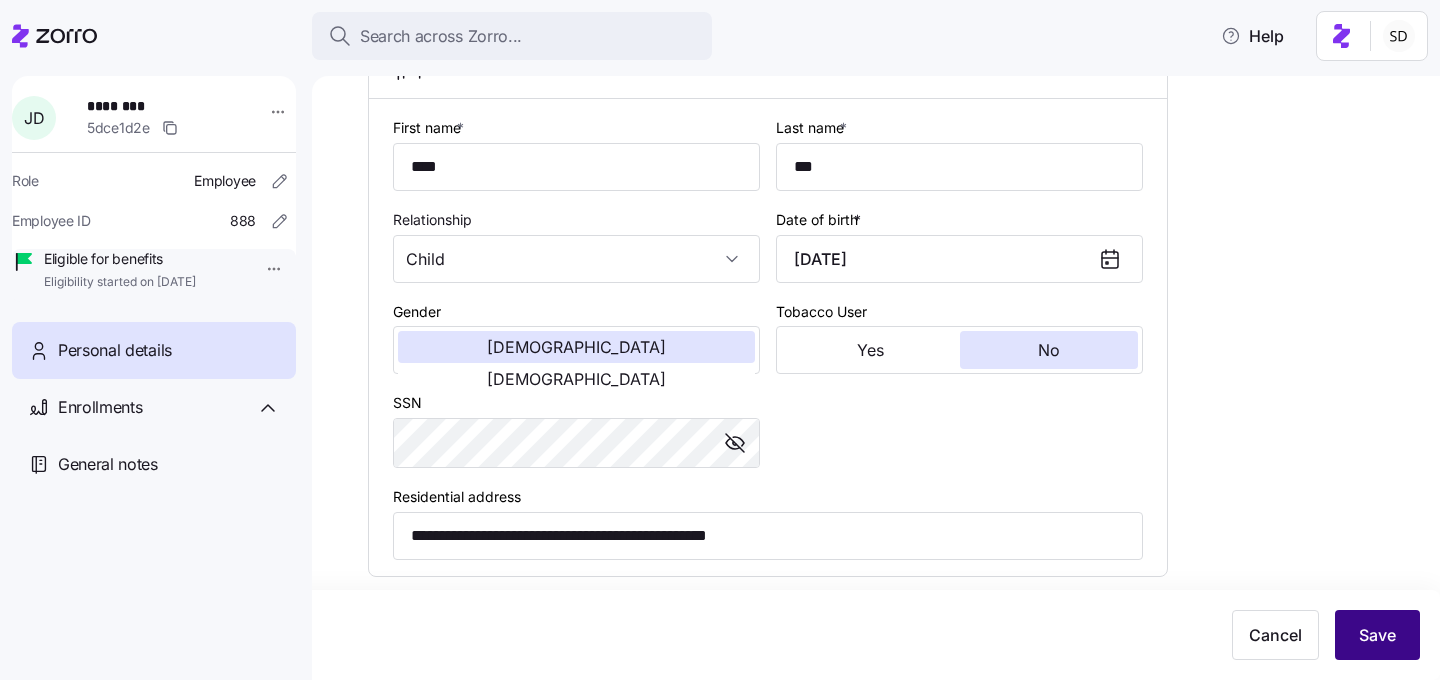 click on "Save" at bounding box center [1377, 635] 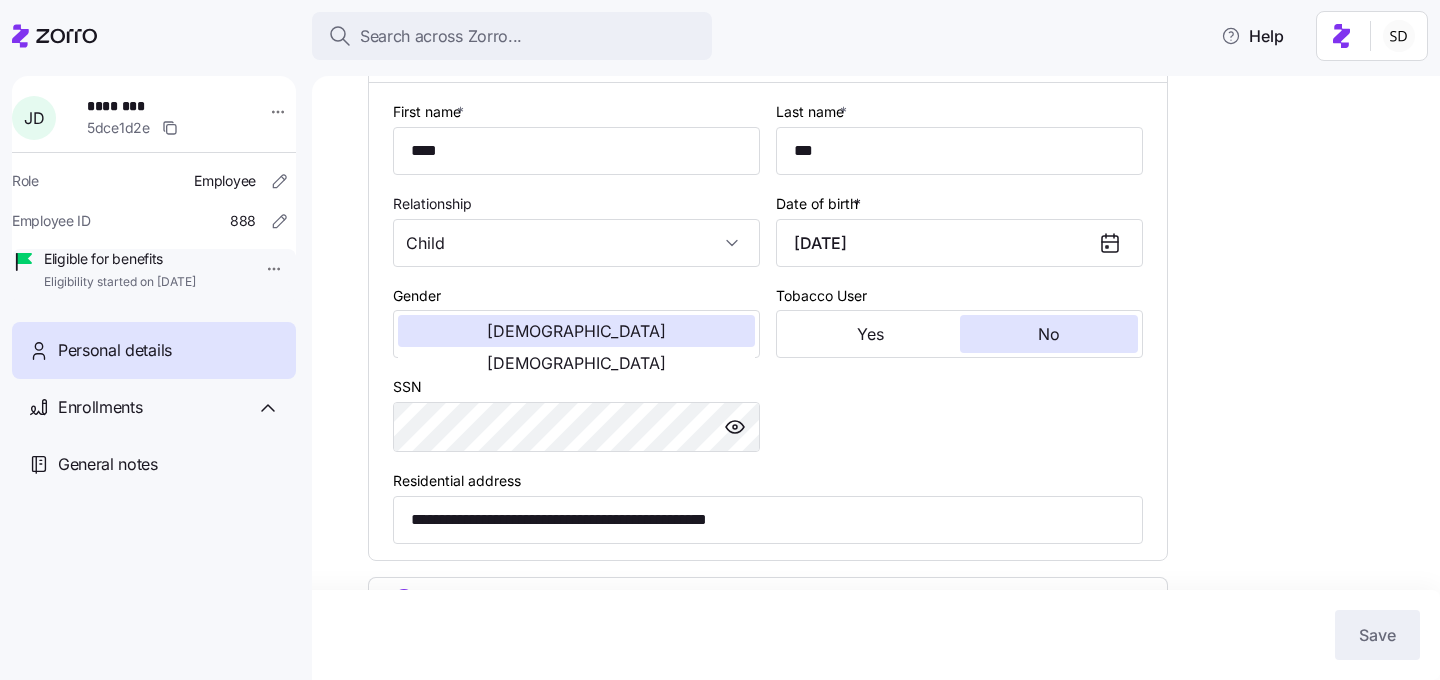 scroll, scrollTop: 1861, scrollLeft: 0, axis: vertical 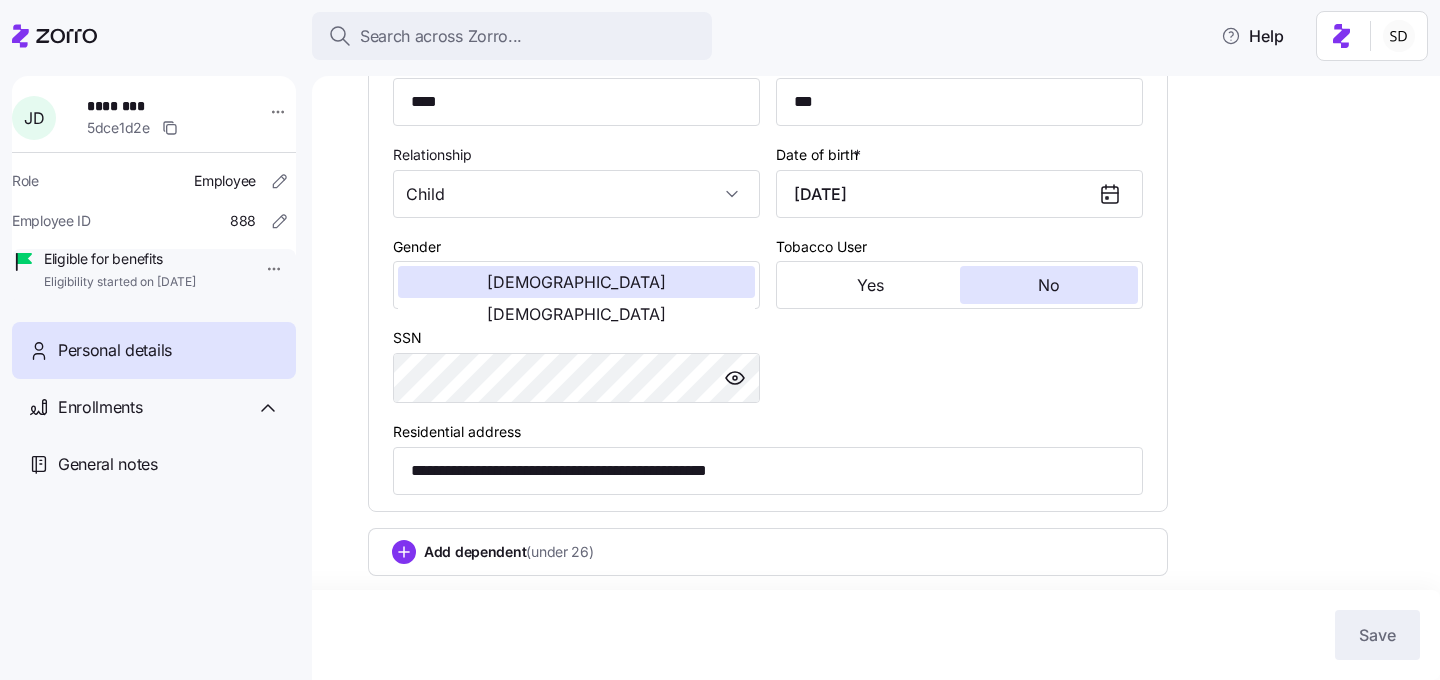 click on "Add dependent  (under 26)" at bounding box center (509, 552) 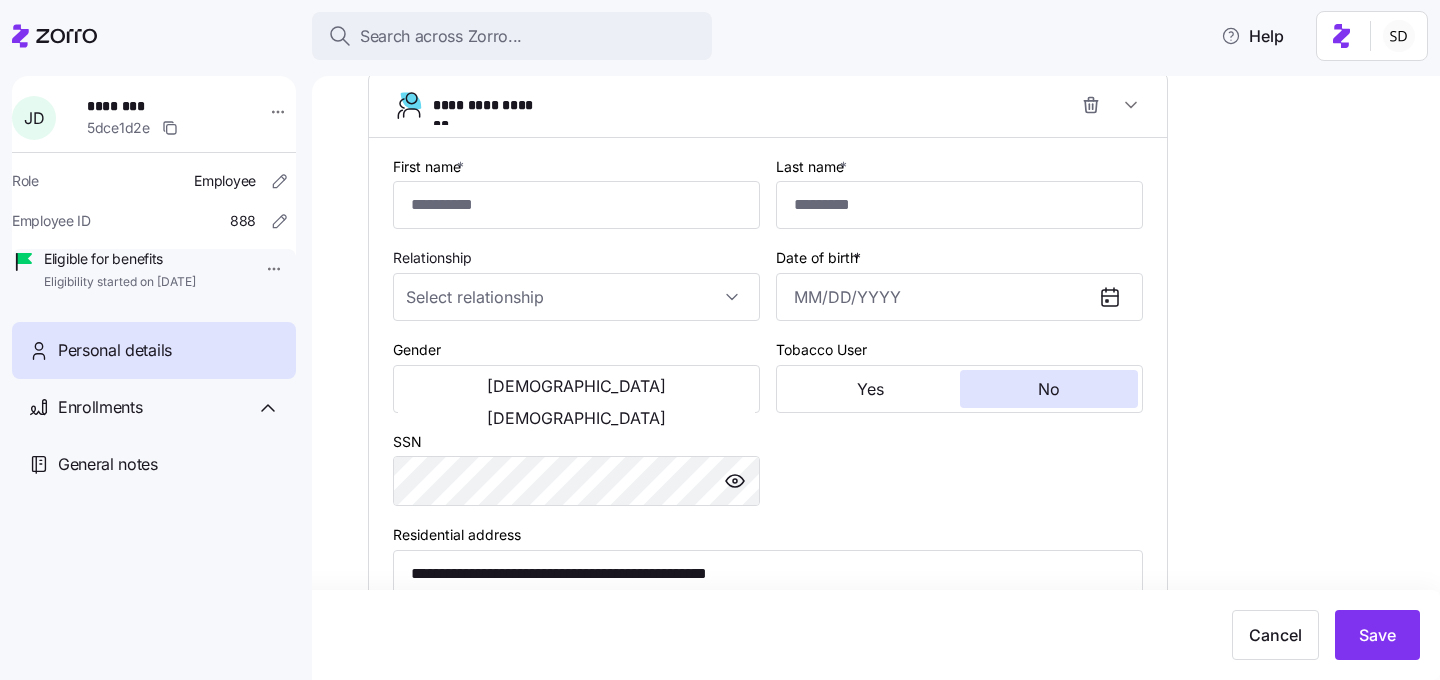 scroll, scrollTop: 2306, scrollLeft: 0, axis: vertical 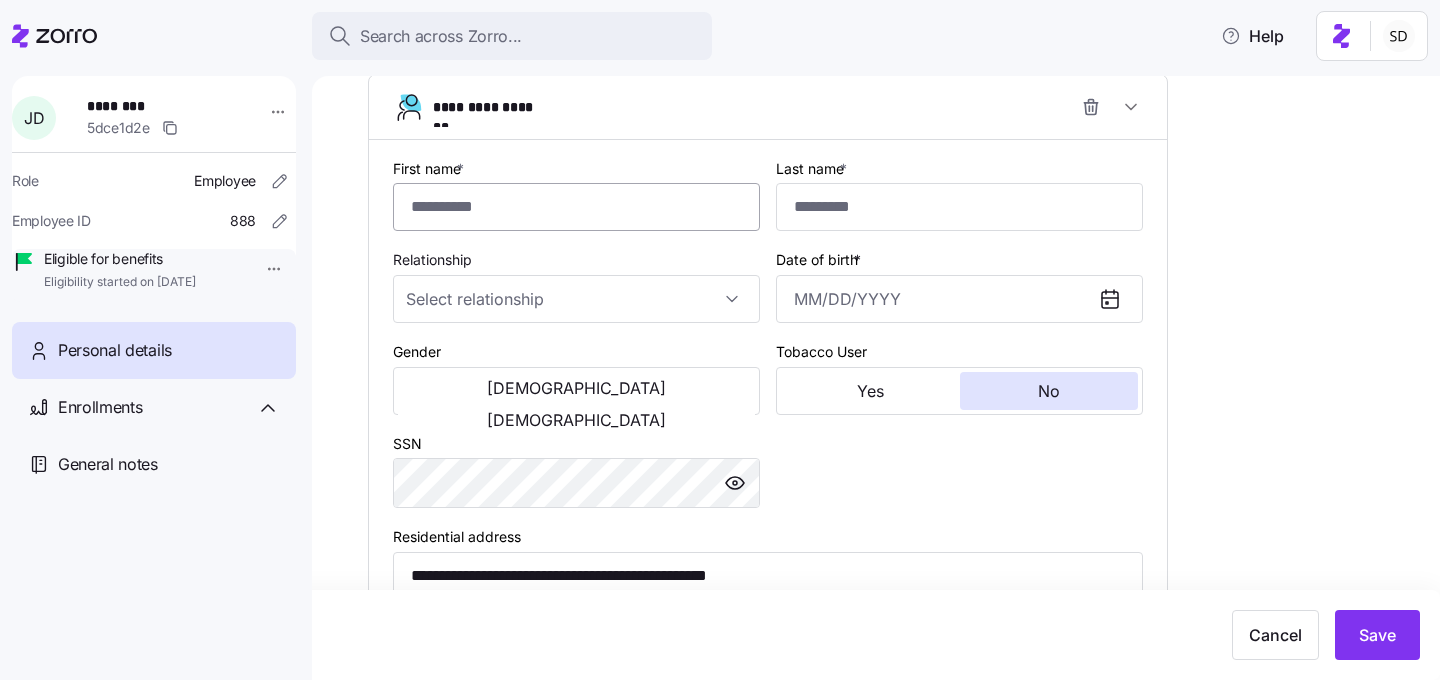 click on "First name  *" at bounding box center (576, 207) 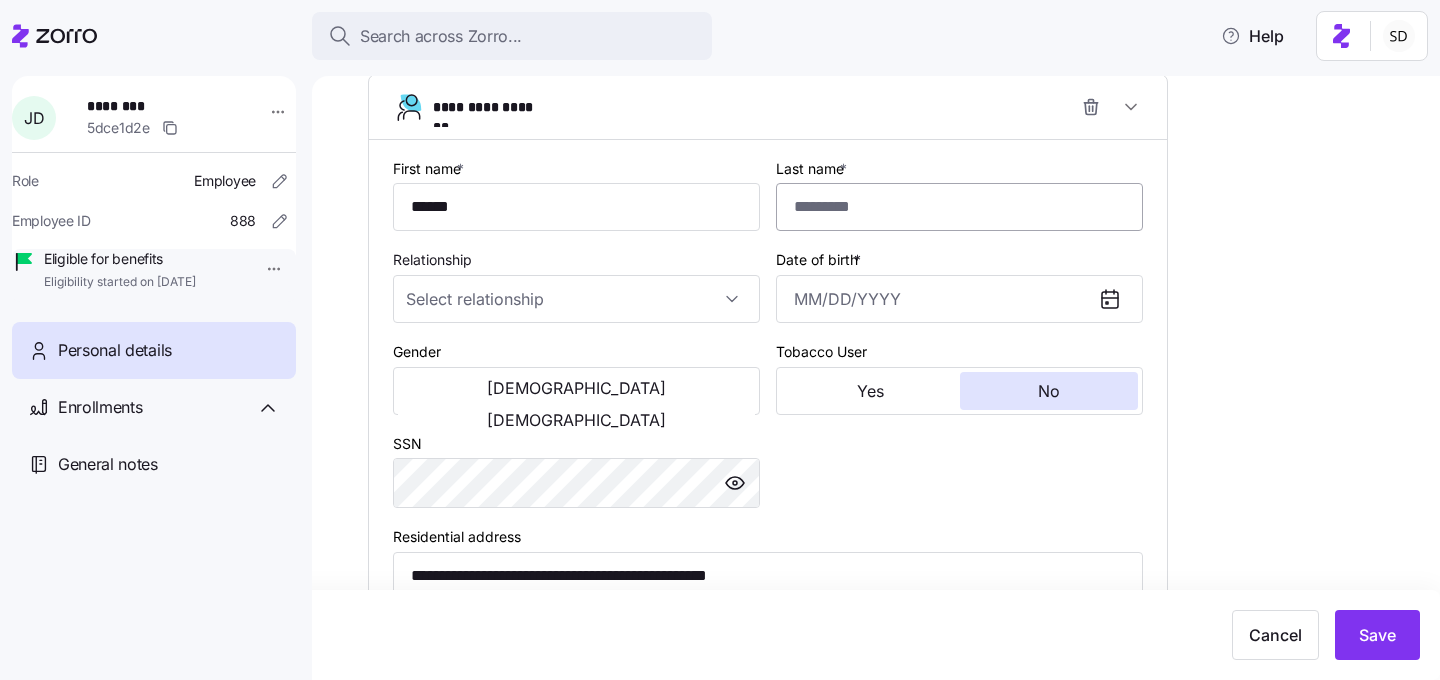 type on "******" 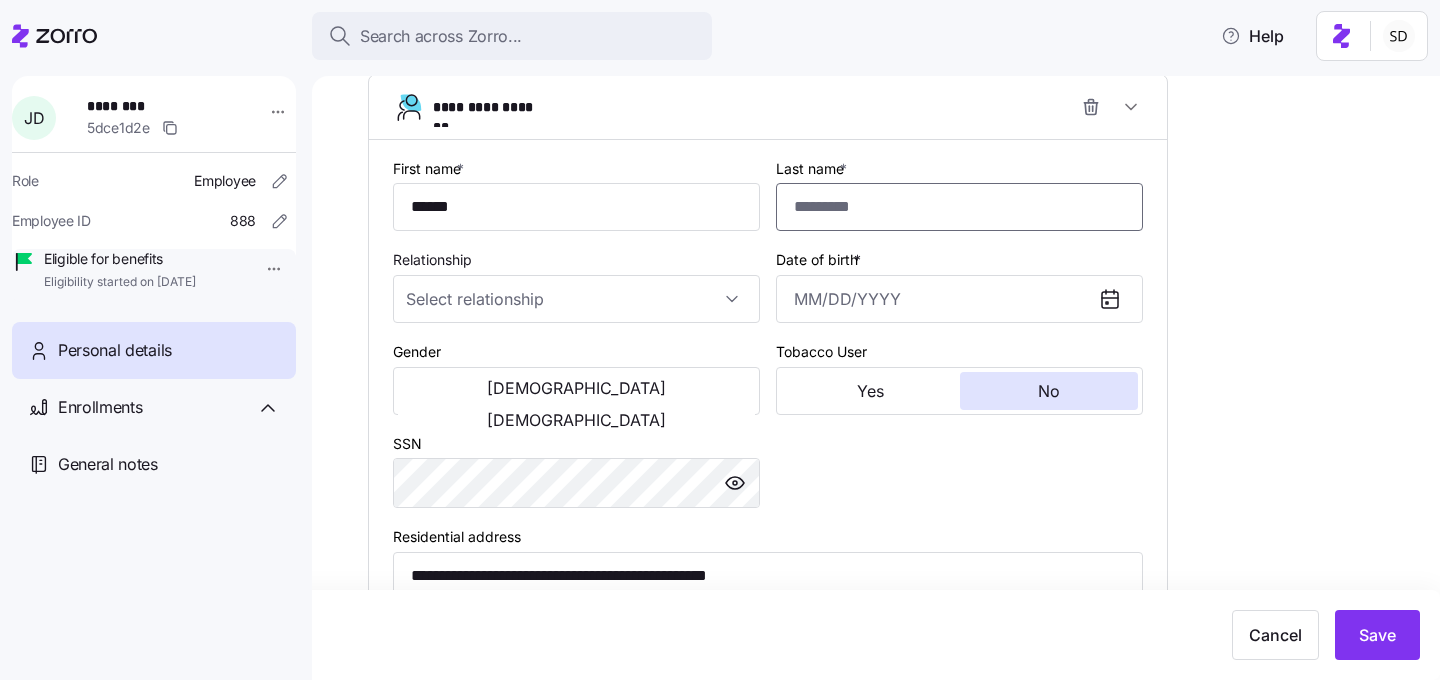 click on "Last name  *" at bounding box center (959, 207) 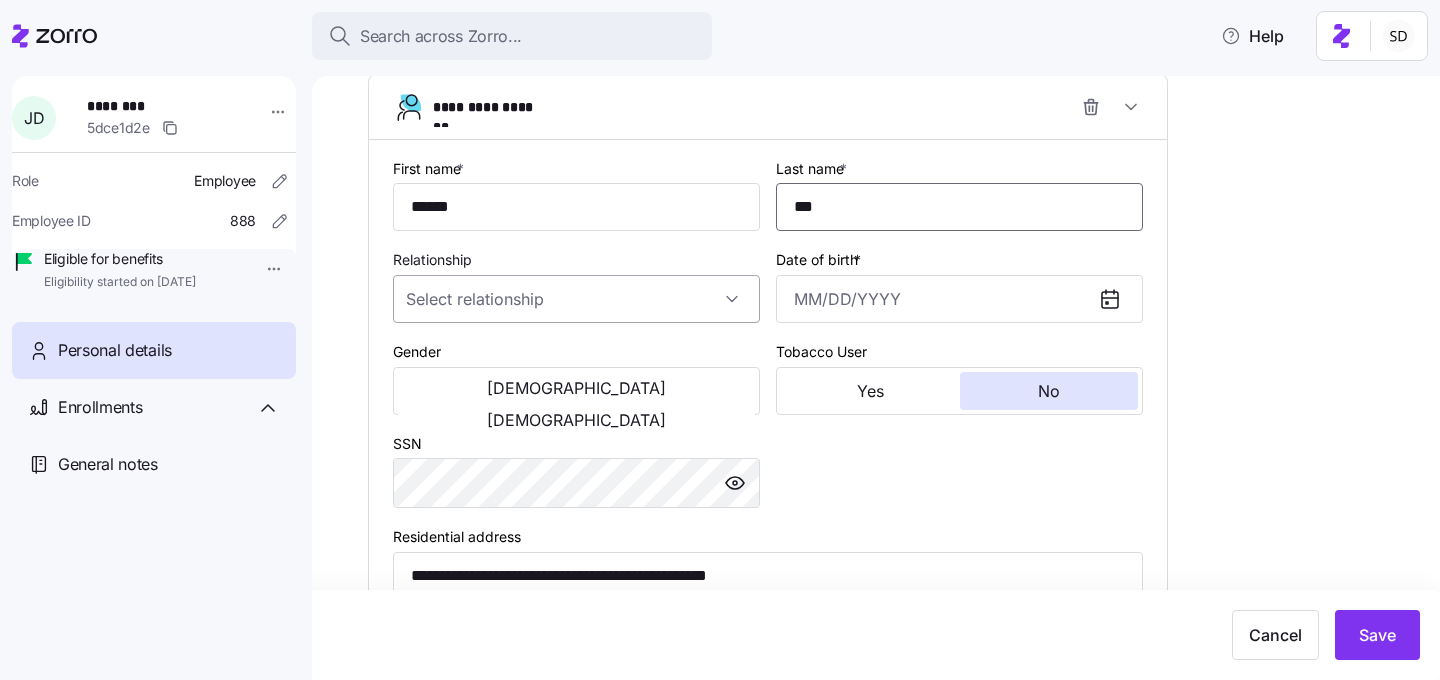 type on "***" 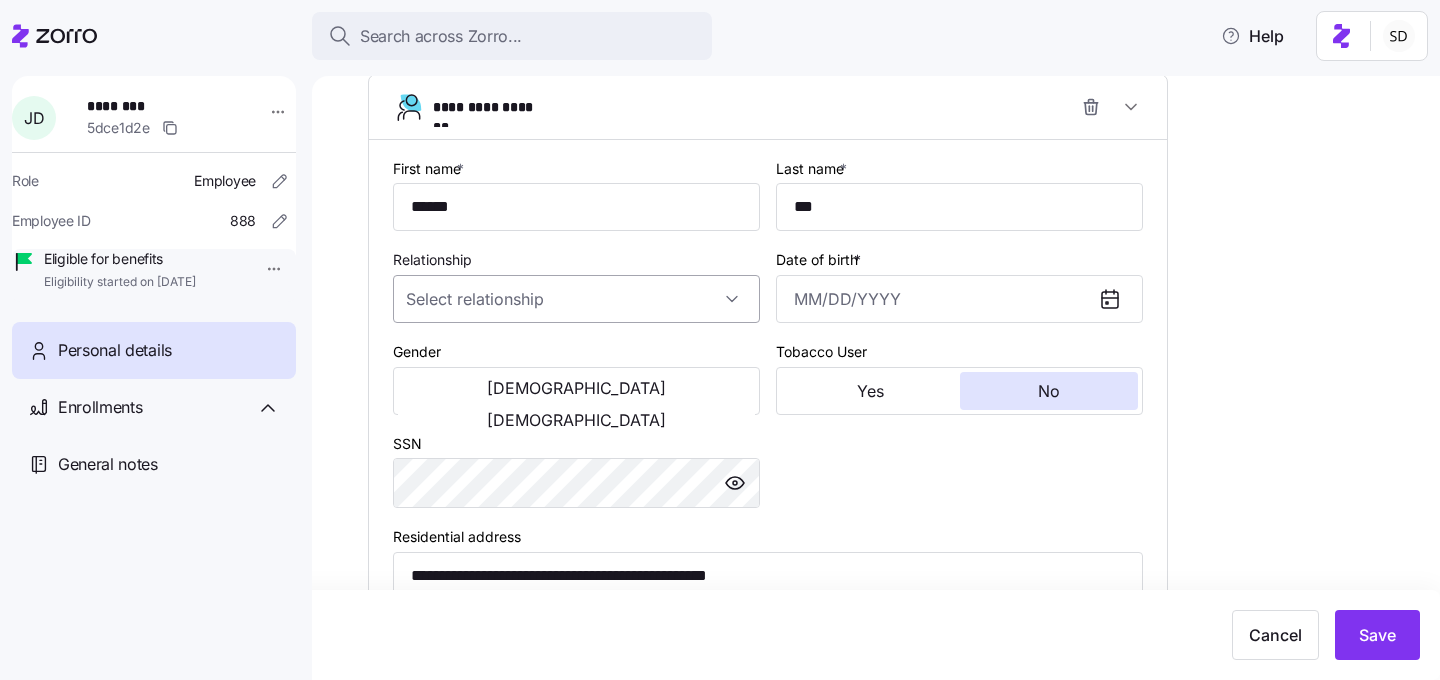 click on "Relationship" at bounding box center (576, 299) 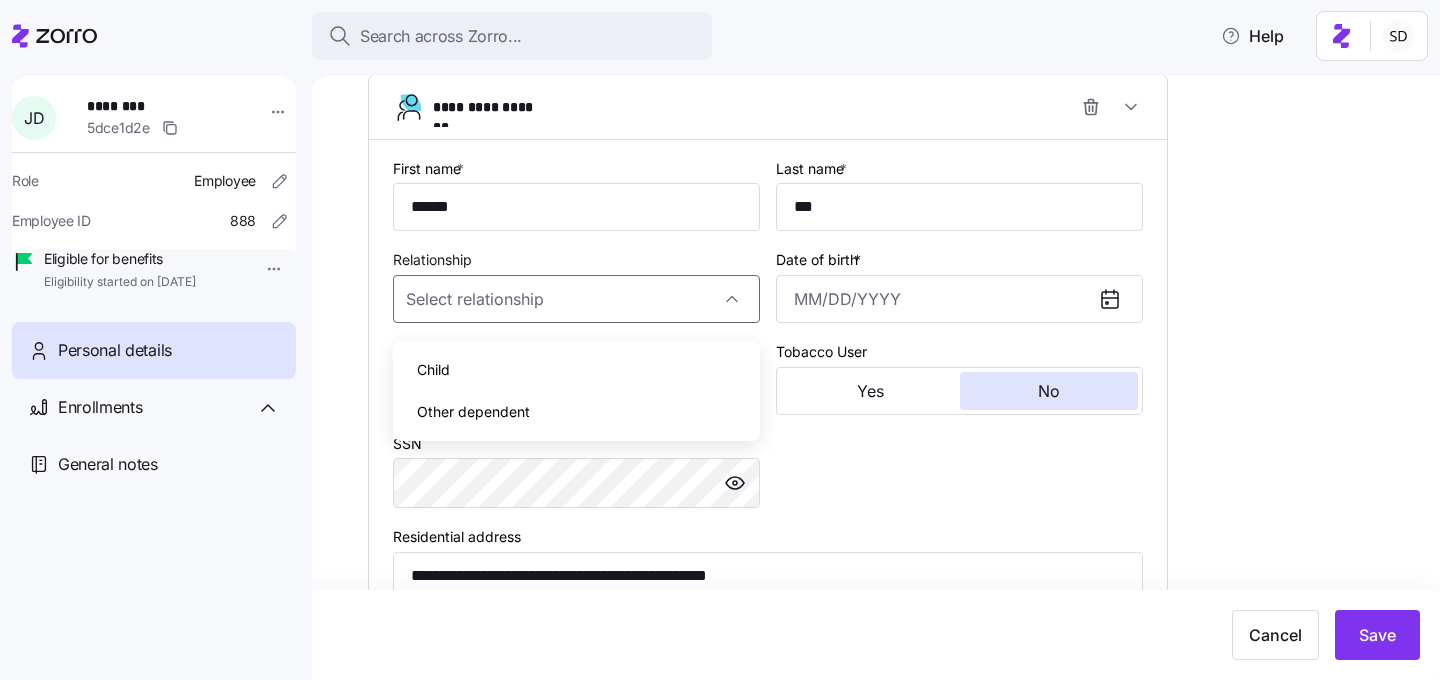 click on "Child" at bounding box center [576, 370] 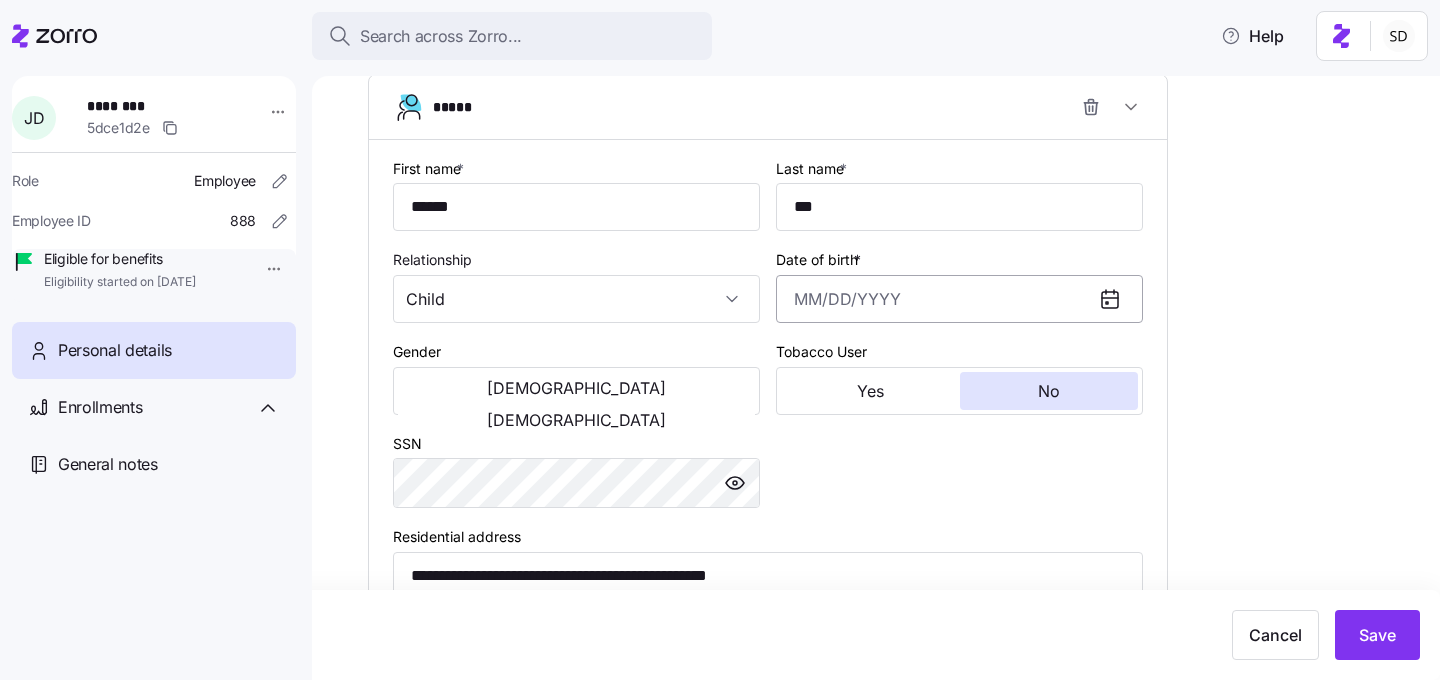 click on "Date of birth  *" at bounding box center (959, 299) 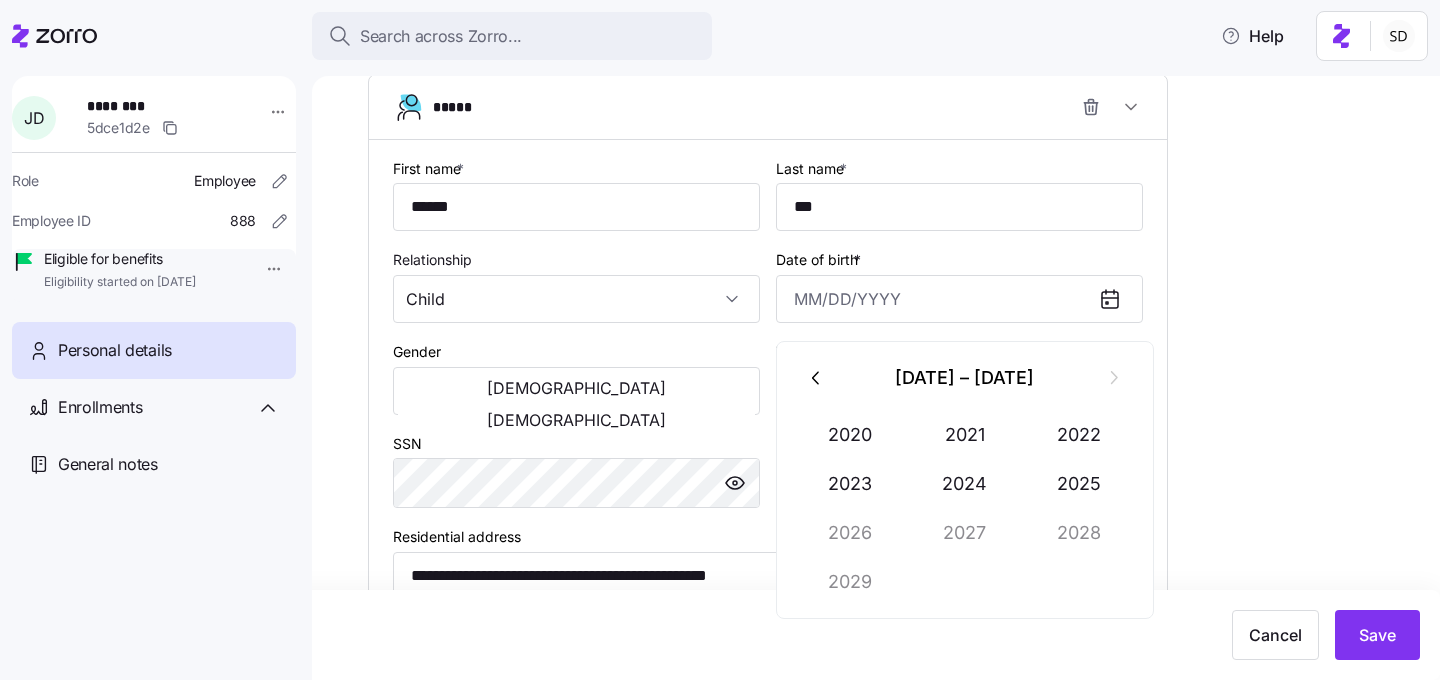 click at bounding box center (817, 378) 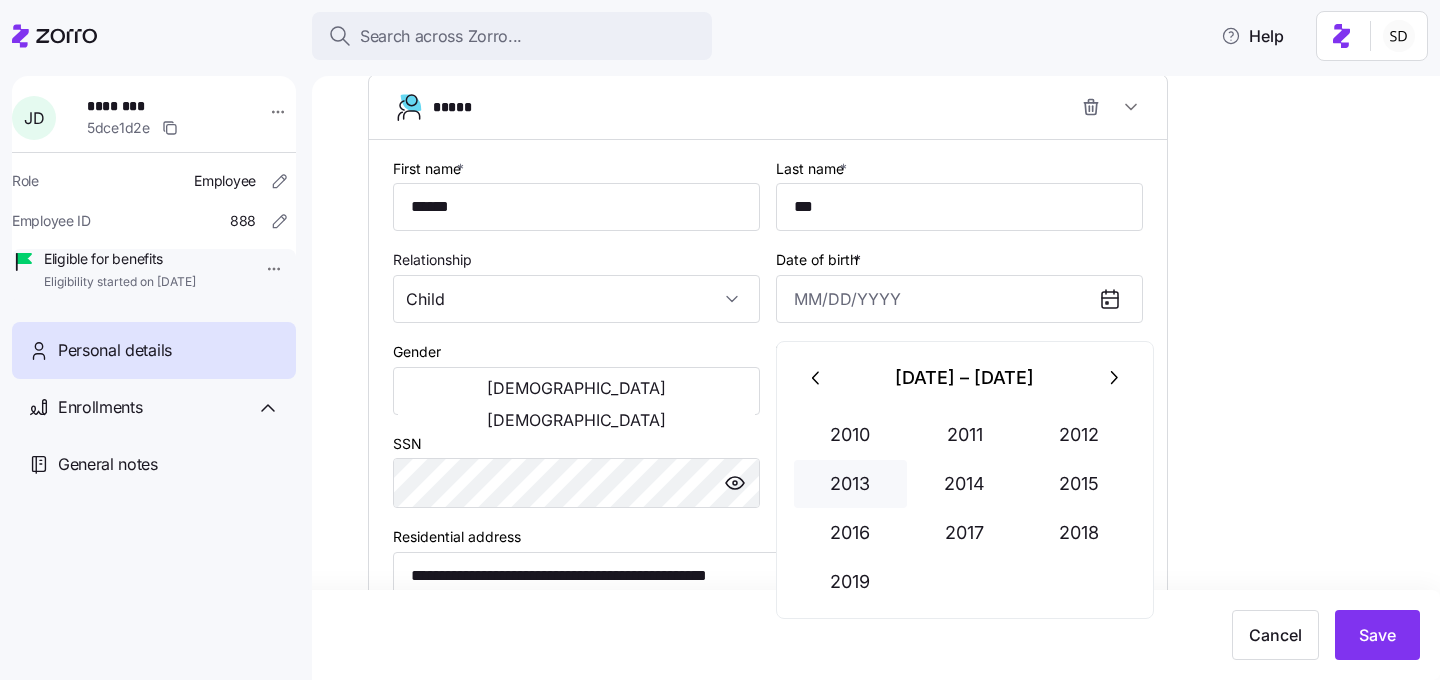 click on "2013" at bounding box center [851, 484] 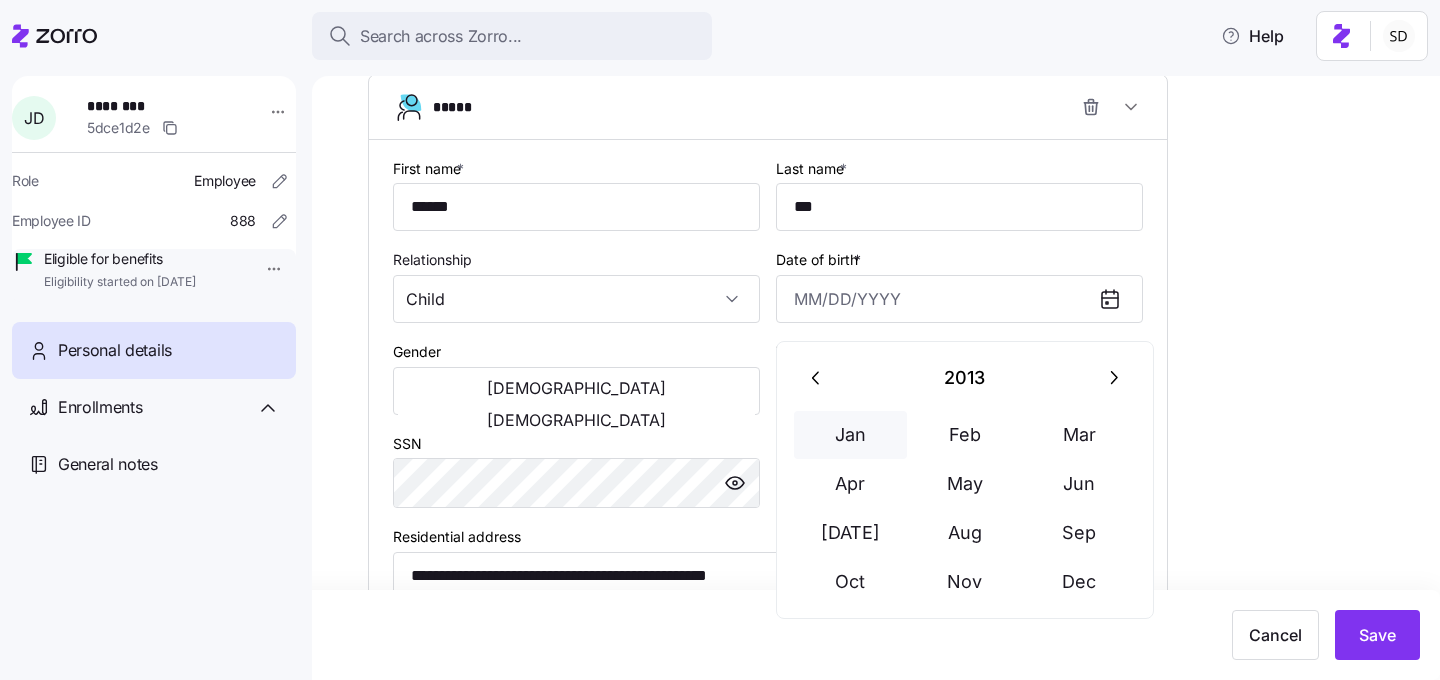 click on "Jan" at bounding box center [851, 435] 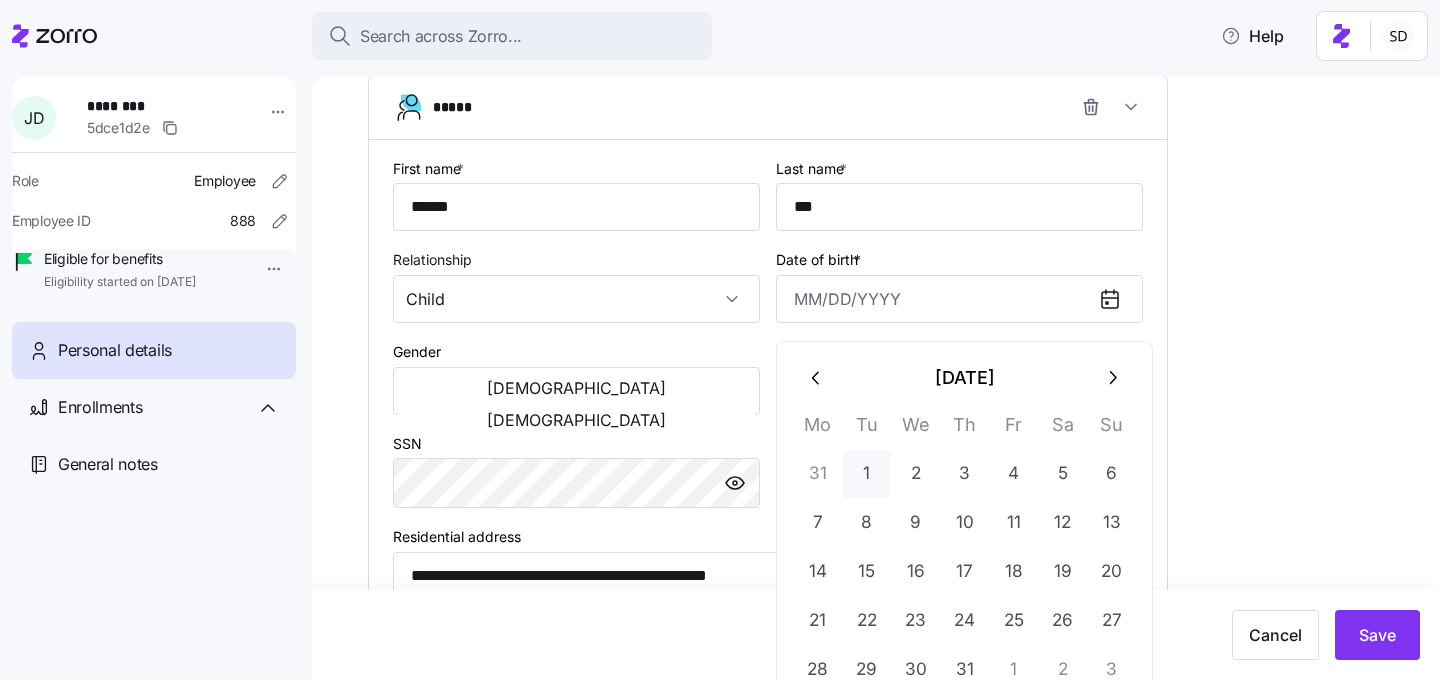 click on "1" at bounding box center [867, 474] 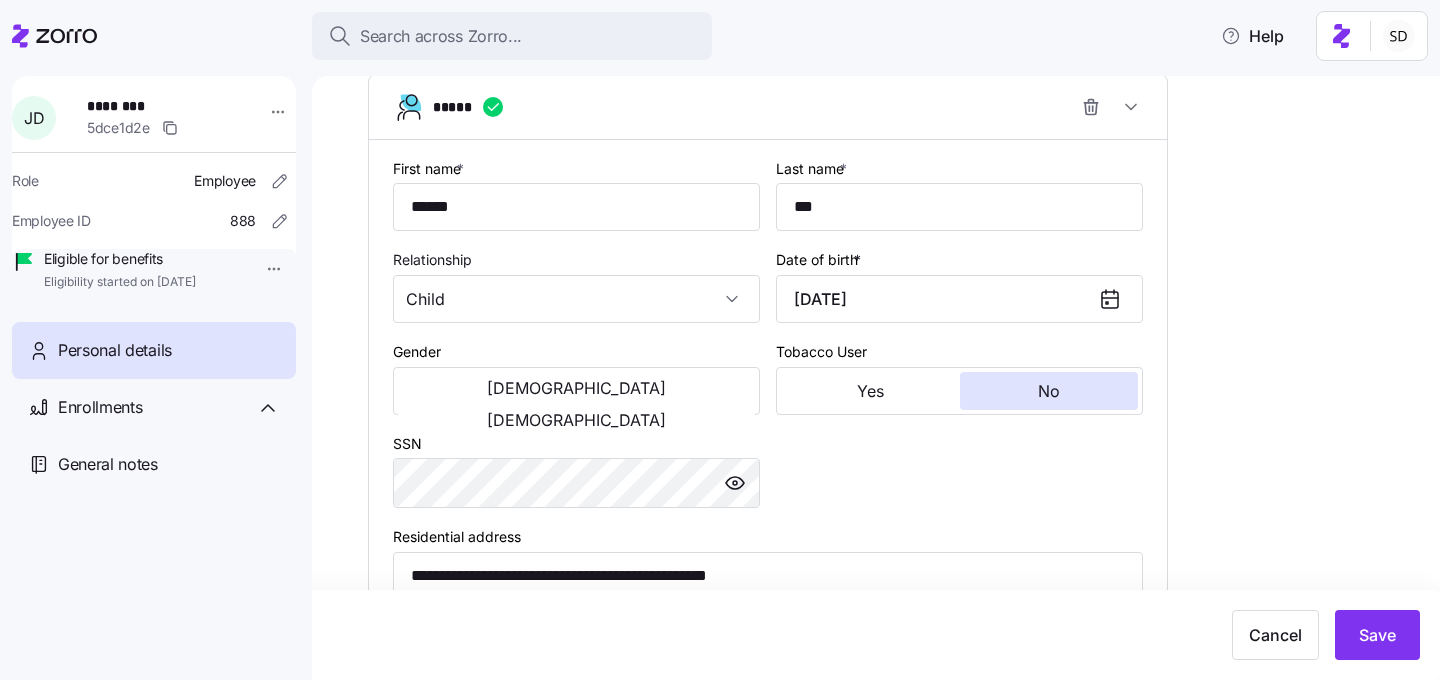 click on "Gender Male Female" at bounding box center (576, 377) 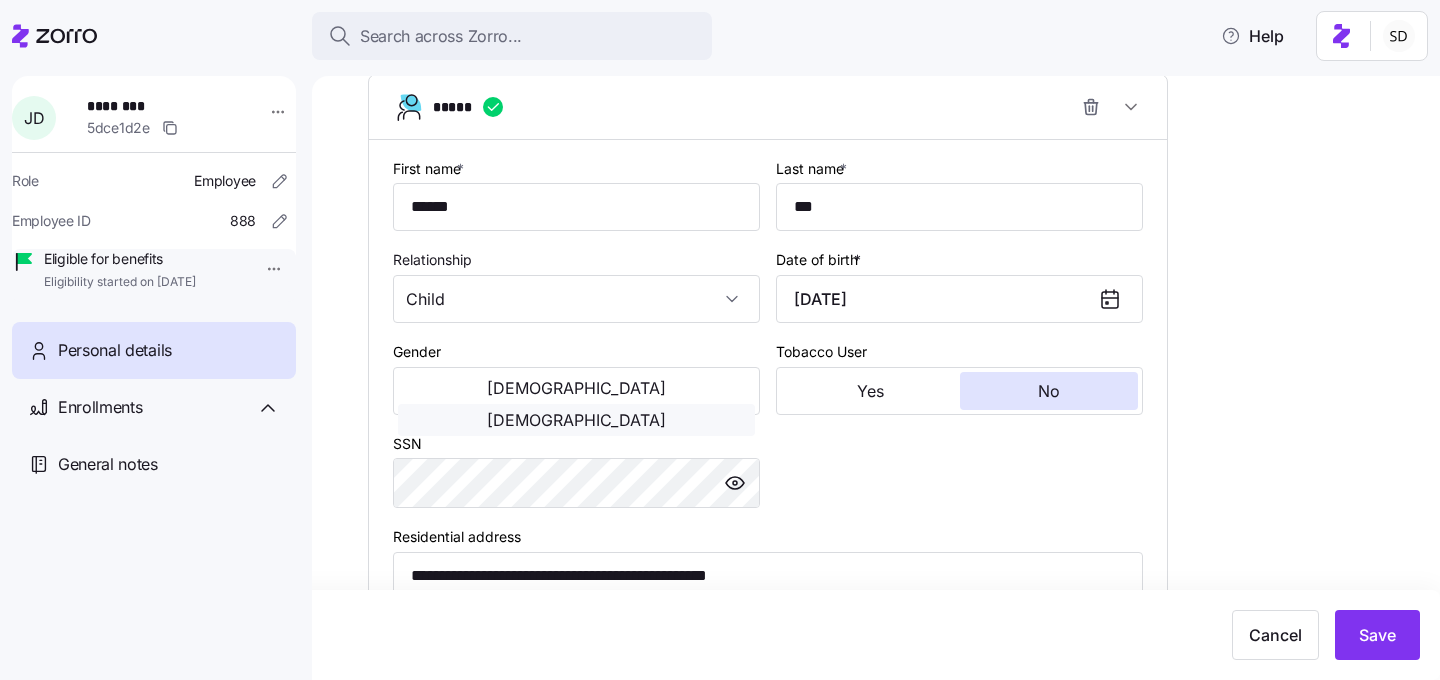 click on "Female" at bounding box center (576, 420) 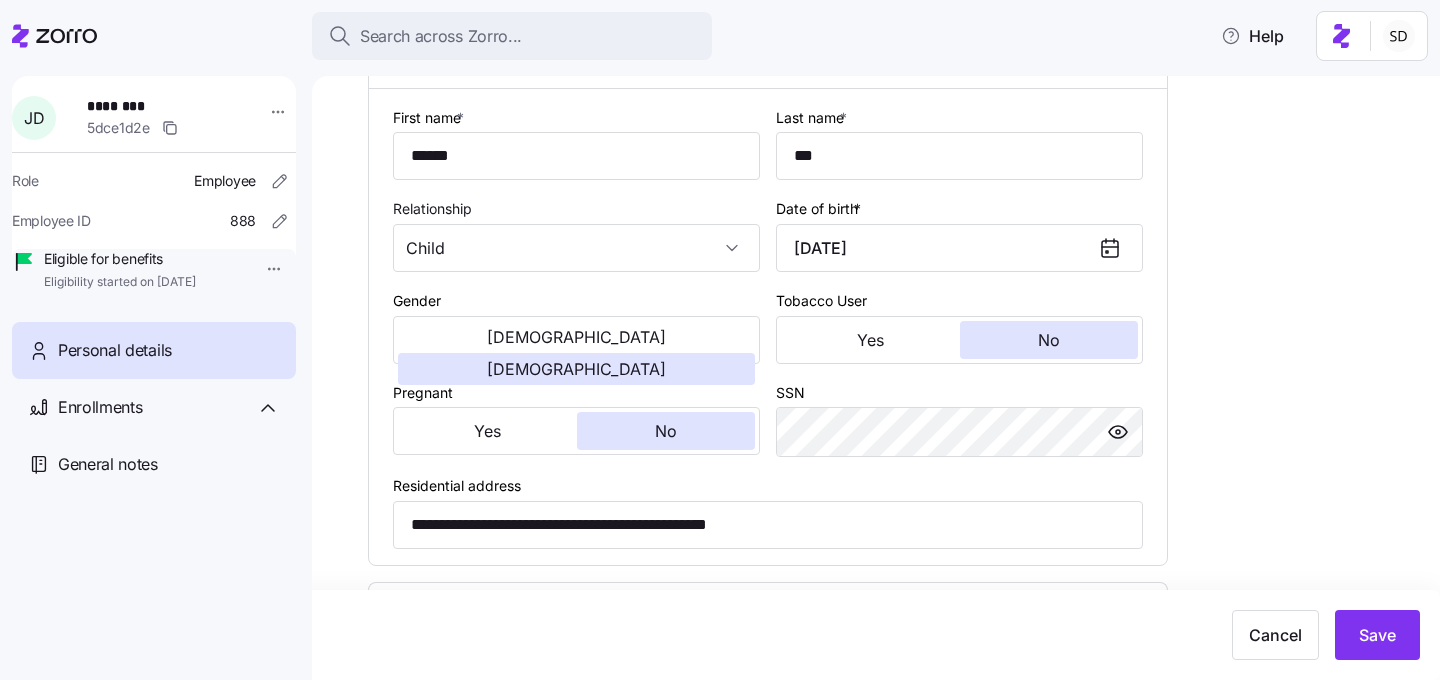 scroll, scrollTop: 2423, scrollLeft: 0, axis: vertical 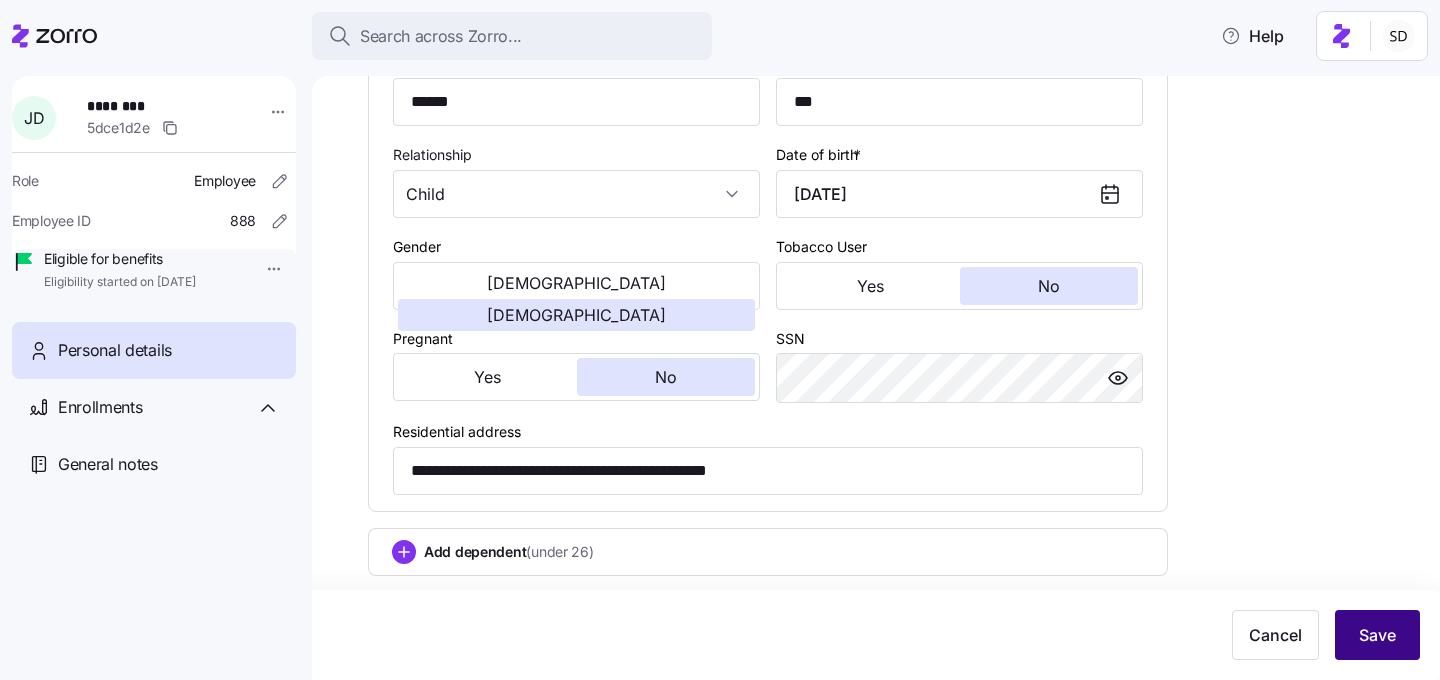 click on "Save" at bounding box center (1377, 635) 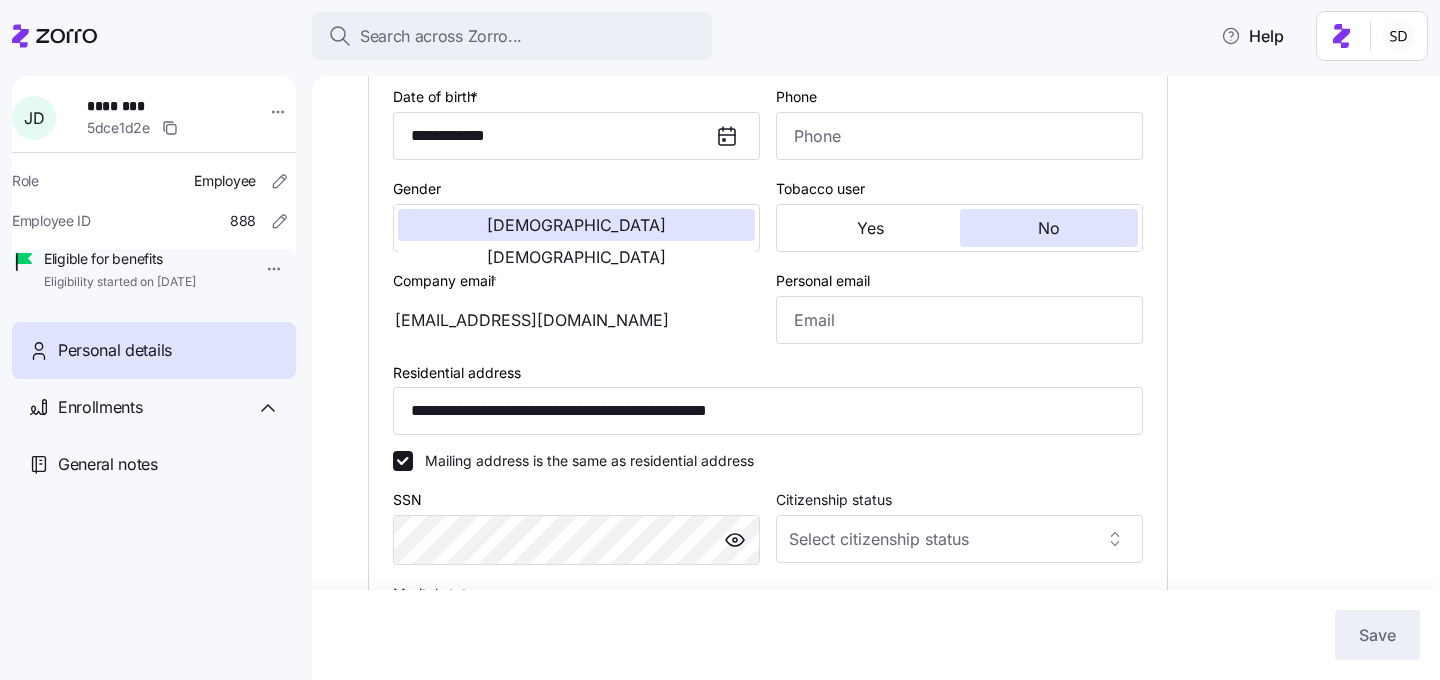 scroll, scrollTop: 0, scrollLeft: 0, axis: both 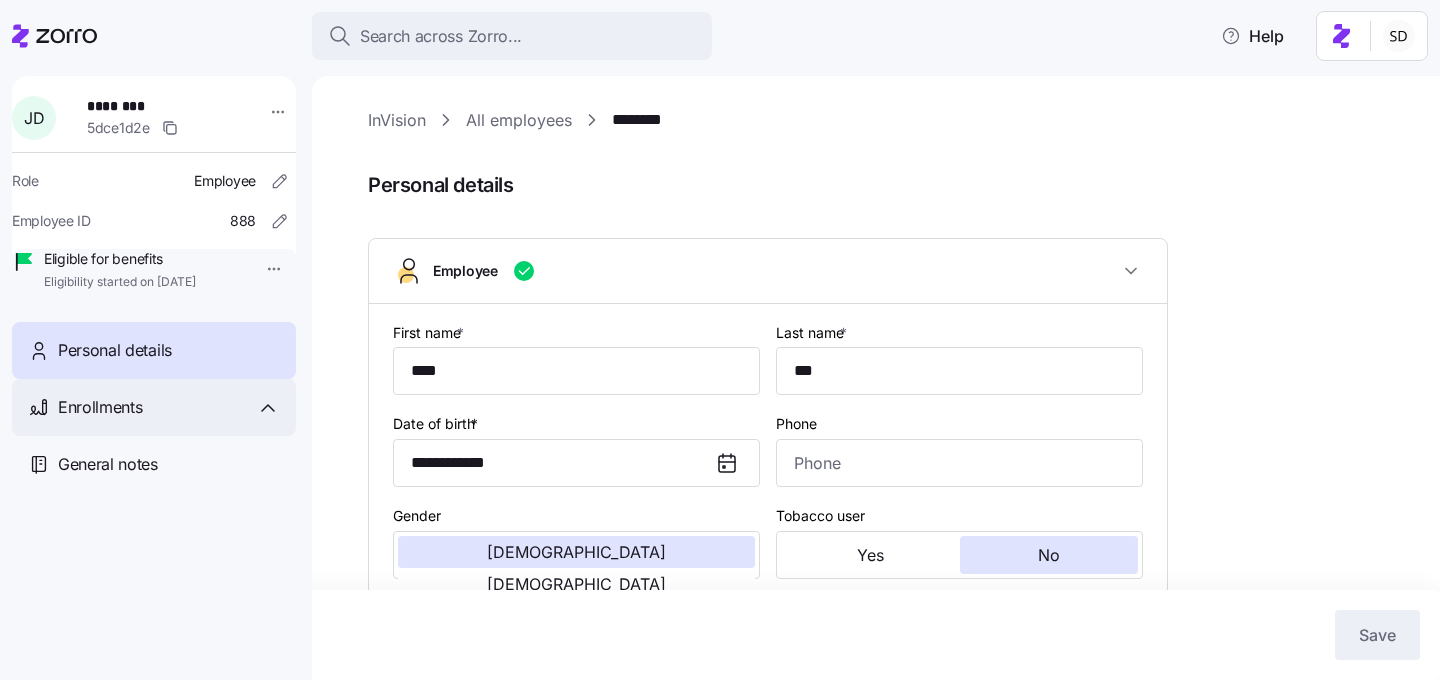 click on "Enrollments" at bounding box center [100, 407] 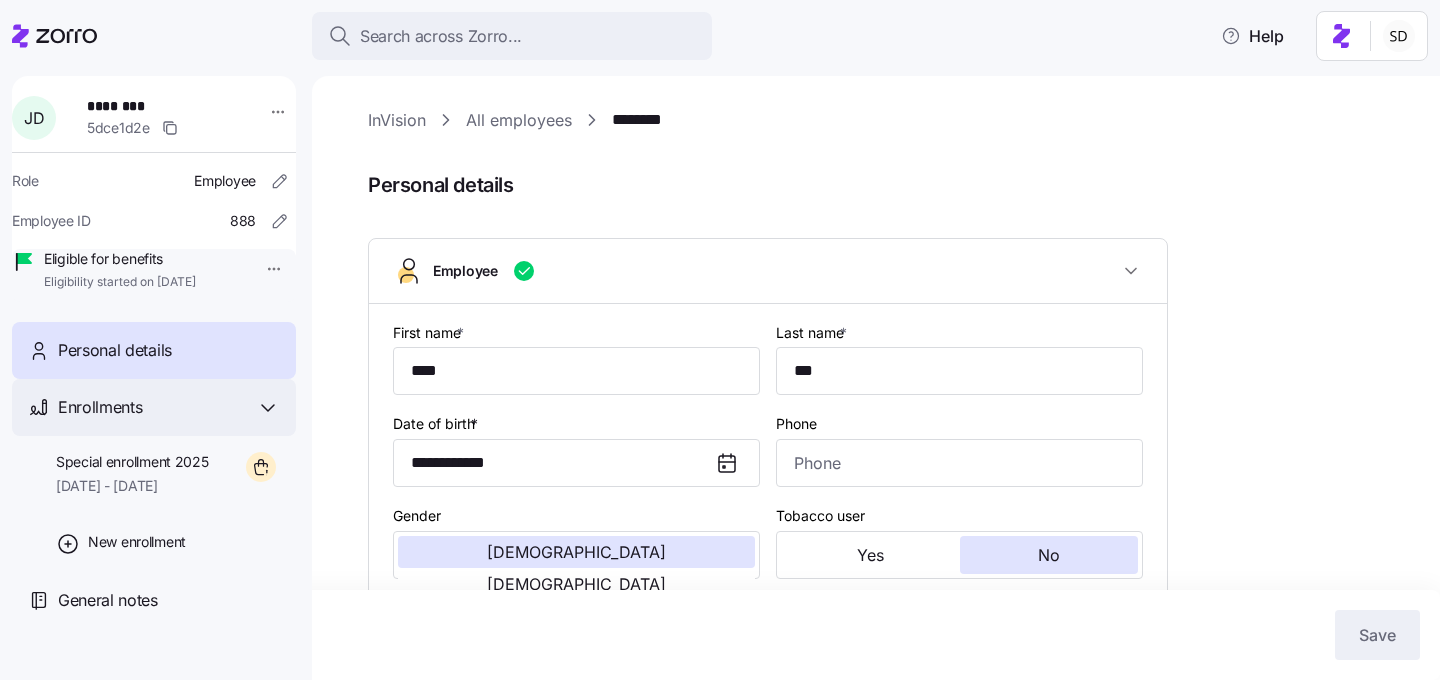 click on "Enrollments" at bounding box center (100, 407) 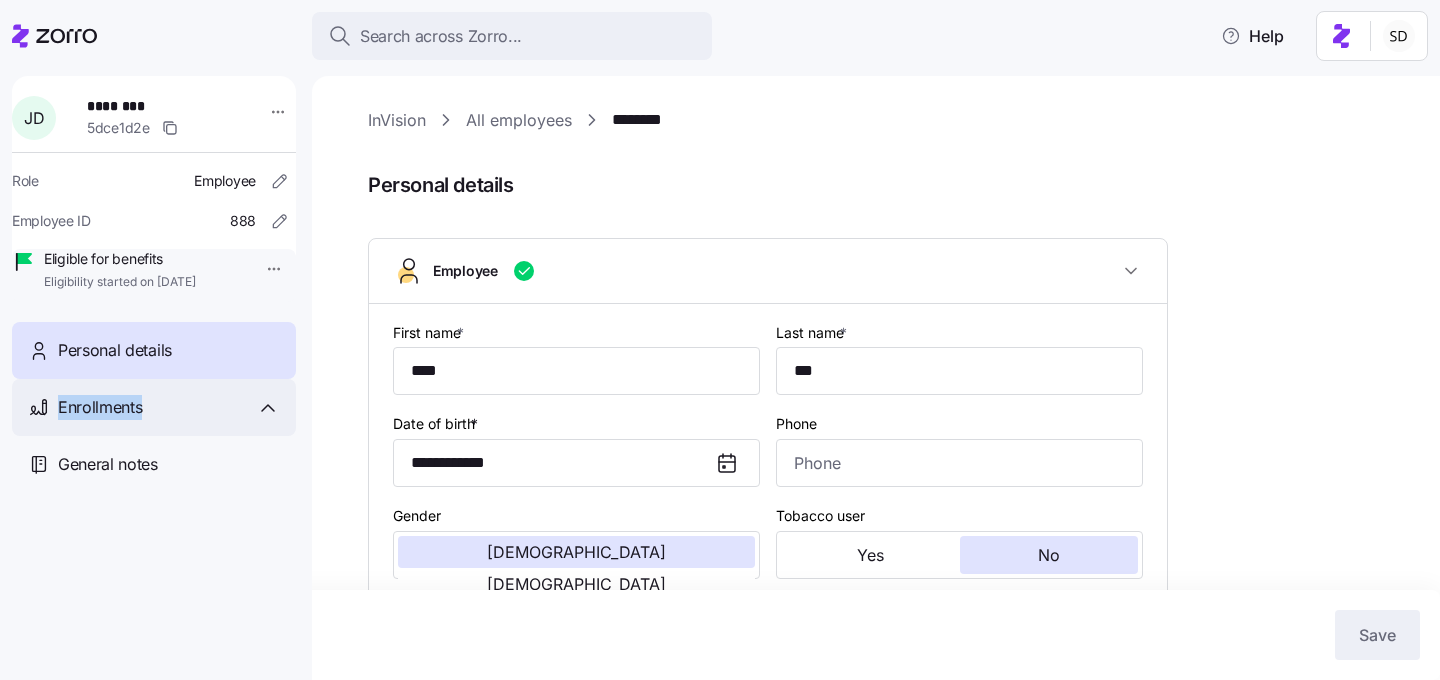 click on "Enrollments" at bounding box center [100, 407] 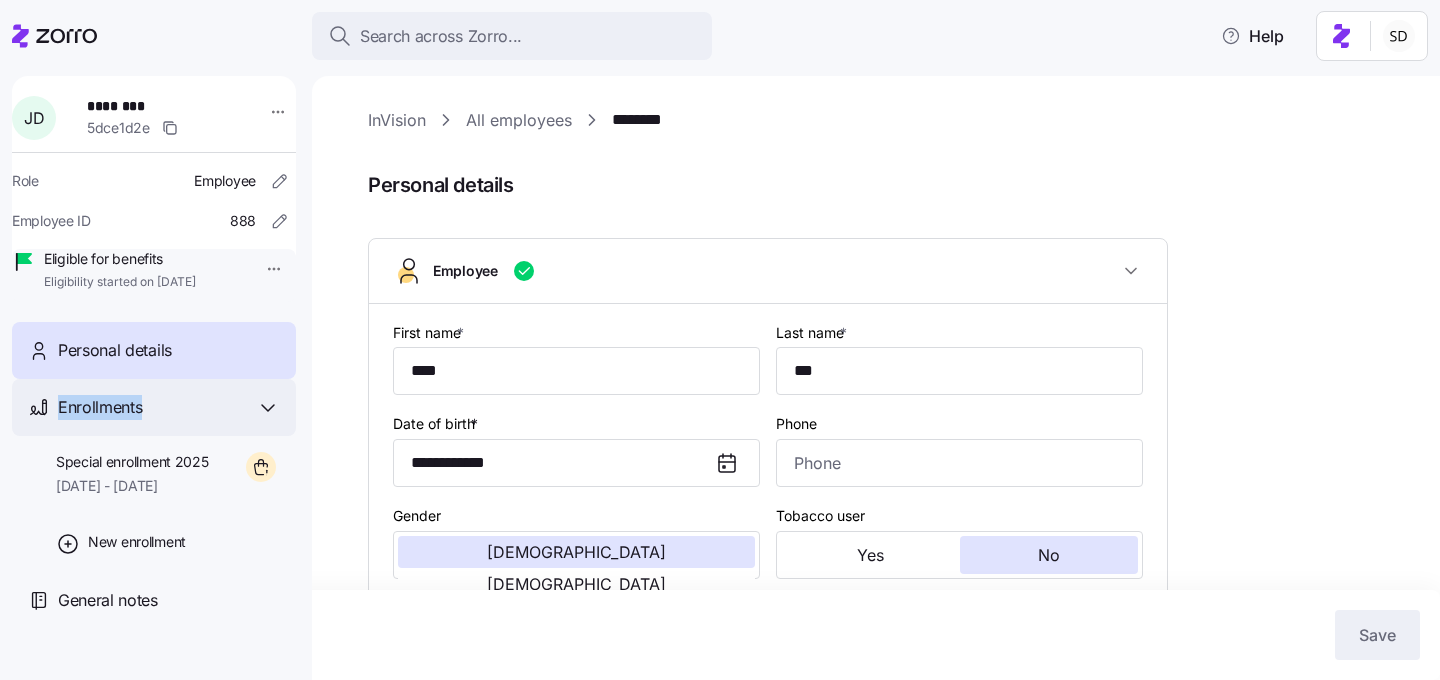 click on "Enrollments" at bounding box center (100, 407) 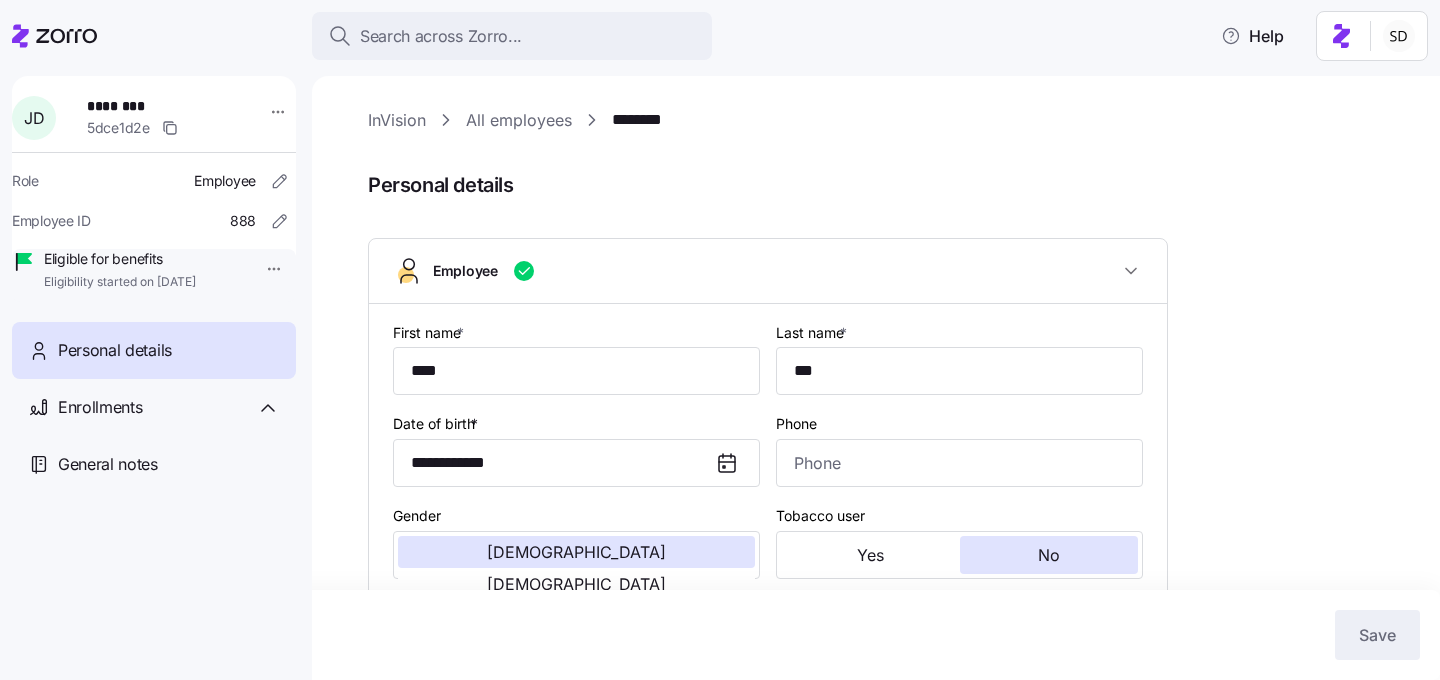 click on "All employees" at bounding box center [519, 120] 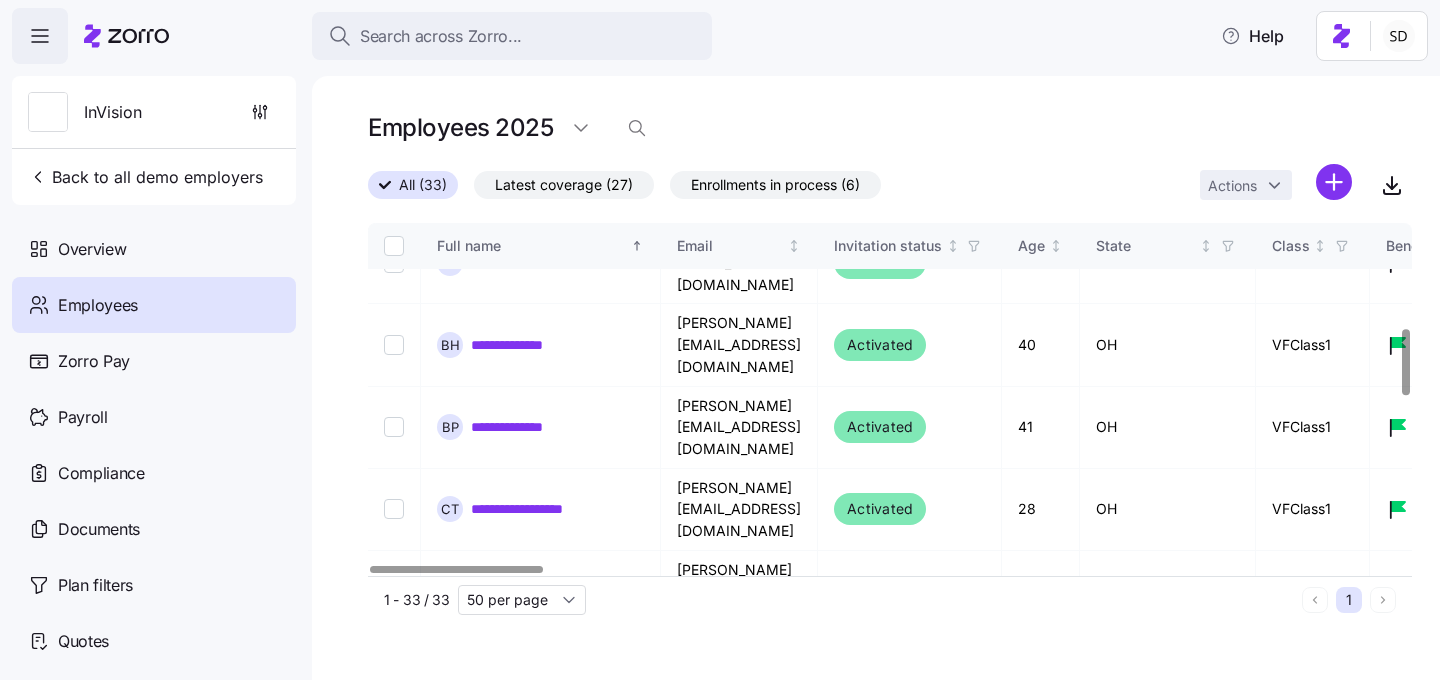 scroll, scrollTop: 596, scrollLeft: 0, axis: vertical 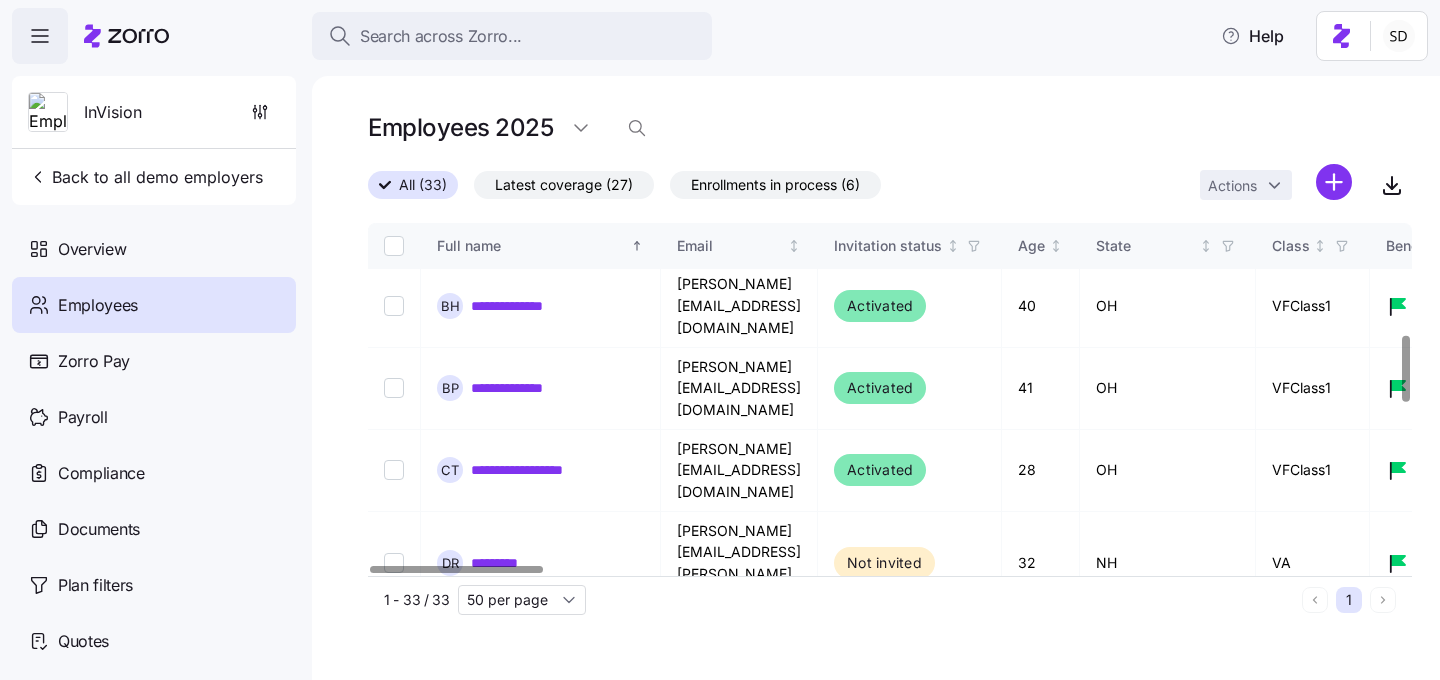 click on "********" at bounding box center (503, 831) 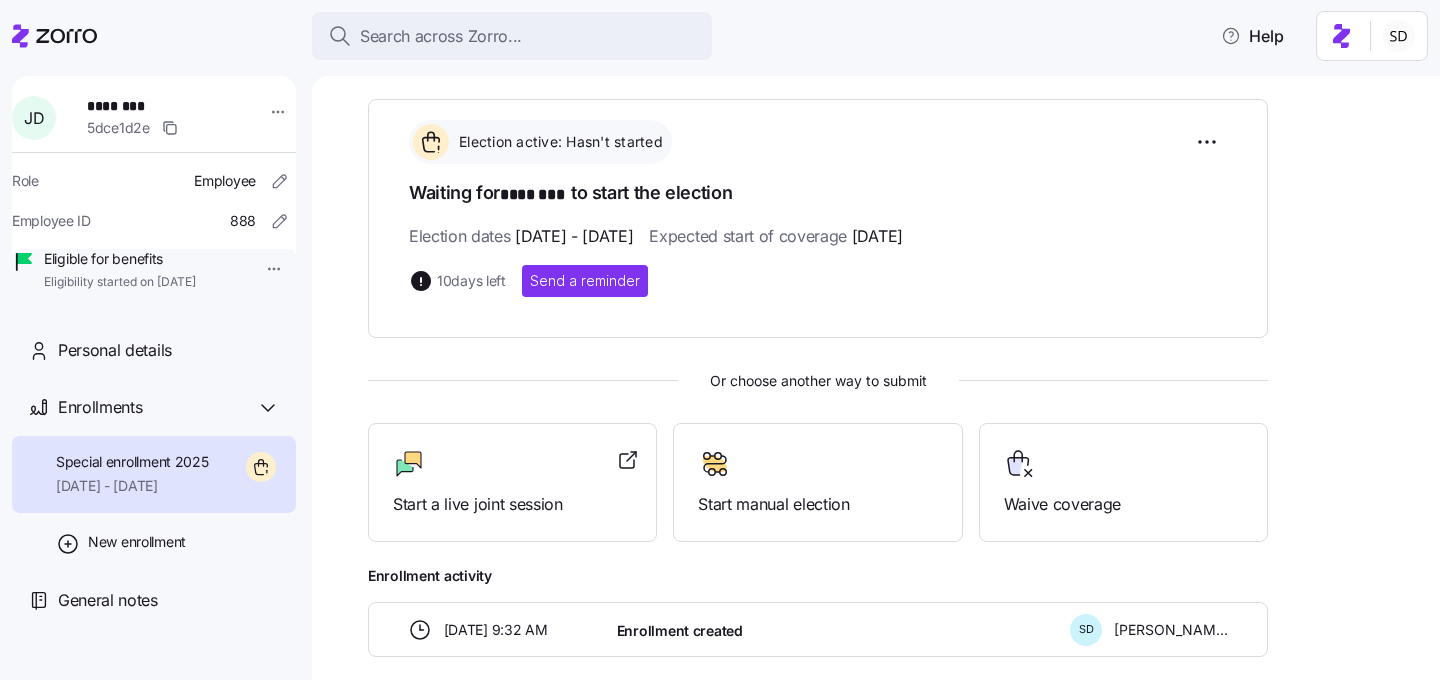 scroll, scrollTop: 351, scrollLeft: 0, axis: vertical 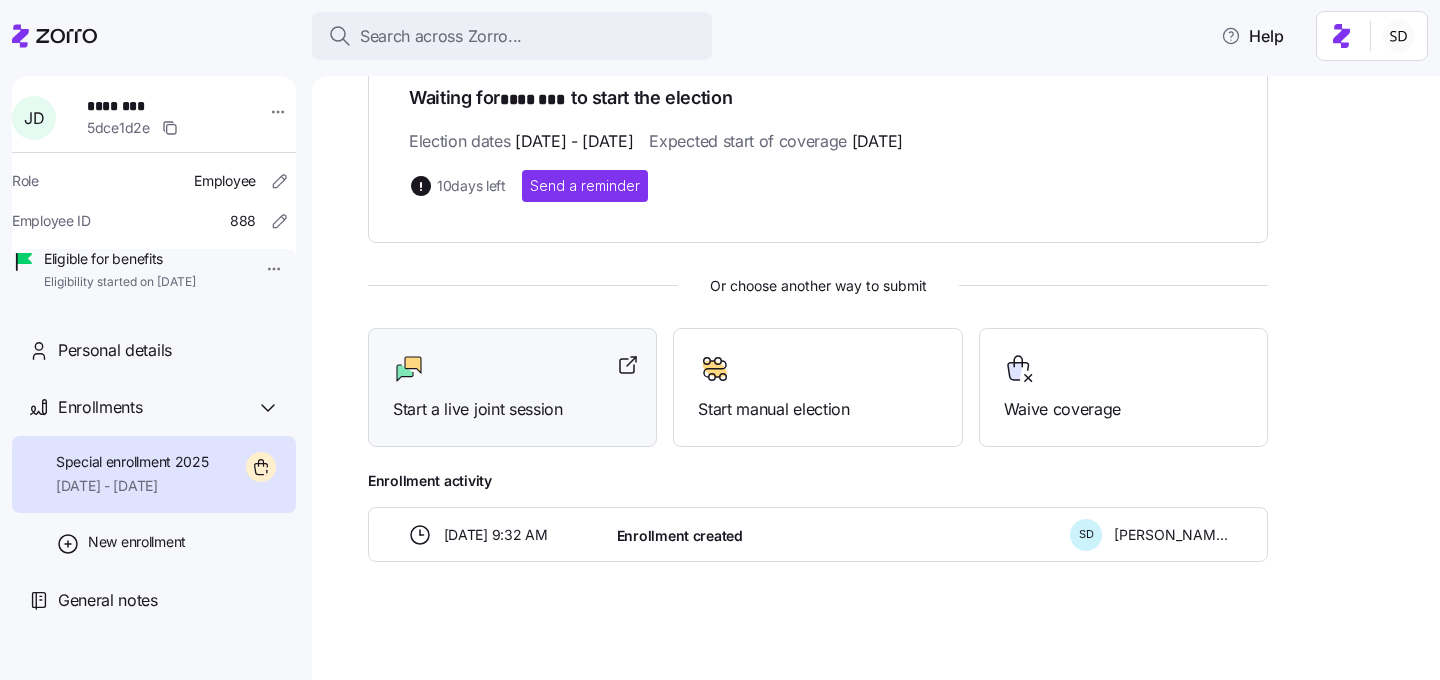 click at bounding box center (512, 369) 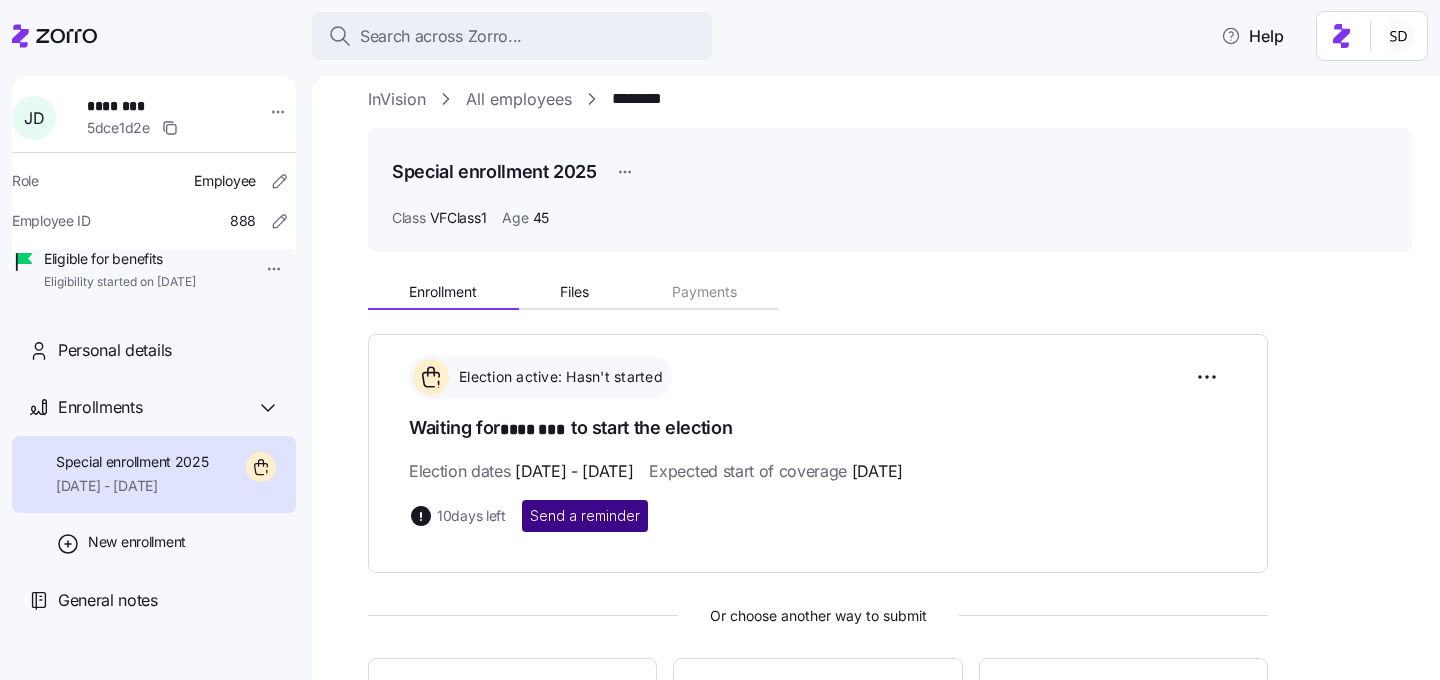 scroll, scrollTop: 30, scrollLeft: 0, axis: vertical 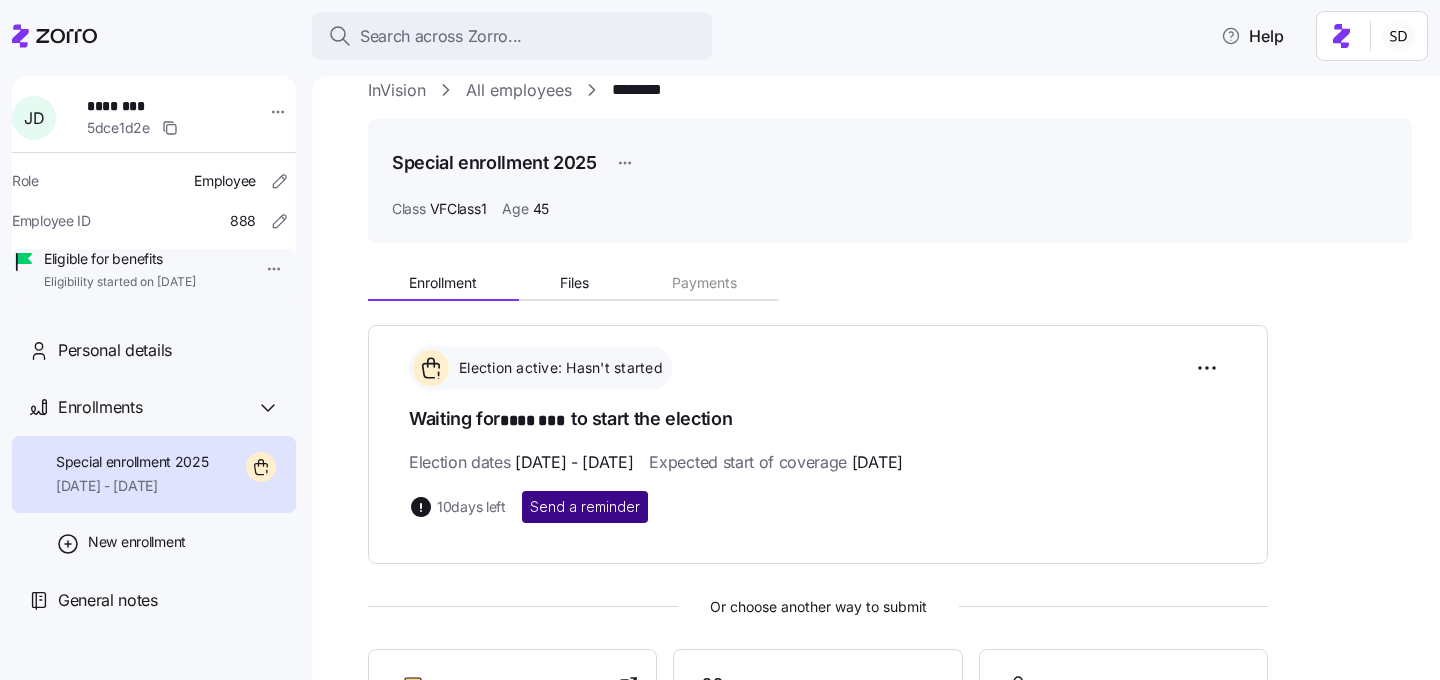click on "Send a reminder" at bounding box center [585, 507] 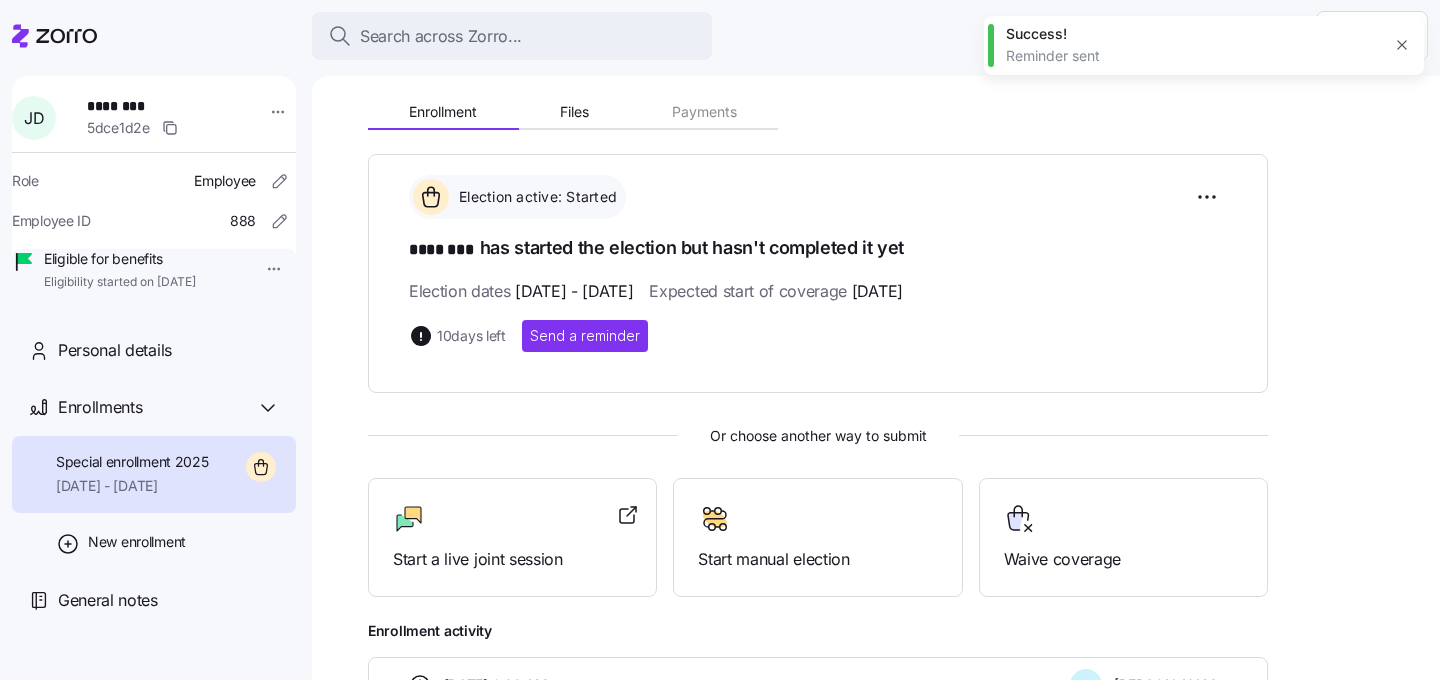 scroll, scrollTop: 351, scrollLeft: 0, axis: vertical 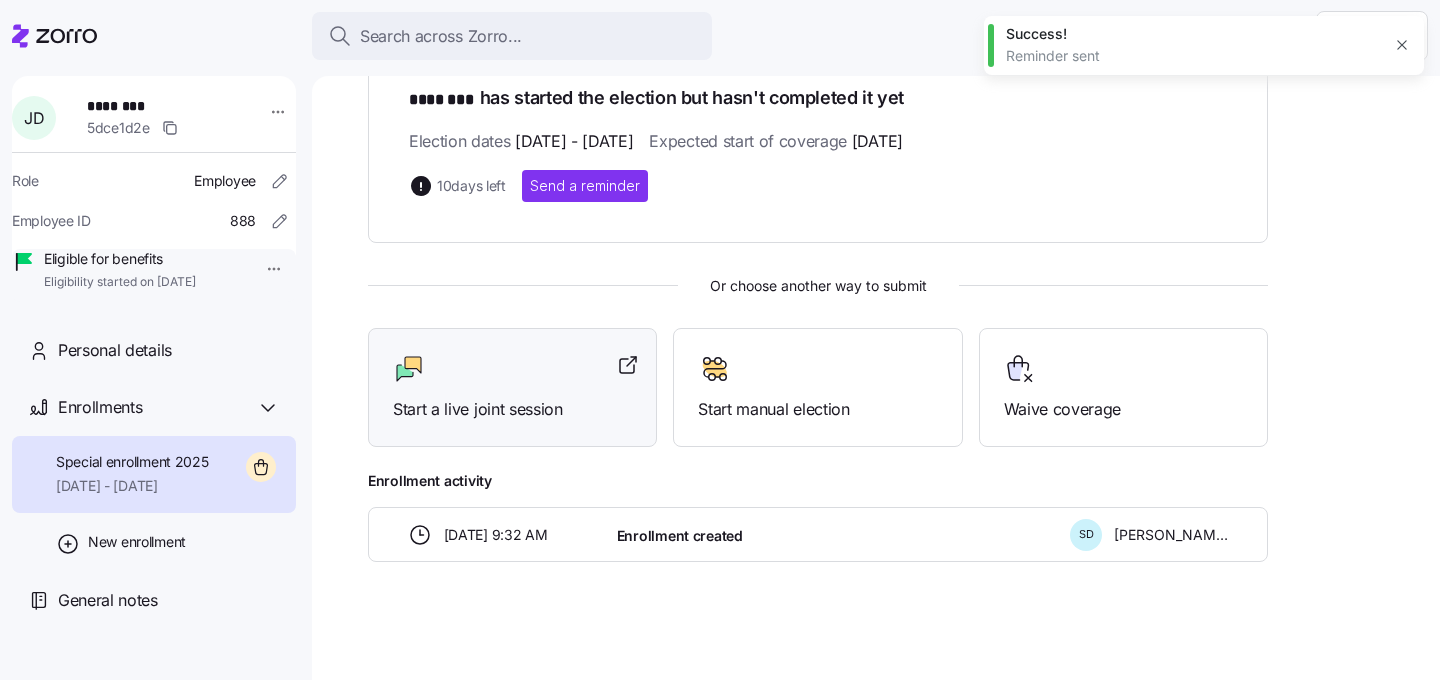click at bounding box center (512, 369) 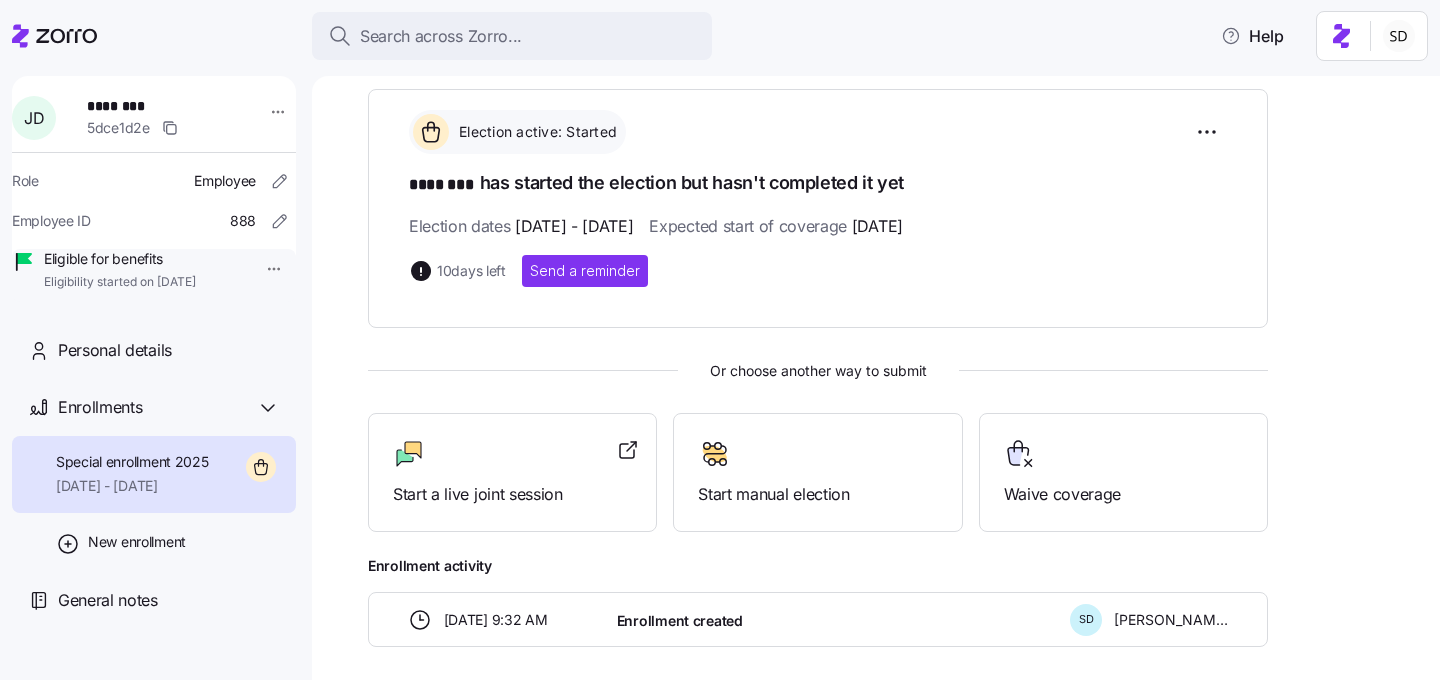 scroll, scrollTop: 265, scrollLeft: 0, axis: vertical 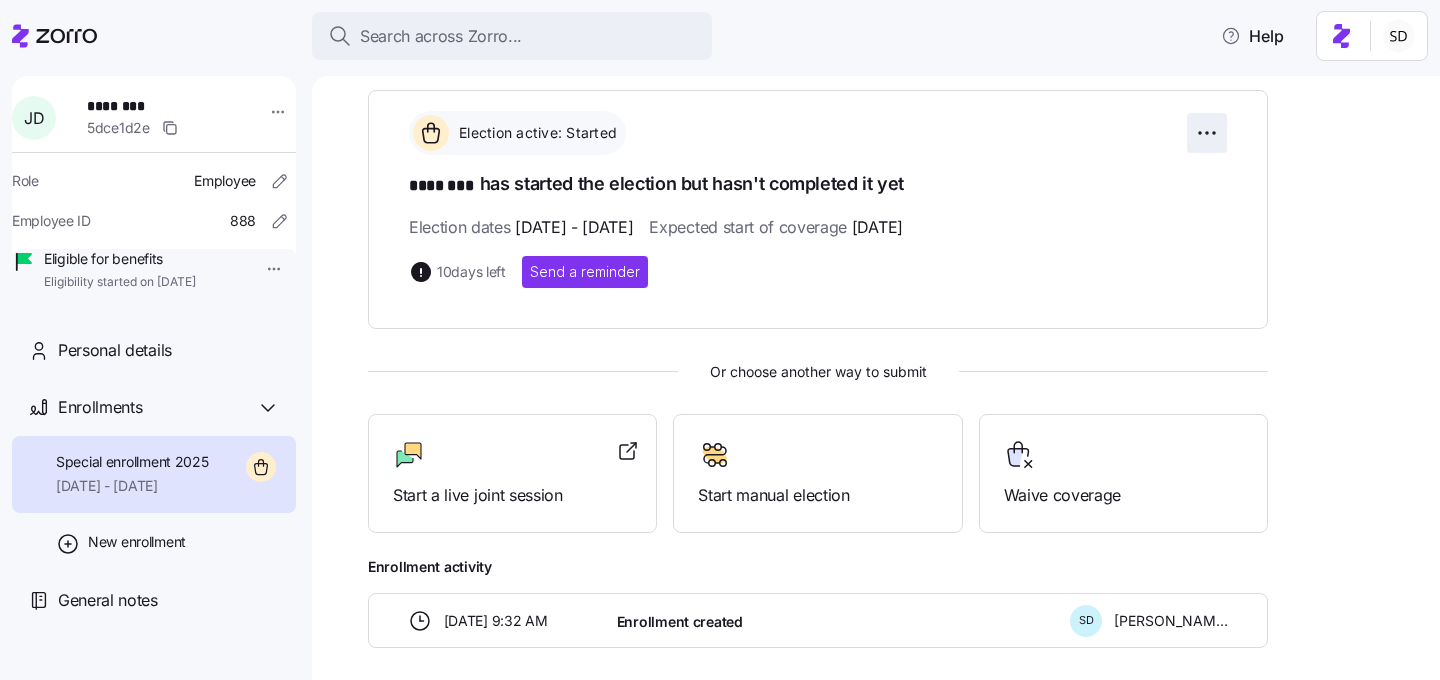 click on "Search across Zorro... Help J D ******** 5dce1d2e Role Employee Employee ID 888 Eligible for benefits Eligibility started on 06/01/2025 Personal details Enrollments Special enrollment 2025 08/01/2025 - 12/31/2025 New enrollment General notes InVision All employees ******** Special enrollment   2025 Class VFClass1 Age 45 Enrollment Files Payments Election active: Started ****   ***  has started the election but hasn't completed it yet Election dates   07/09/2025 - 07/20/2025 Expected start of coverage   08/01/2025 10  days left Send a reminder Or choose another way to submit  Start a live joint session Start manual election Waive coverage Enrollment activity 07/09/2025 9:32 AM Enrollment created S D Sanoop Desai Enrollment Details" at bounding box center [720, 334] 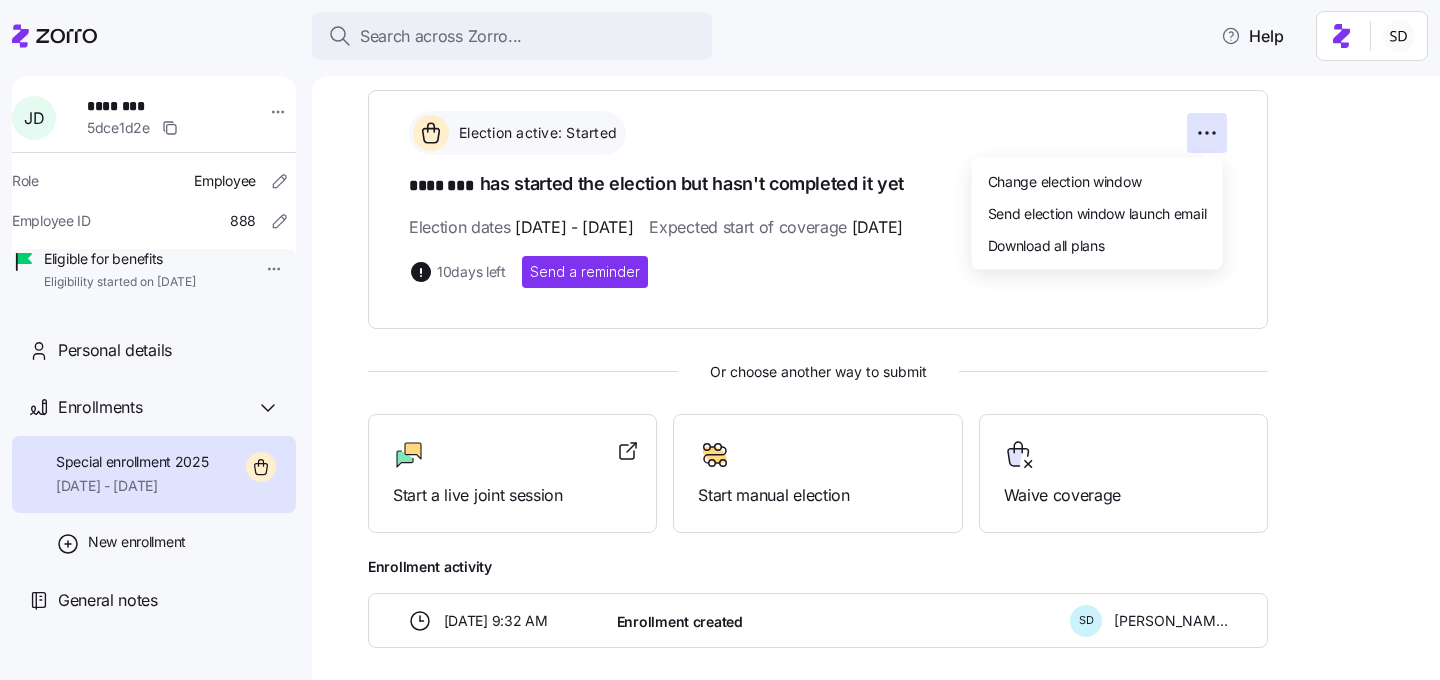 click on "Search across Zorro... Help J D ******** 5dce1d2e Role Employee Employee ID 888 Eligible for benefits Eligibility started on 06/01/2025 Personal details Enrollments Special enrollment 2025 08/01/2025 - 12/31/2025 New enrollment General notes InVision All employees ******** Special enrollment   2025 Class VFClass1 Age 45 Enrollment Files Payments Election active: Started ****   ***  has started the election but hasn't completed it yet Election dates   07/09/2025 - 07/20/2025 Expected start of coverage   08/01/2025 10  days left Send a reminder Or choose another way to submit  Start a live joint session Start manual election Waive coverage Enrollment activity 07/09/2025 9:32 AM Enrollment created S D Sanoop Desai Enrollment Details Change election window Send election window launch email Download all plans" at bounding box center [720, 334] 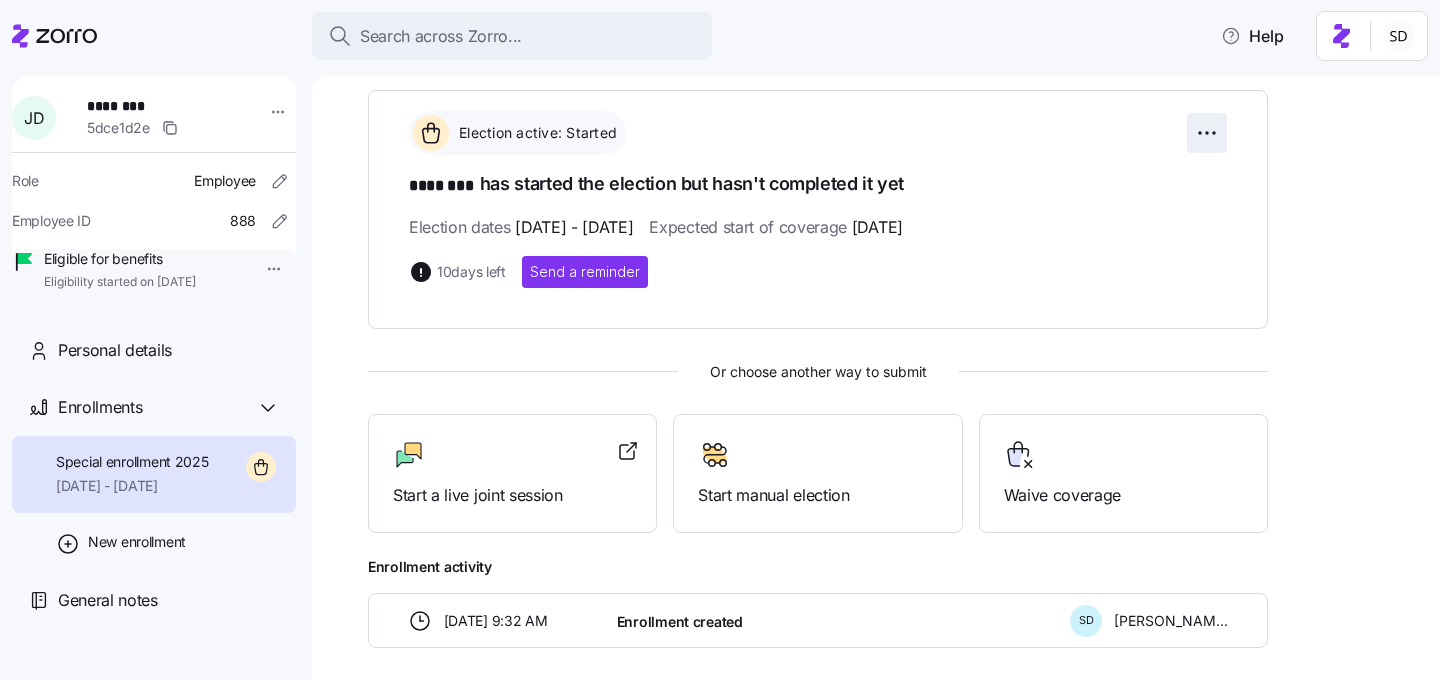 click on "Search across Zorro... Help J D ******** 5dce1d2e Role Employee Employee ID 888 Eligible for benefits Eligibility started on 06/01/2025 Personal details Enrollments Special enrollment 2025 08/01/2025 - 12/31/2025 New enrollment General notes InVision All employees ******** Special enrollment   2025 Class VFClass1 Age 45 Enrollment Files Payments Election active: Started ****   ***  has started the election but hasn't completed it yet Election dates   07/09/2025 - 07/20/2025 Expected start of coverage   08/01/2025 10  days left Send a reminder Or choose another way to submit  Start a live joint session Start manual election Waive coverage Enrollment activity 07/09/2025 9:32 AM Enrollment created S D Sanoop Desai Enrollment Details" at bounding box center [720, 334] 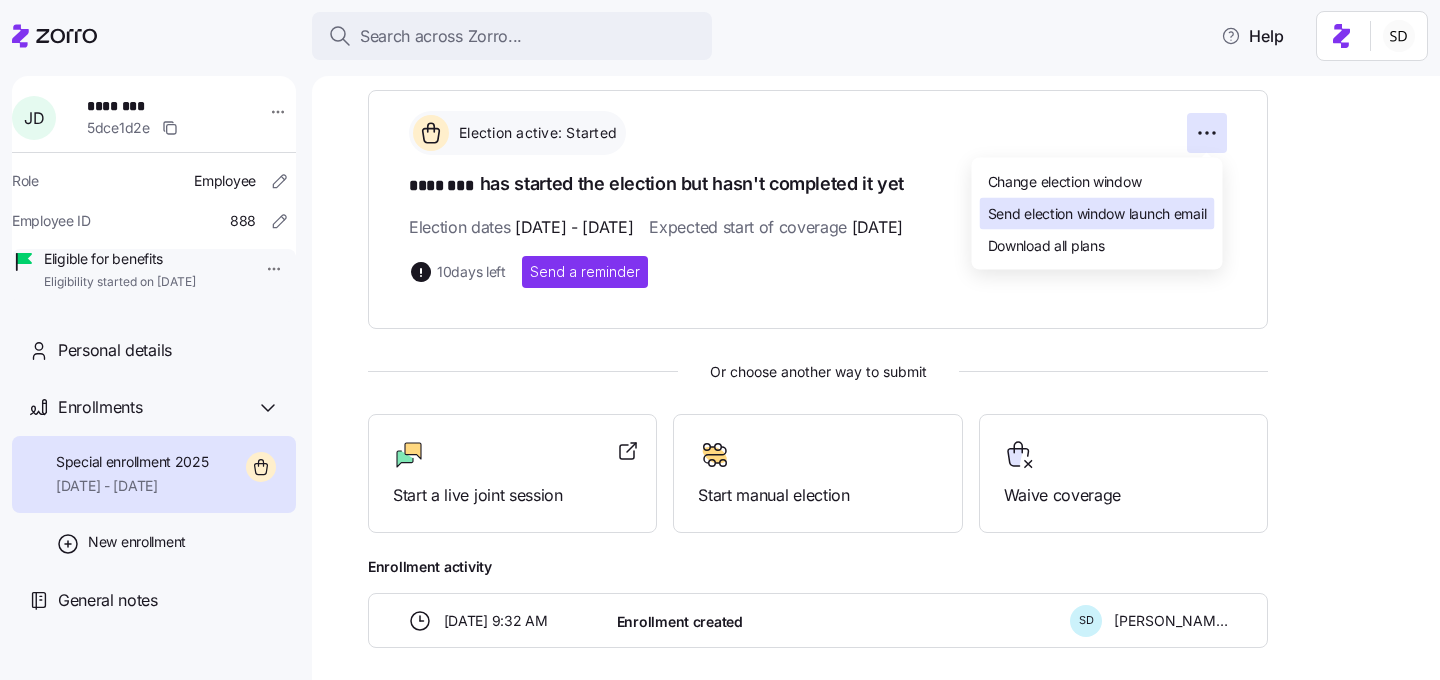 click on "Send election window launch email" at bounding box center [1097, 213] 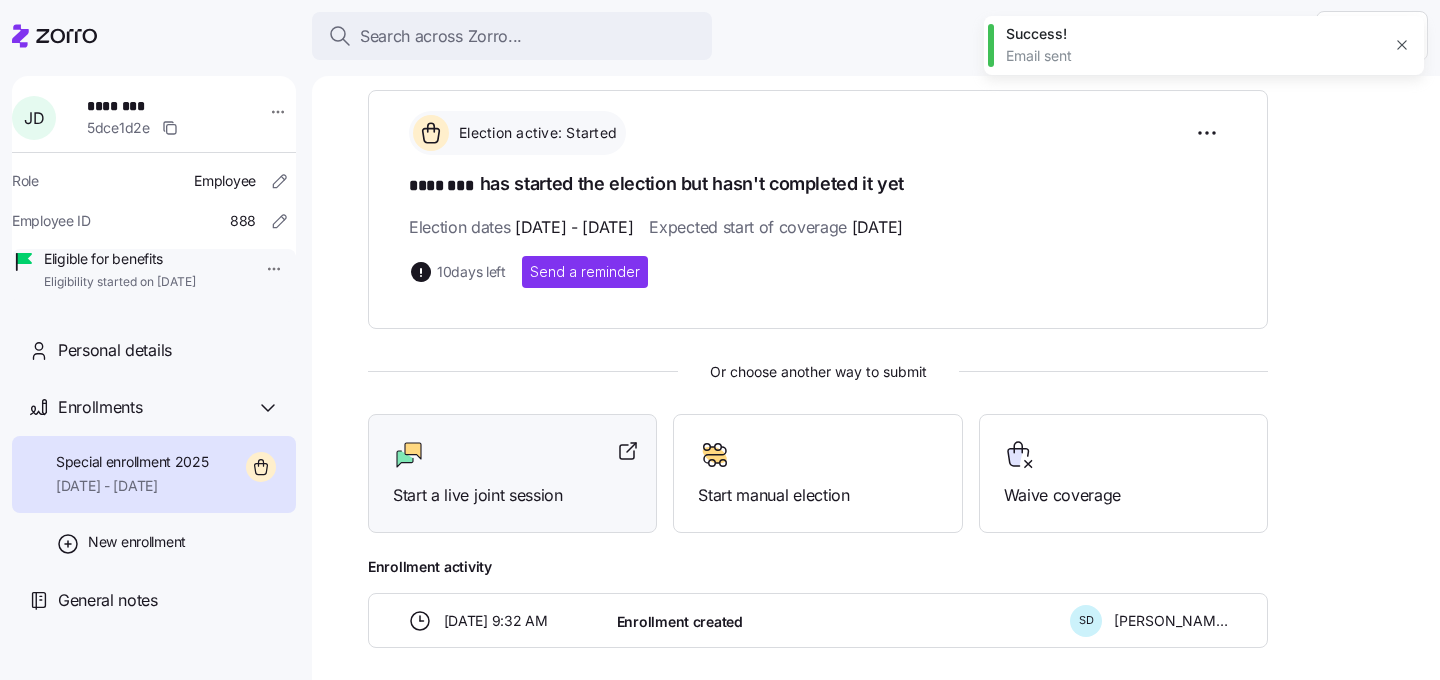 click on "Start a live joint session" at bounding box center [512, 495] 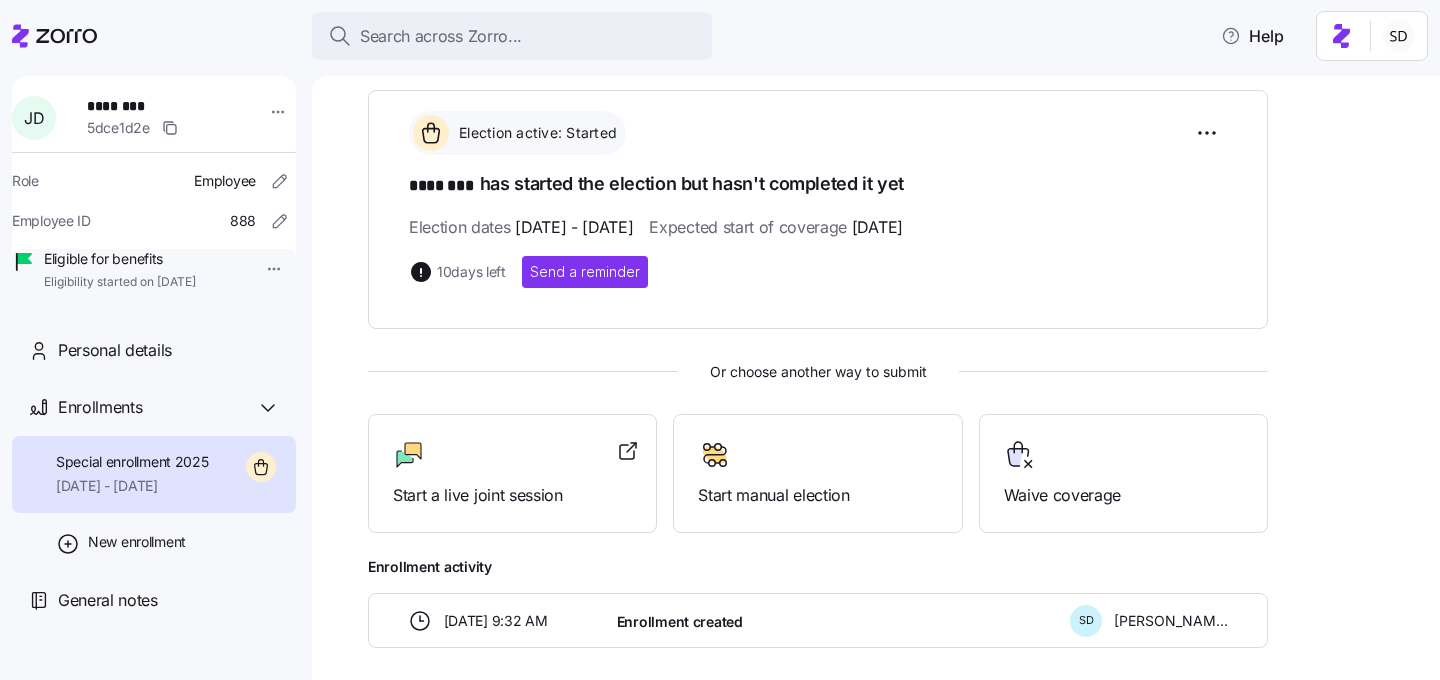 scroll, scrollTop: 351, scrollLeft: 0, axis: vertical 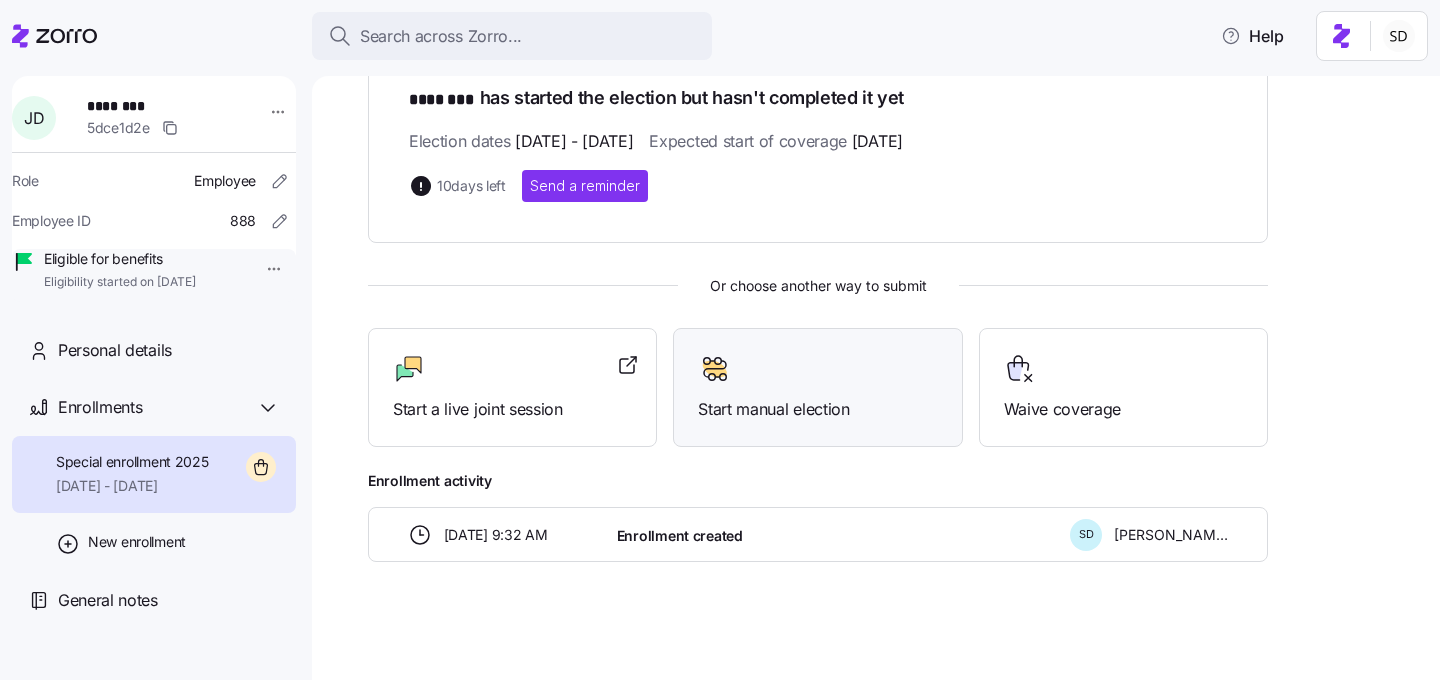 click on "Start manual election" at bounding box center (817, 409) 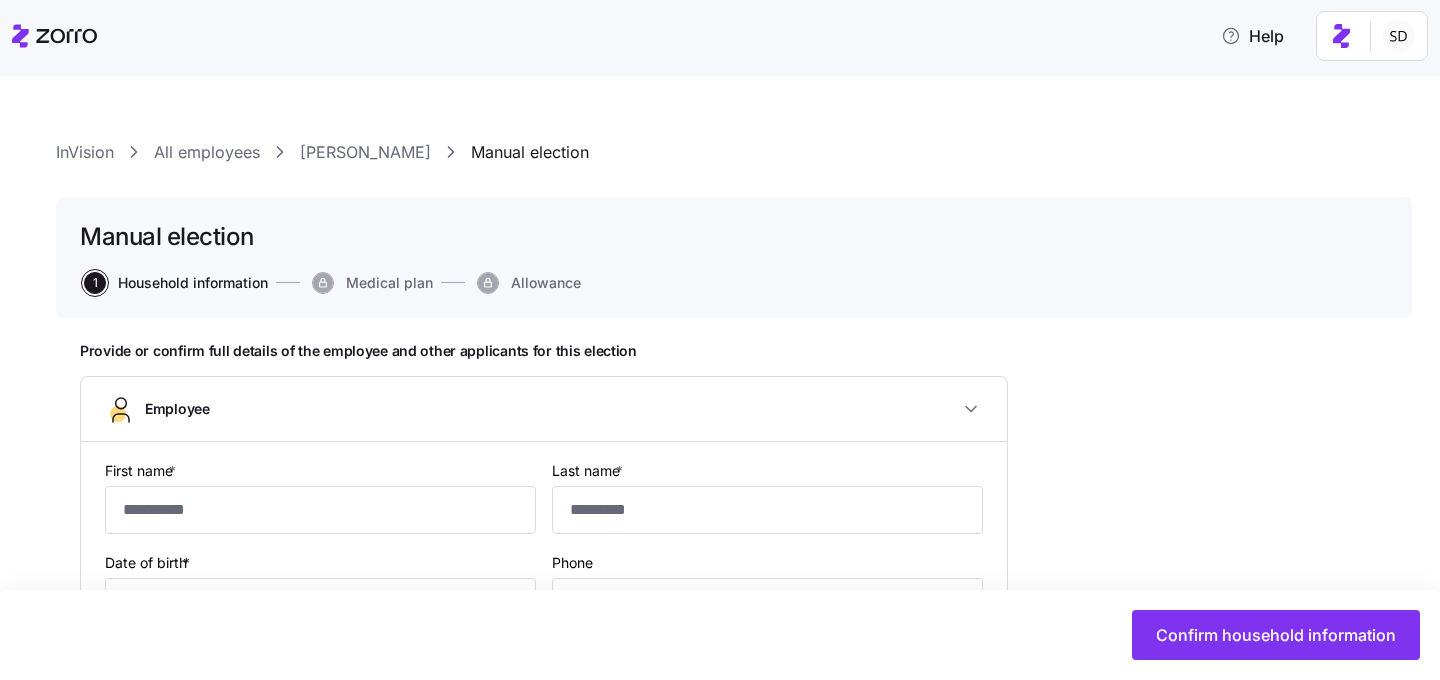 type on "****" 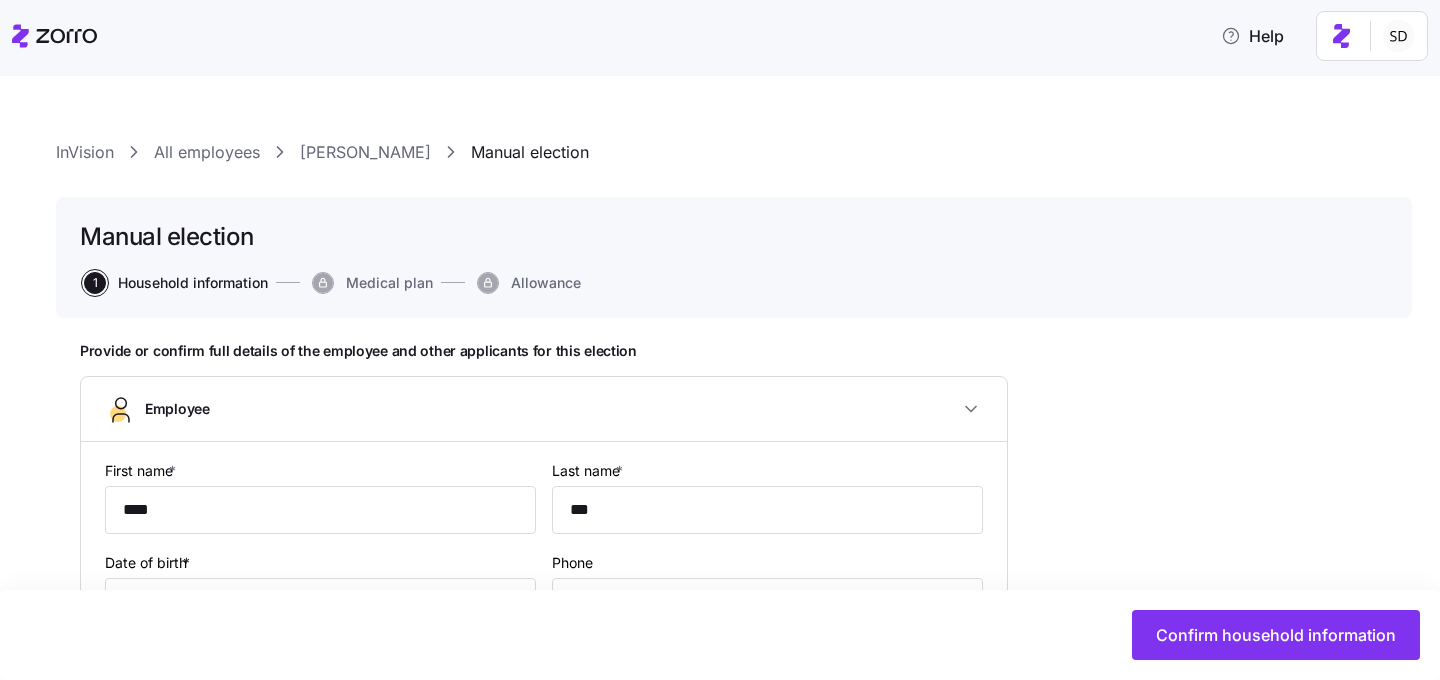 type on "**********" 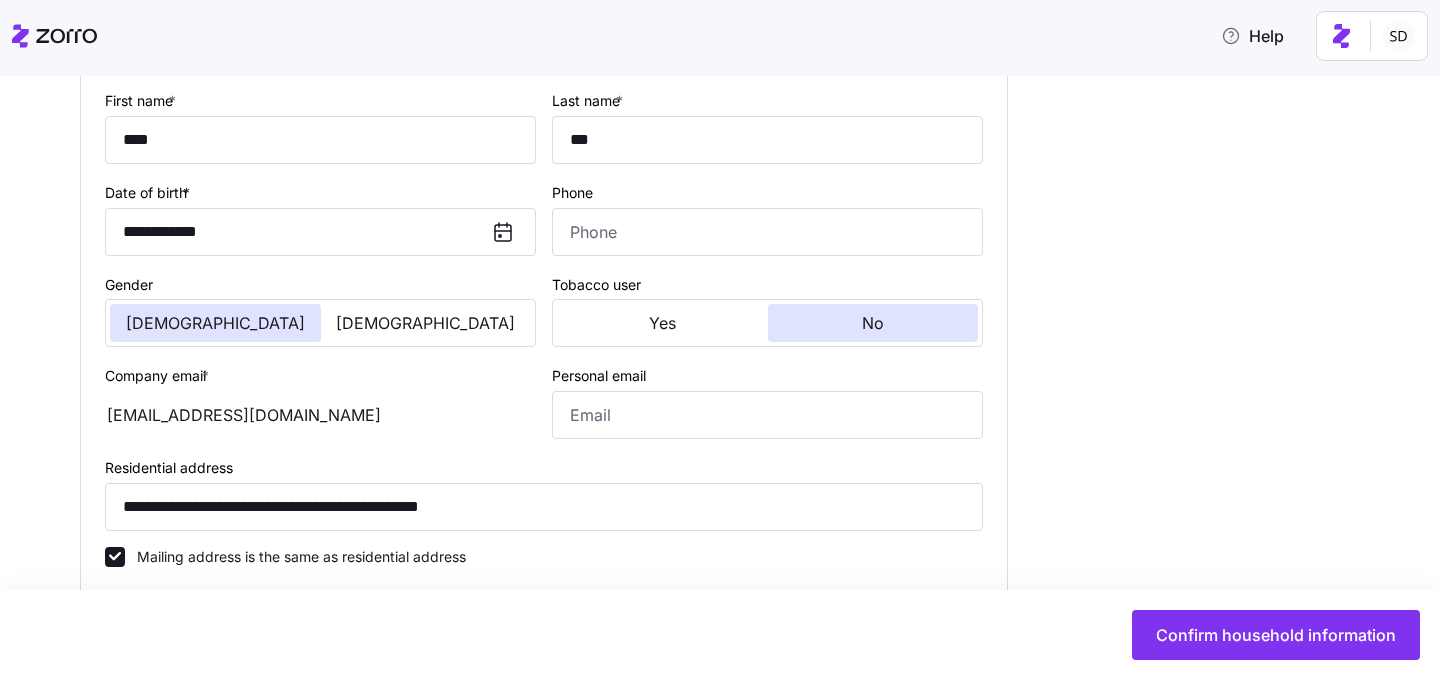 scroll, scrollTop: 13, scrollLeft: 0, axis: vertical 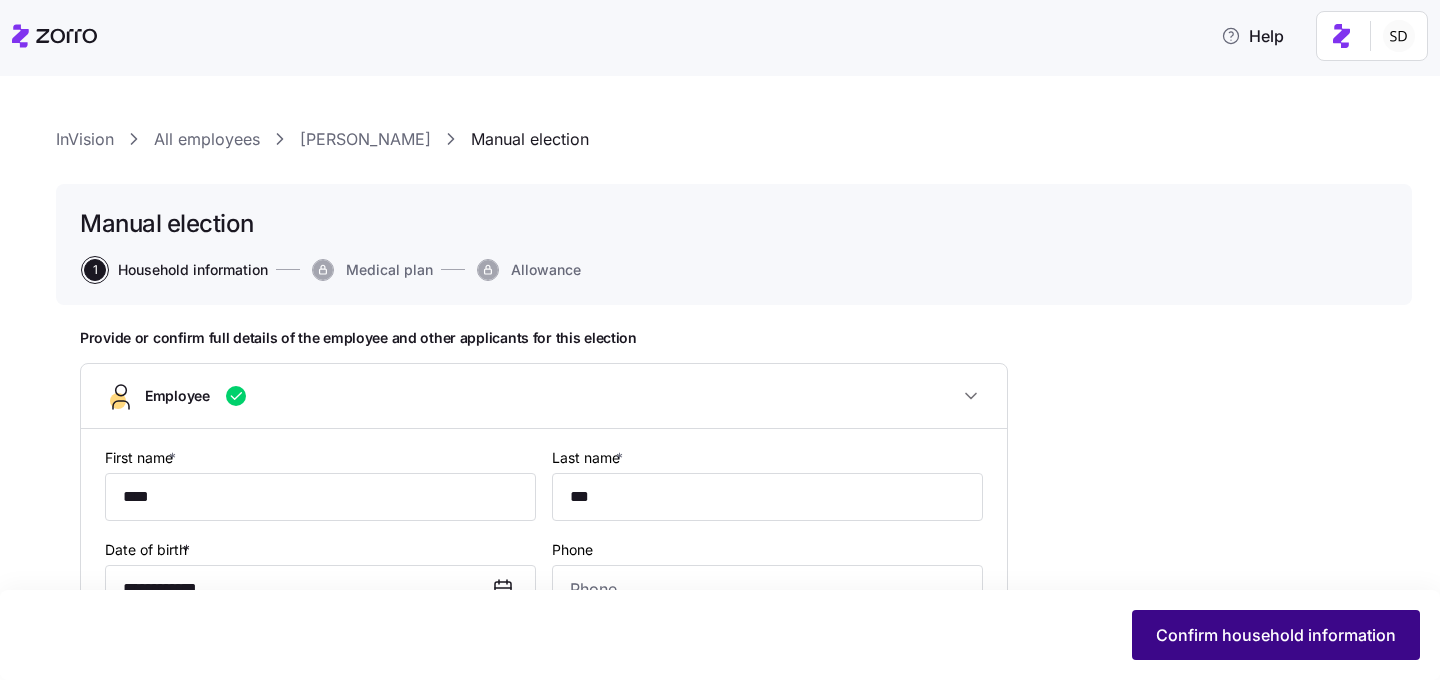 click on "Confirm household information" at bounding box center (1276, 635) 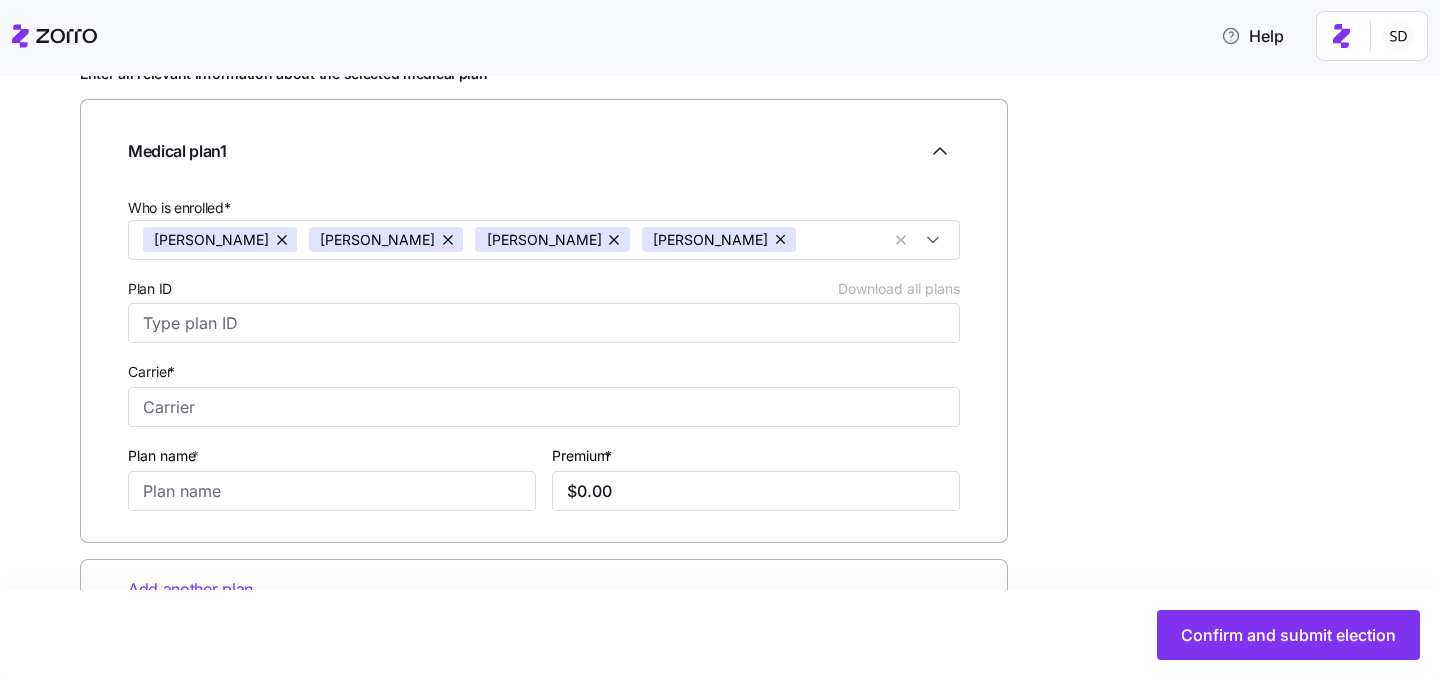 scroll, scrollTop: 341, scrollLeft: 0, axis: vertical 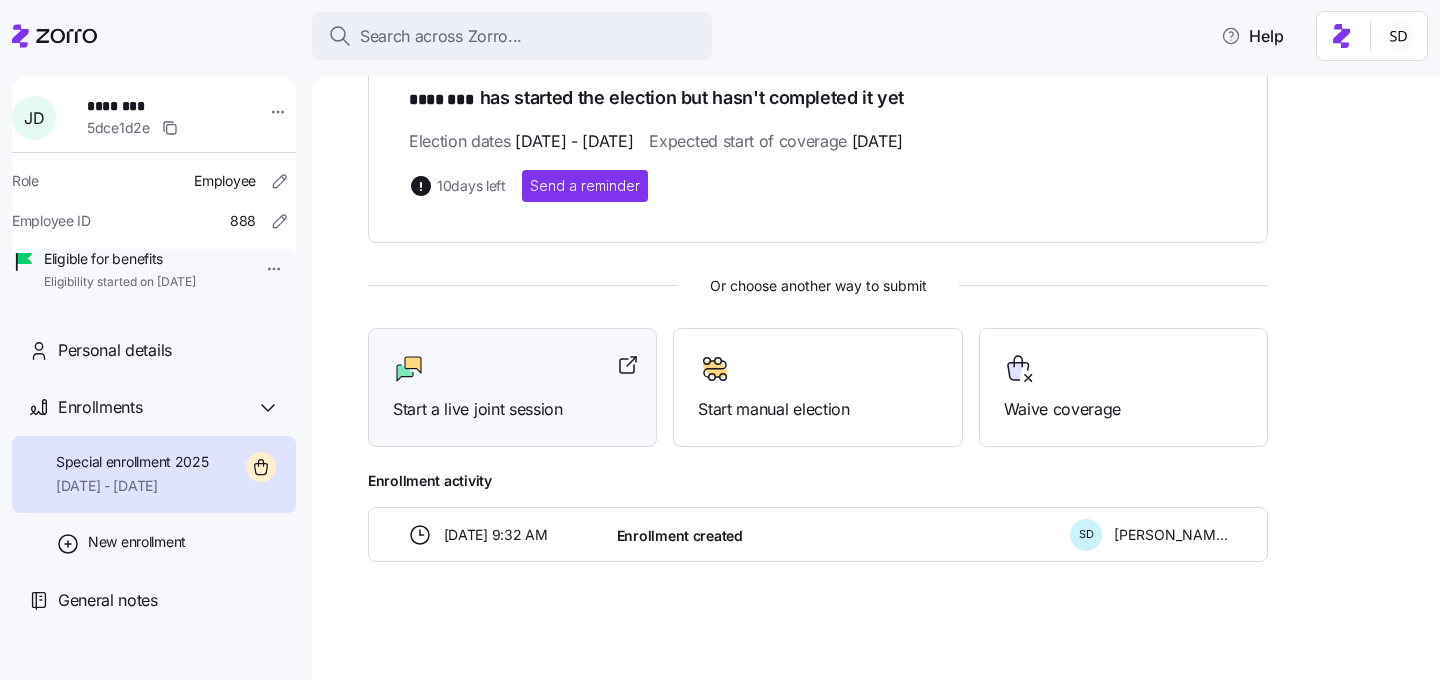 click on "Start a live joint session" at bounding box center [512, 409] 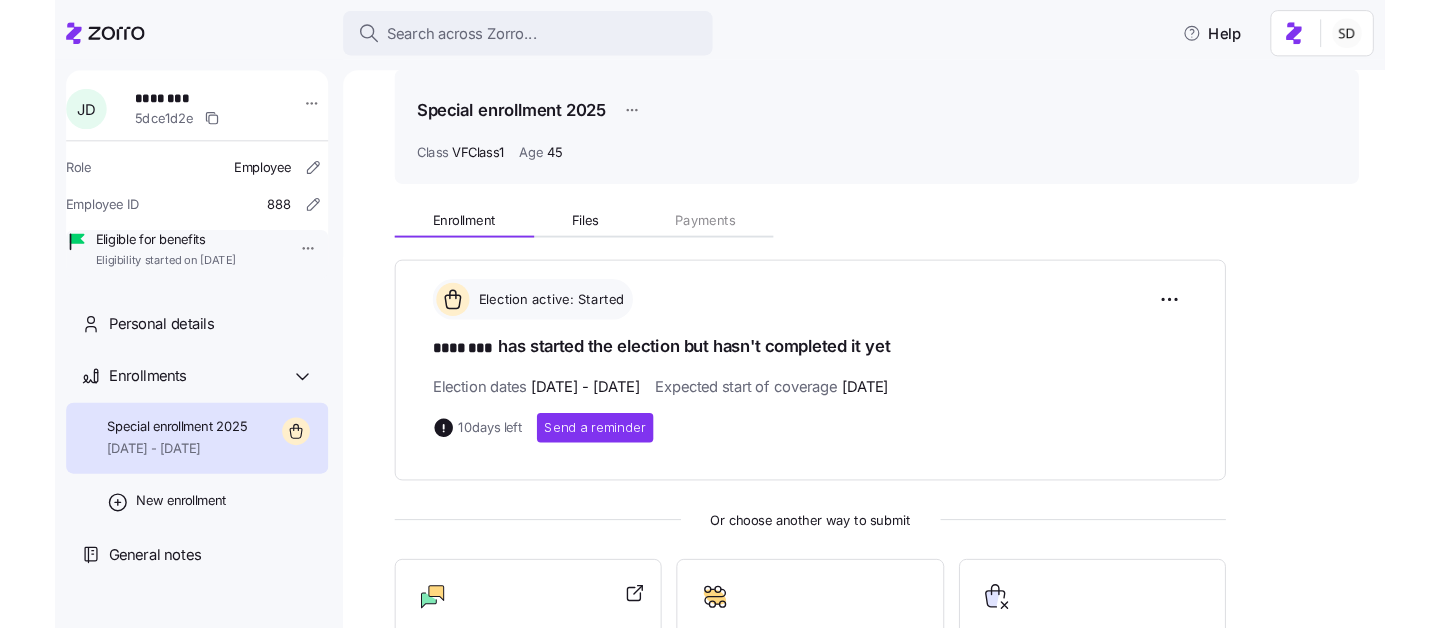 scroll, scrollTop: 0, scrollLeft: 0, axis: both 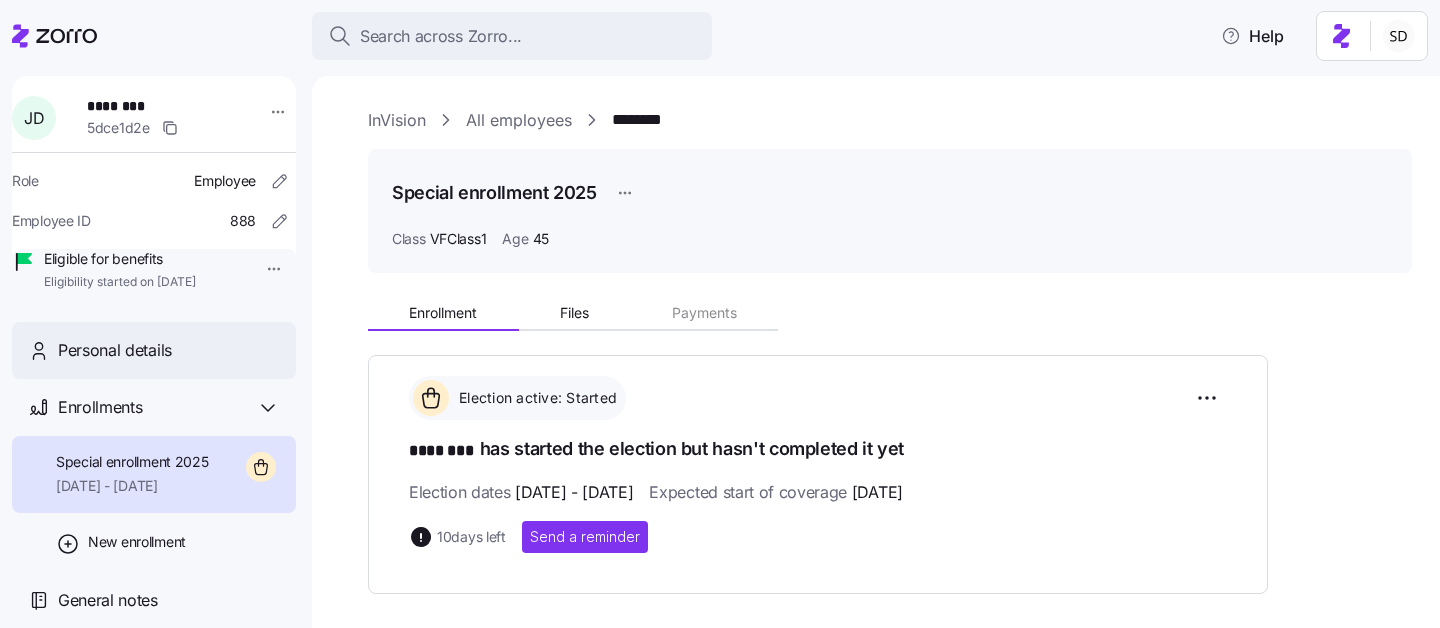 click on "Personal details" at bounding box center (154, 350) 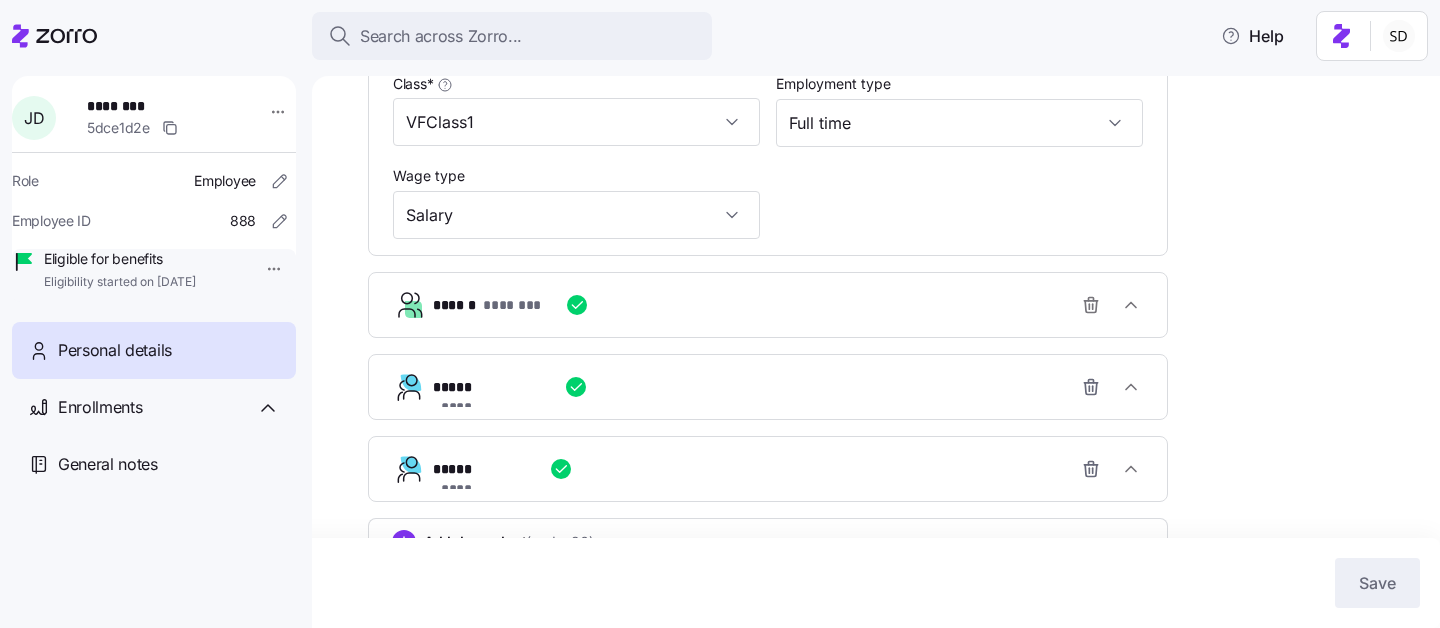 scroll, scrollTop: 1035, scrollLeft: 0, axis: vertical 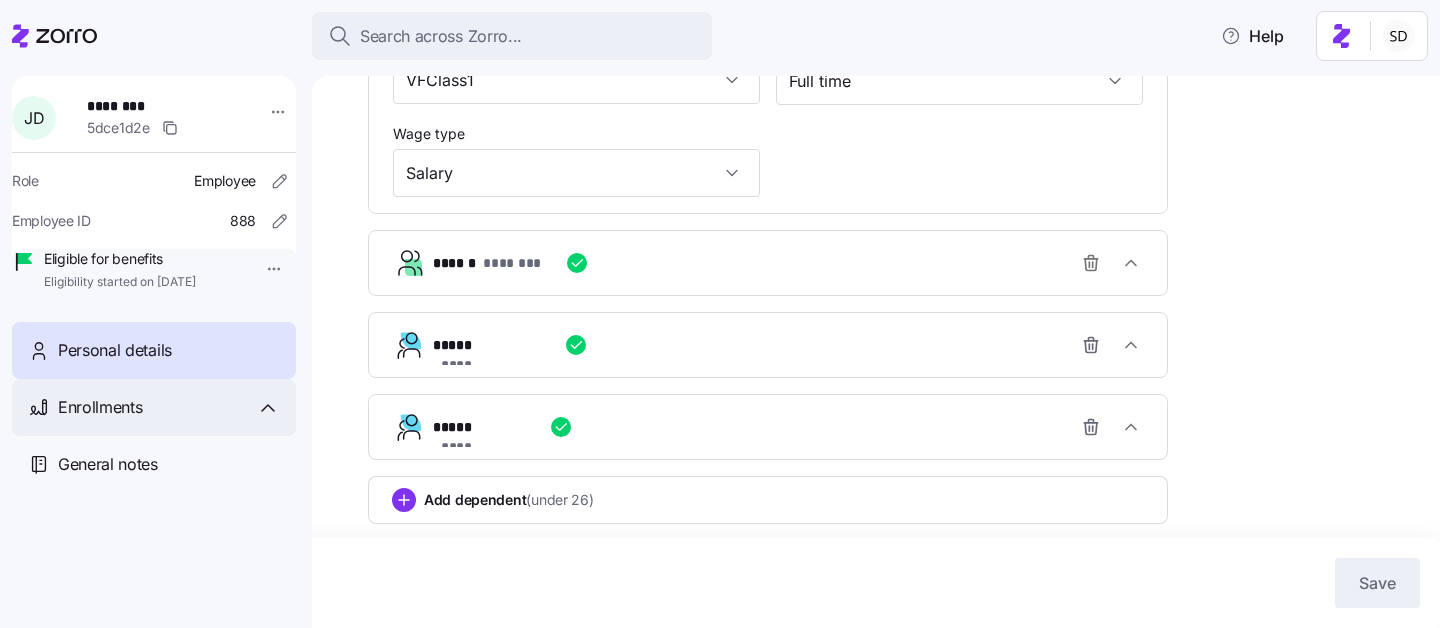 click on "Enrollments" at bounding box center [100, 407] 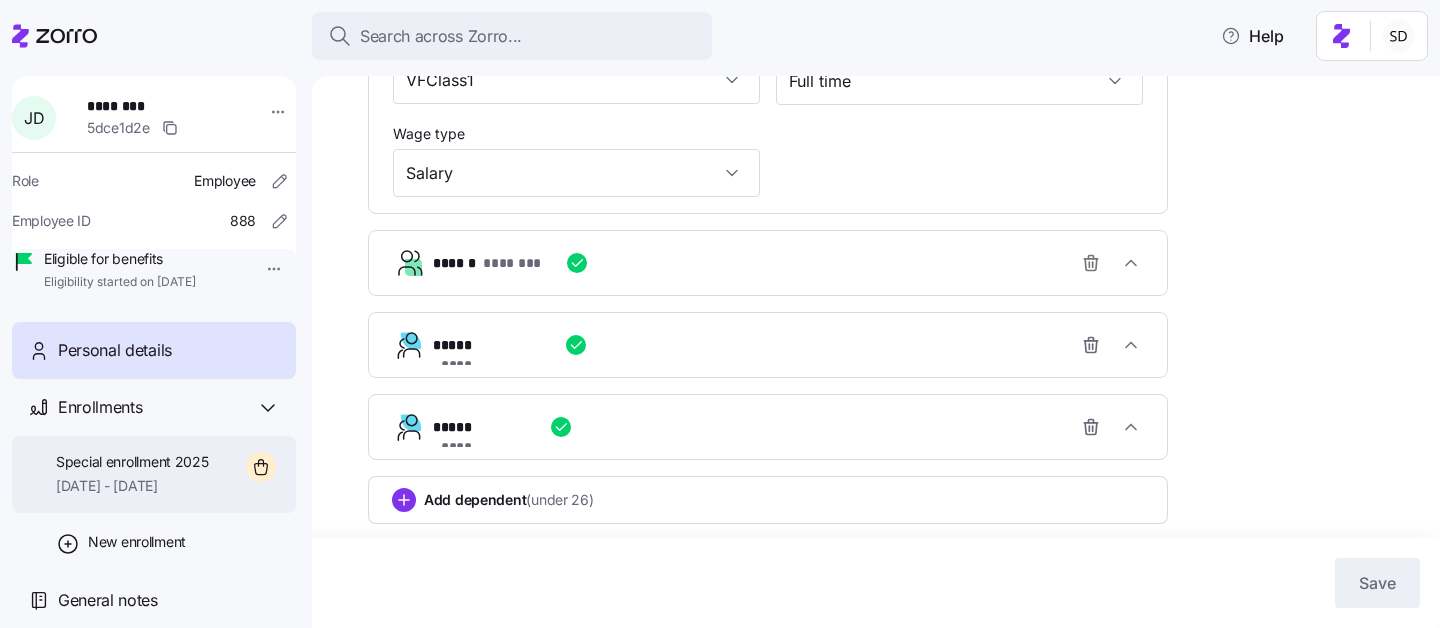 scroll, scrollTop: 15, scrollLeft: 0, axis: vertical 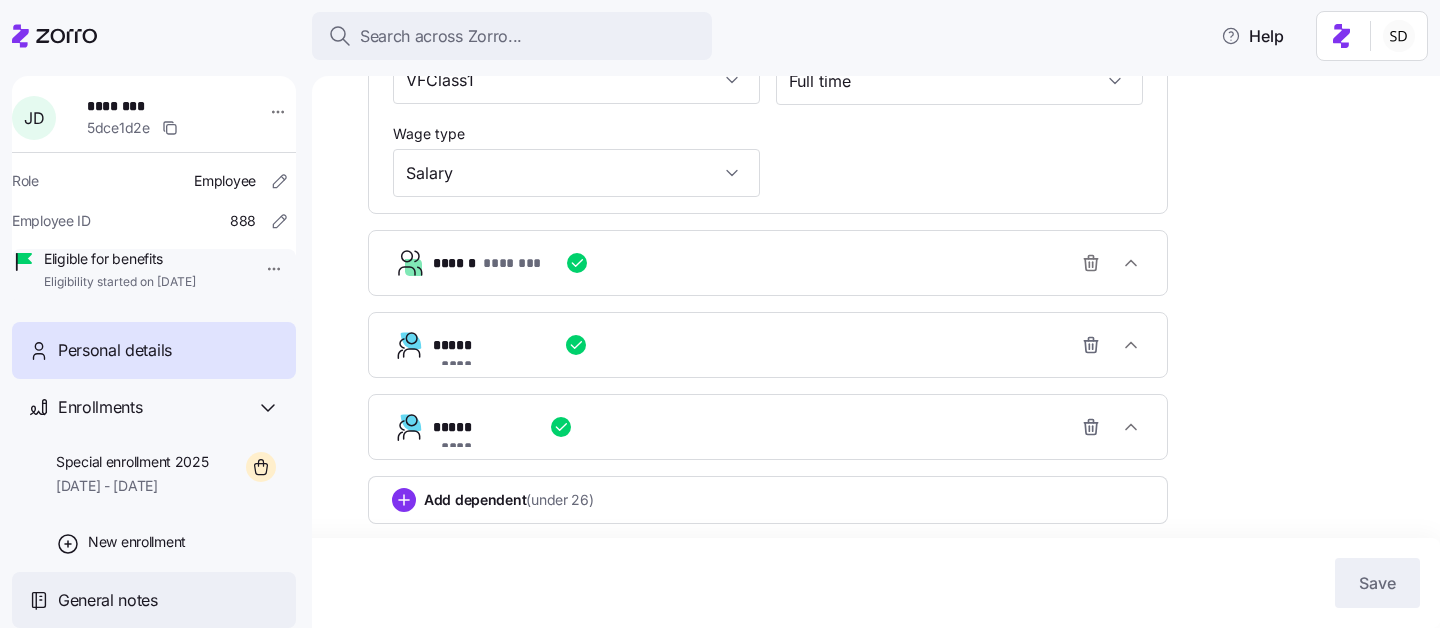 click on "General notes" at bounding box center (154, 600) 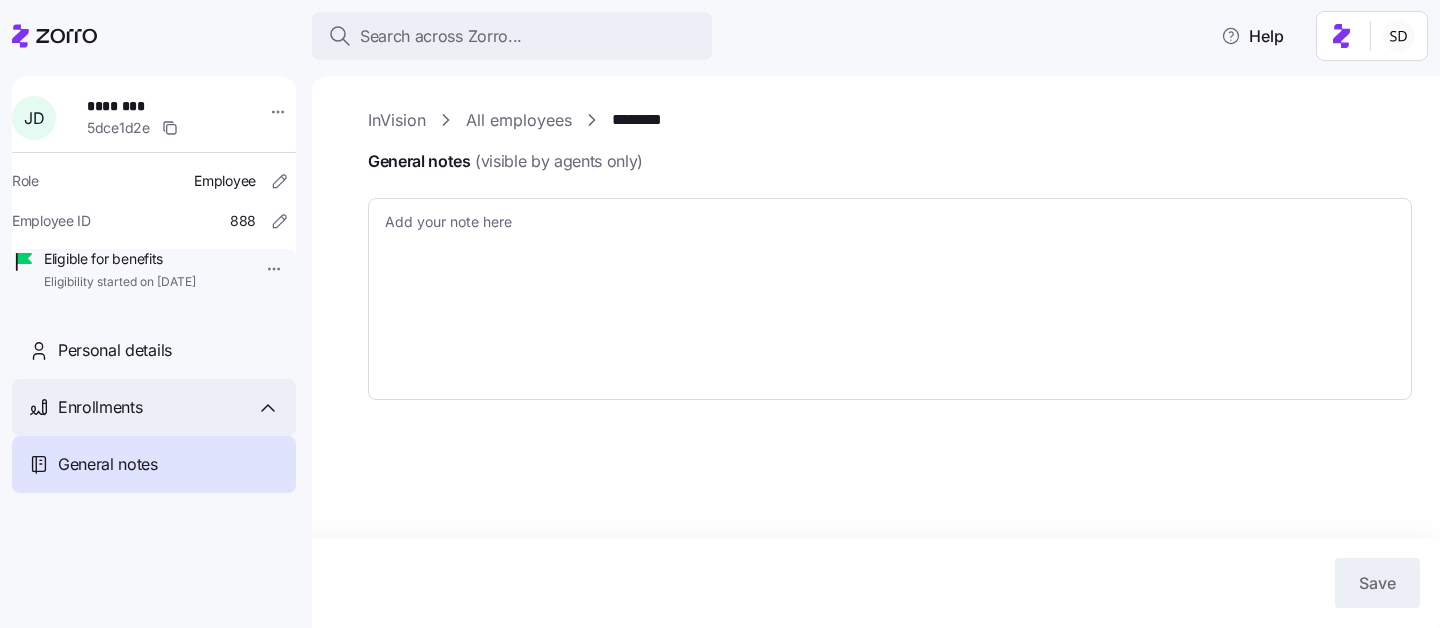 type on "x" 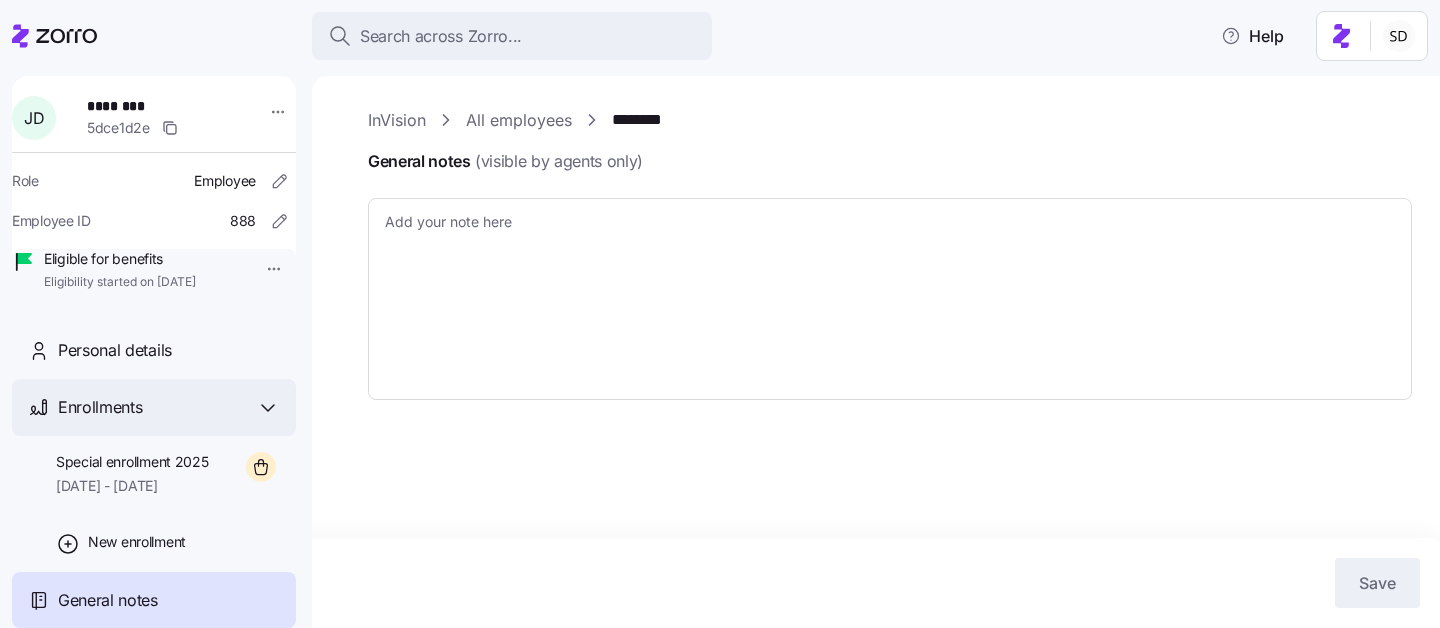 scroll, scrollTop: 15, scrollLeft: 0, axis: vertical 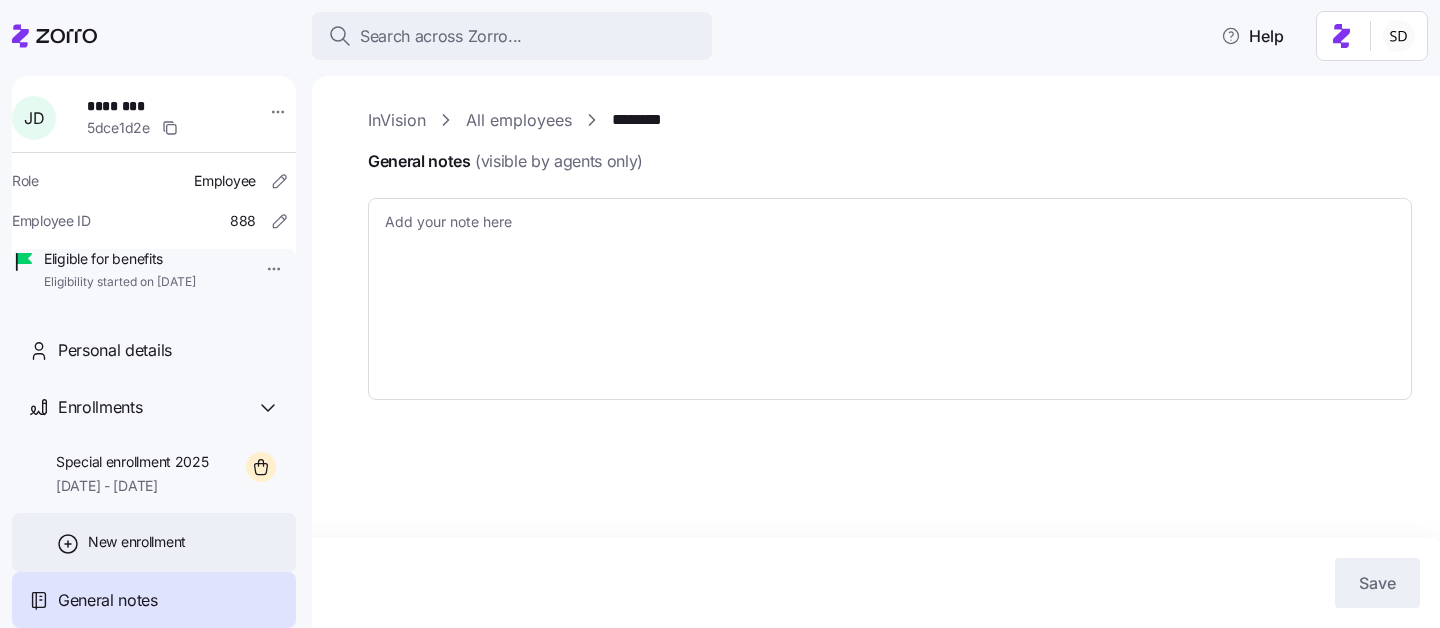 click on "New enrollment" at bounding box center (137, 542) 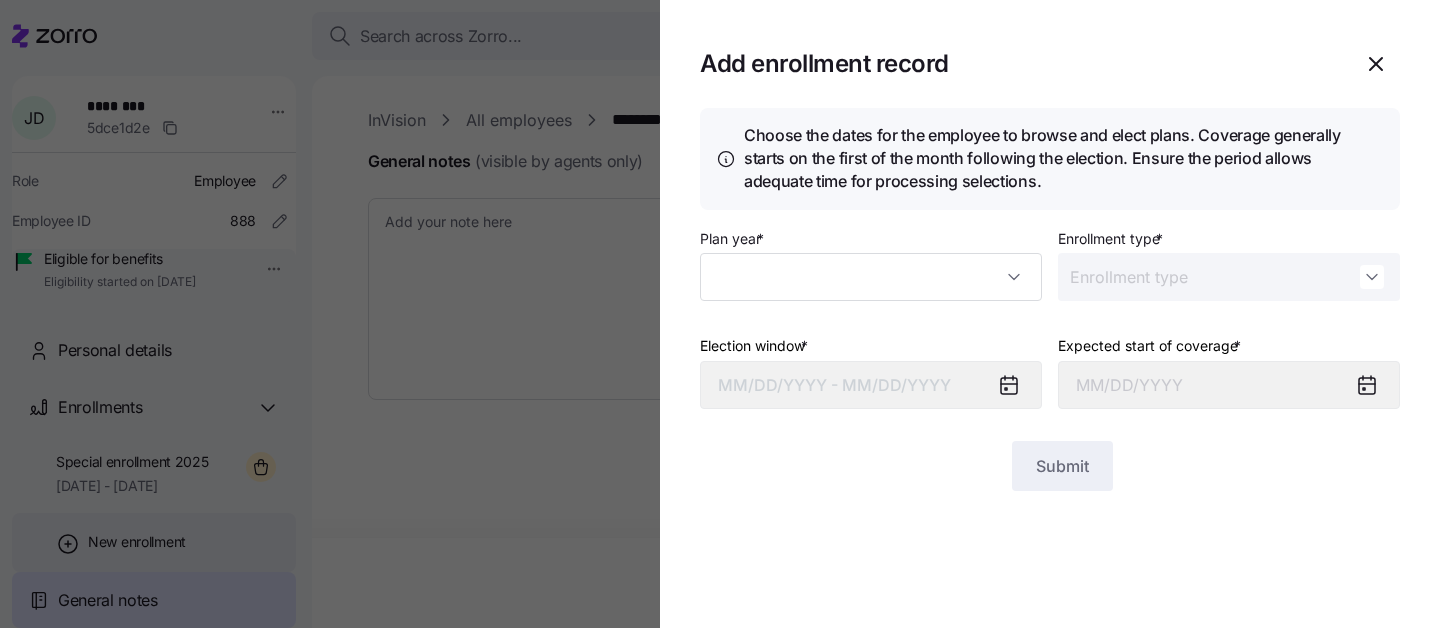 type on "2025" 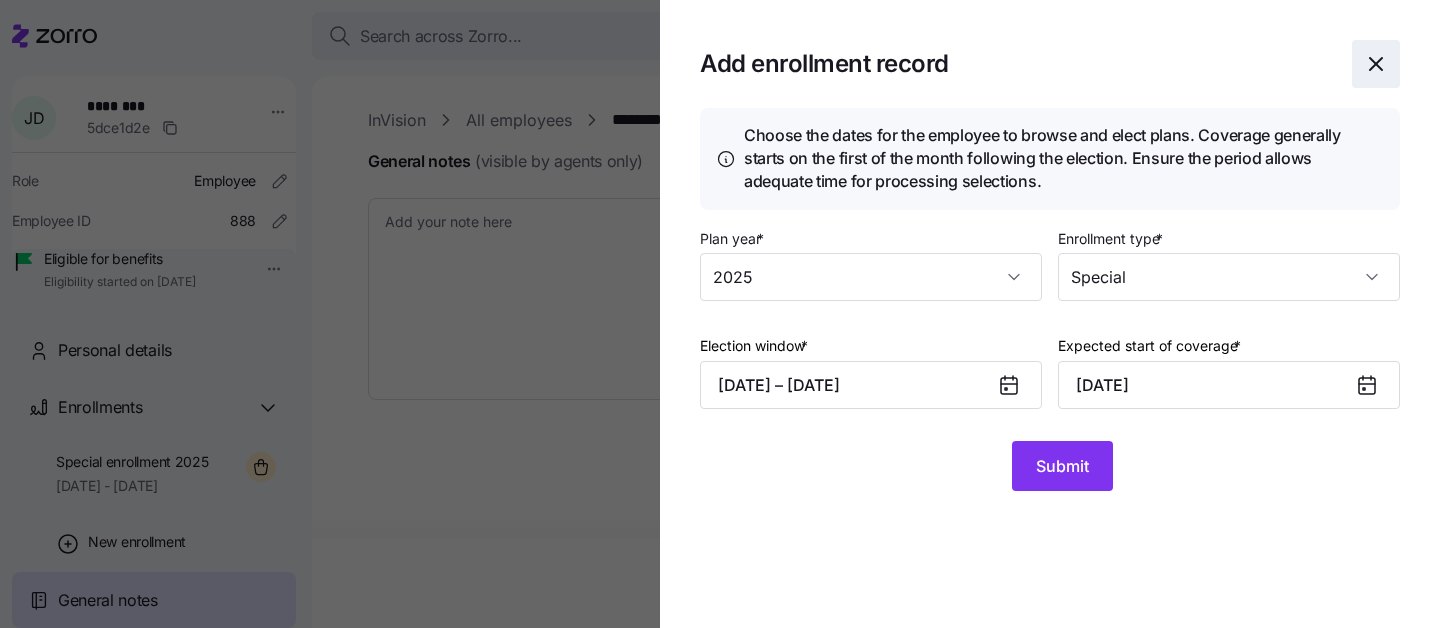 click at bounding box center [1376, 64] 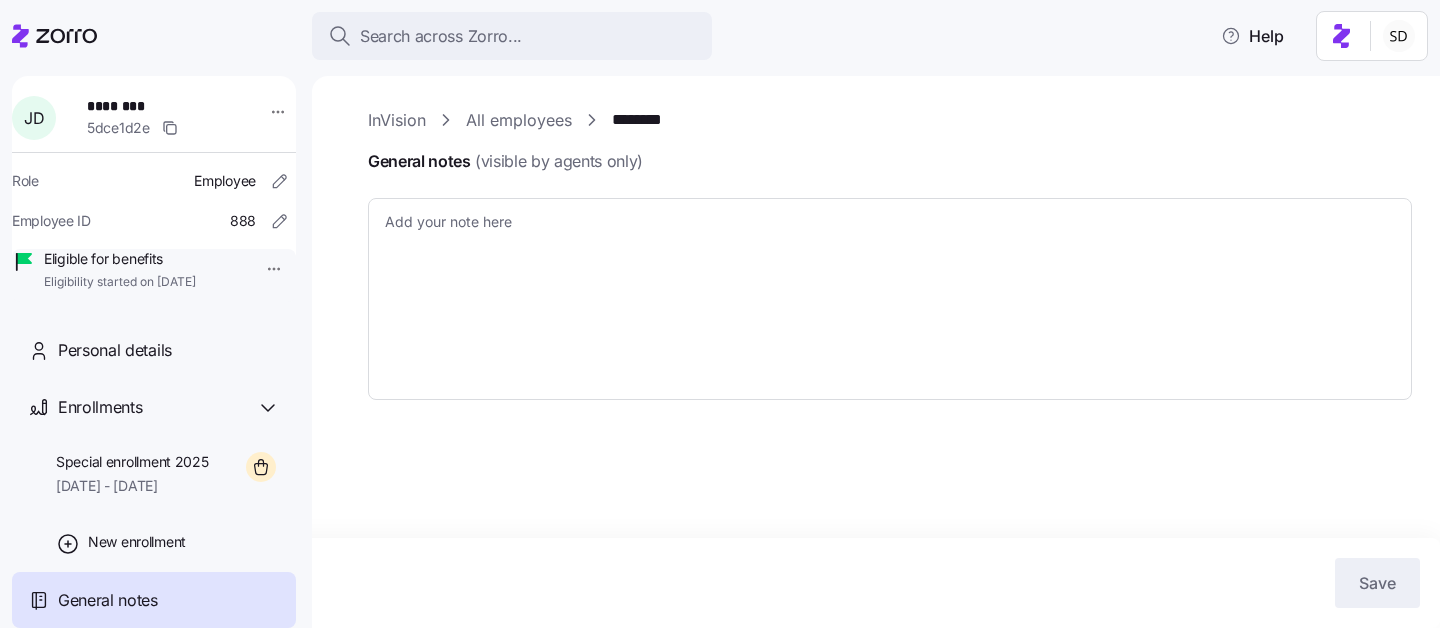click on "All employees" at bounding box center (519, 120) 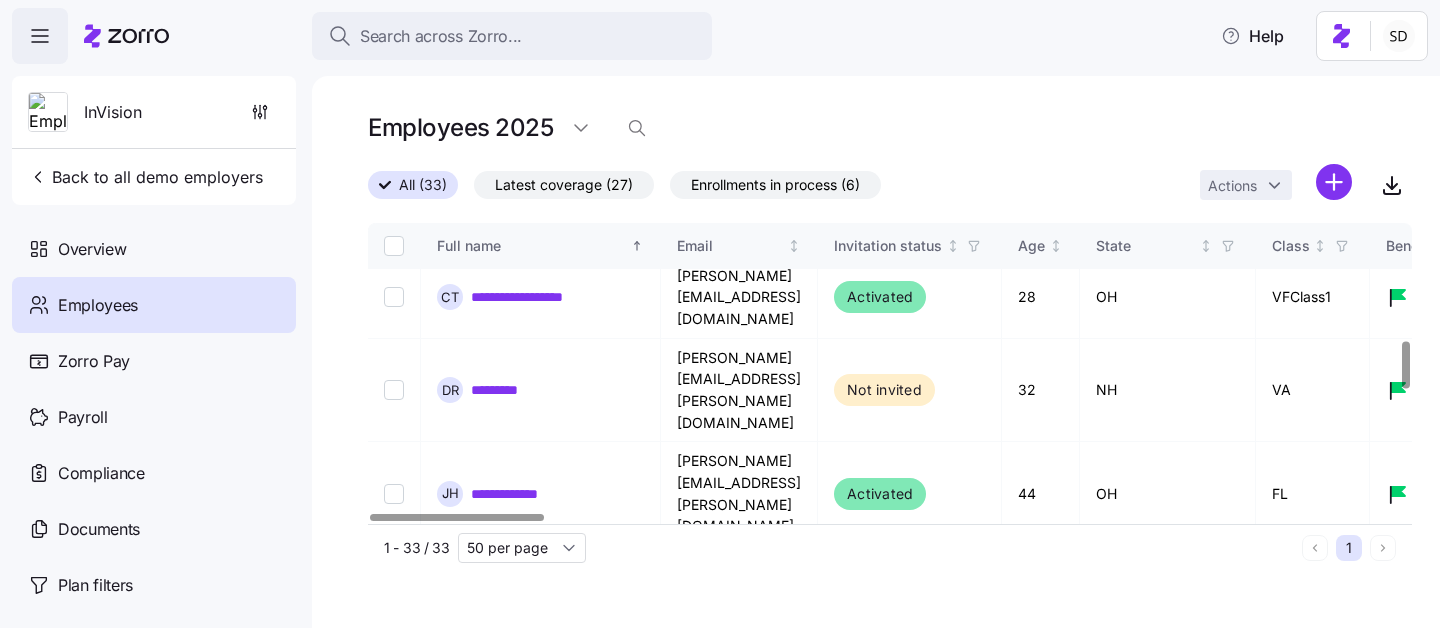 scroll, scrollTop: 719, scrollLeft: 0, axis: vertical 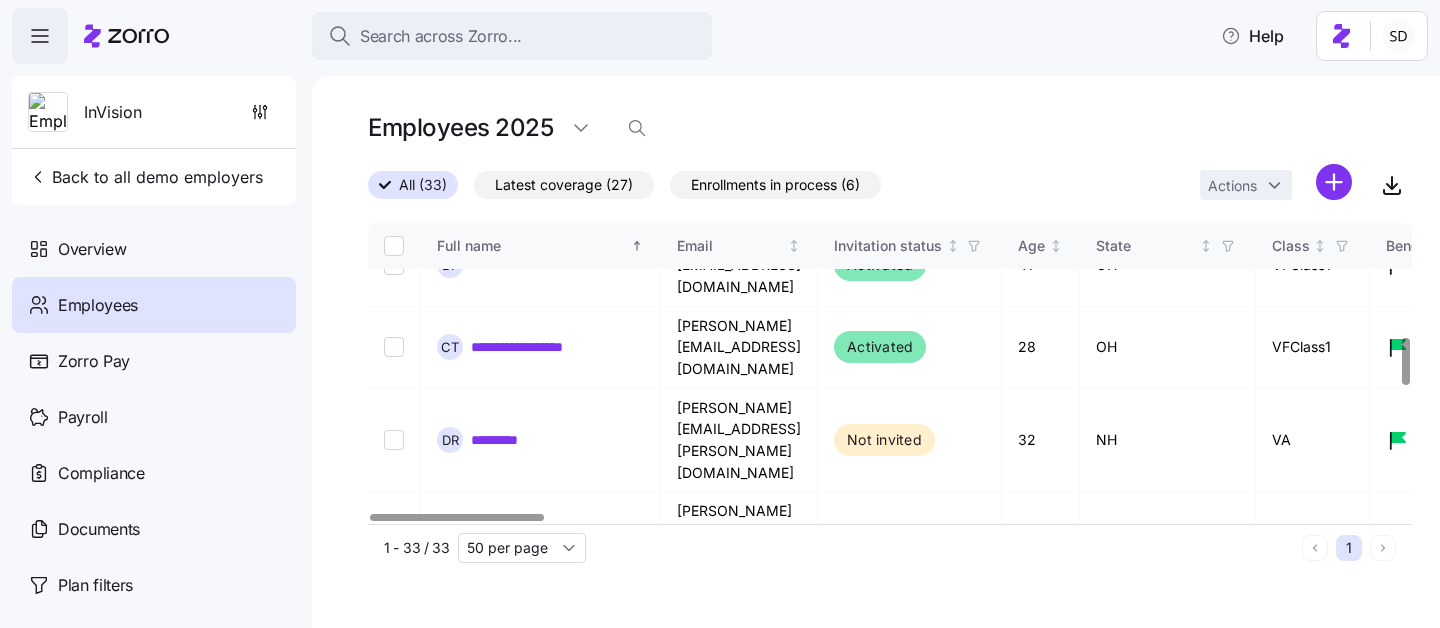click on "********" at bounding box center (503, 708) 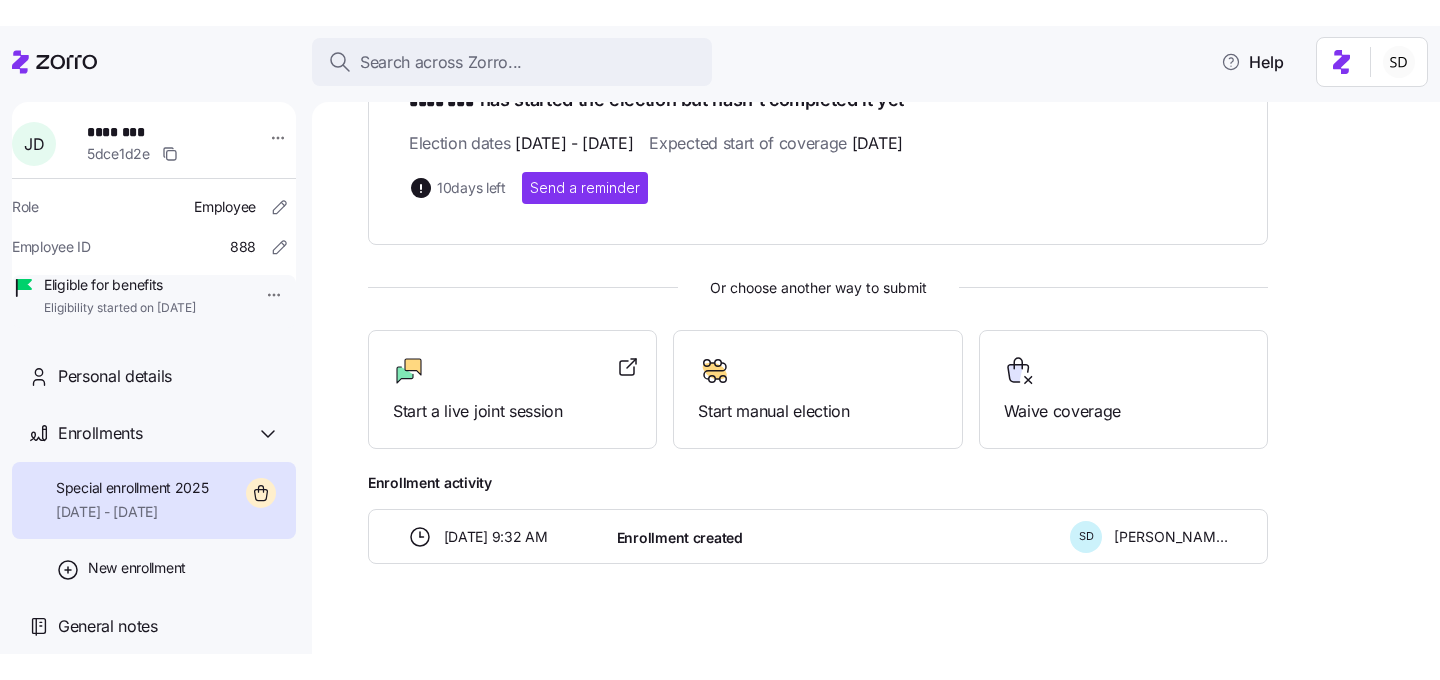 scroll, scrollTop: 380, scrollLeft: 0, axis: vertical 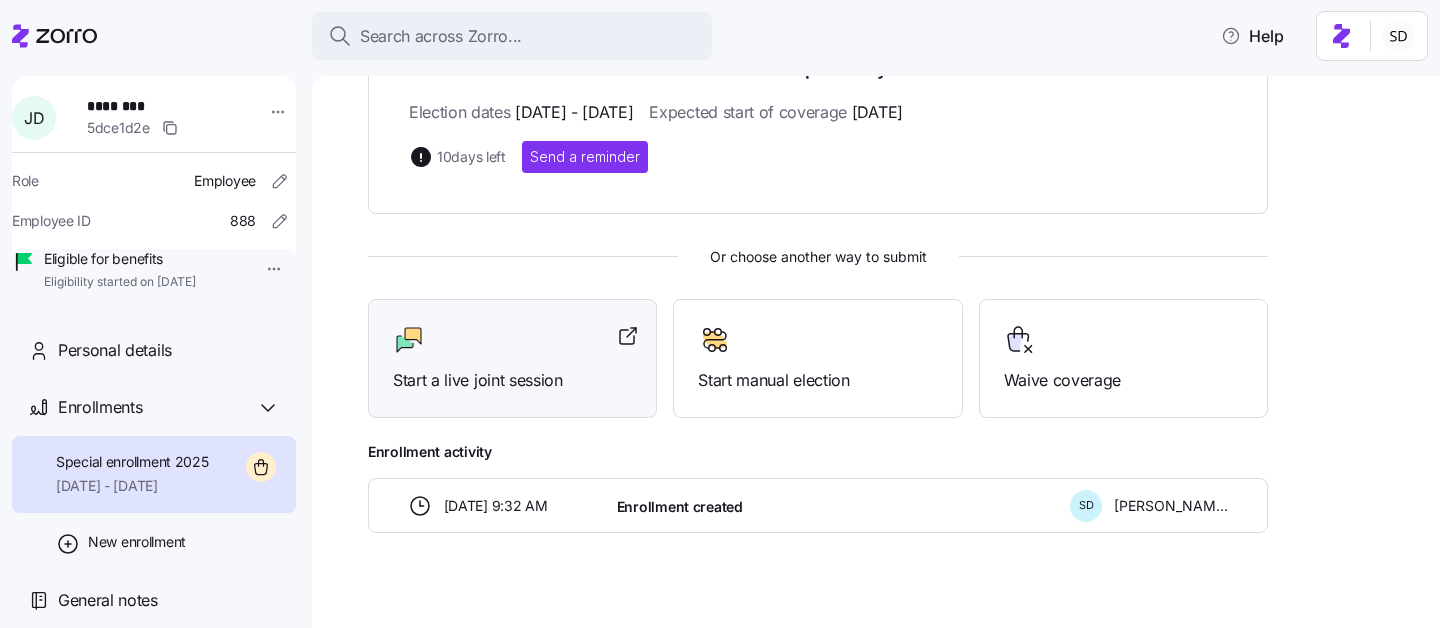 click at bounding box center [512, 340] 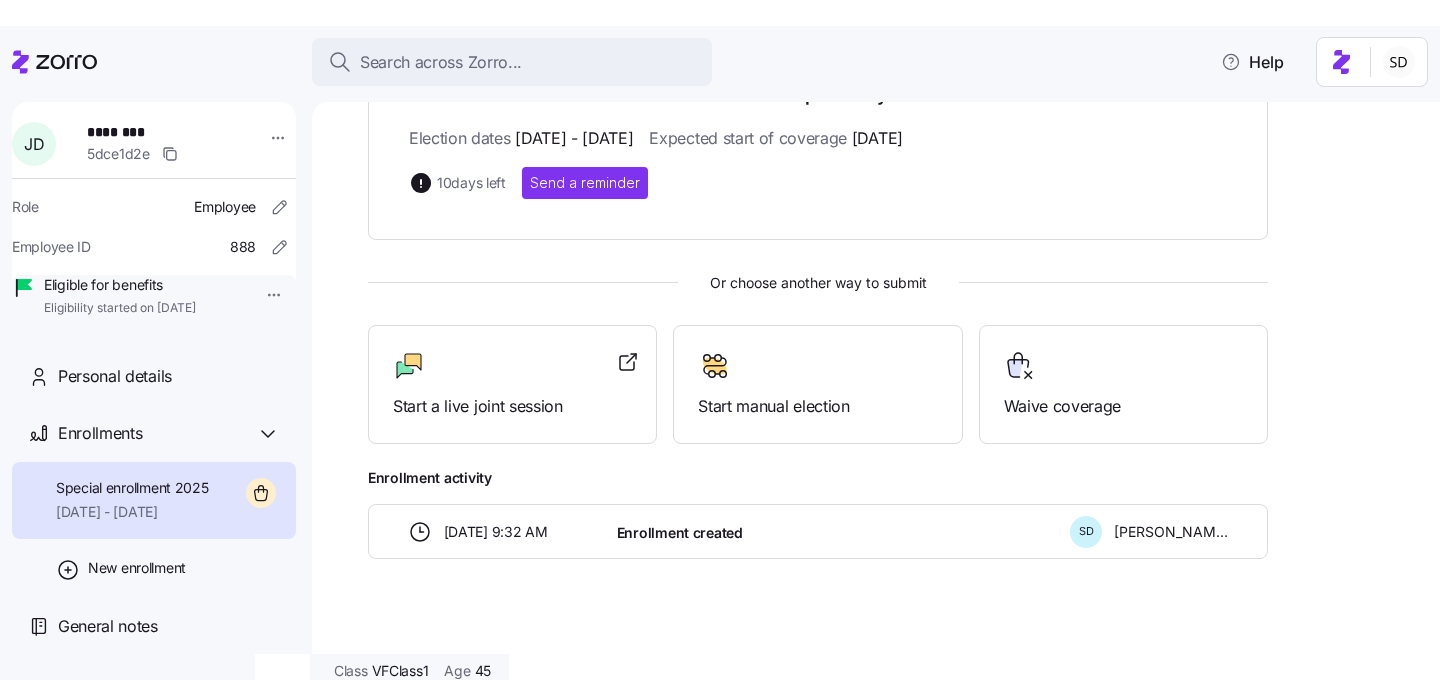 scroll, scrollTop: 351, scrollLeft: 0, axis: vertical 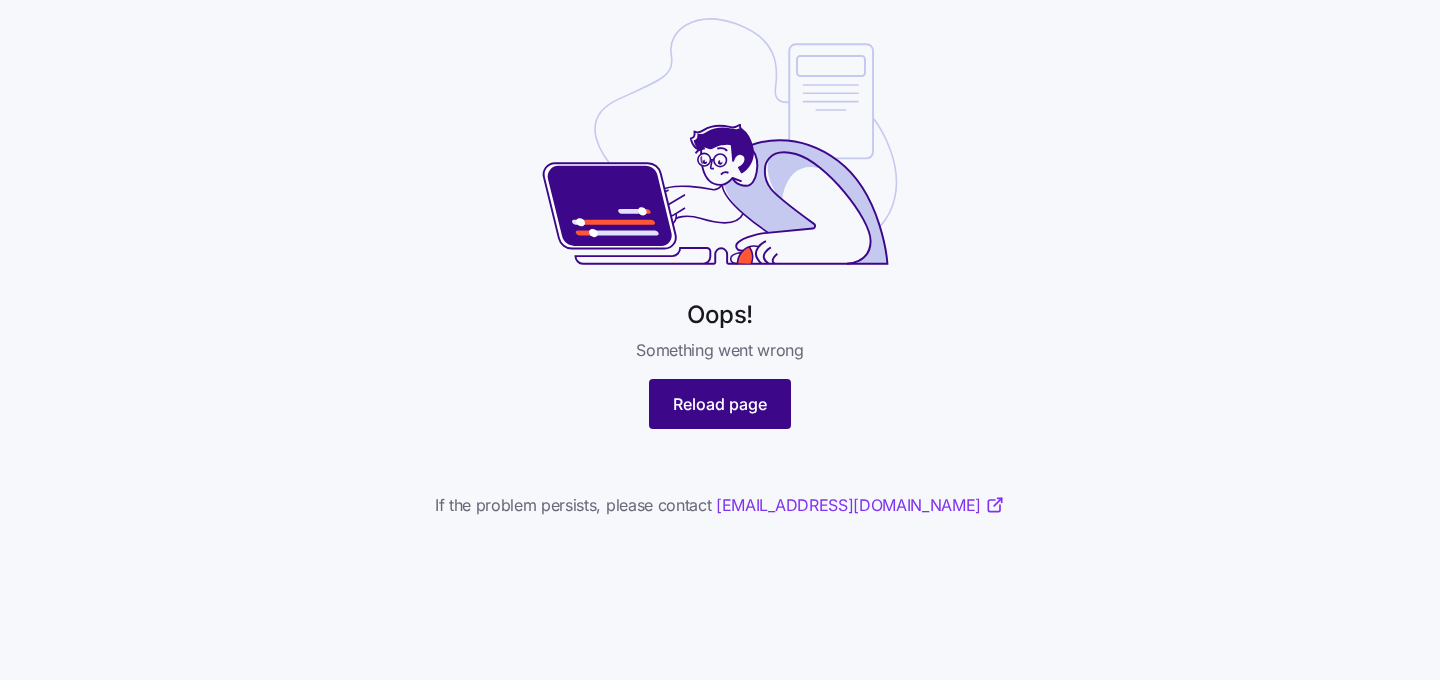 click on "Reload page" at bounding box center [720, 404] 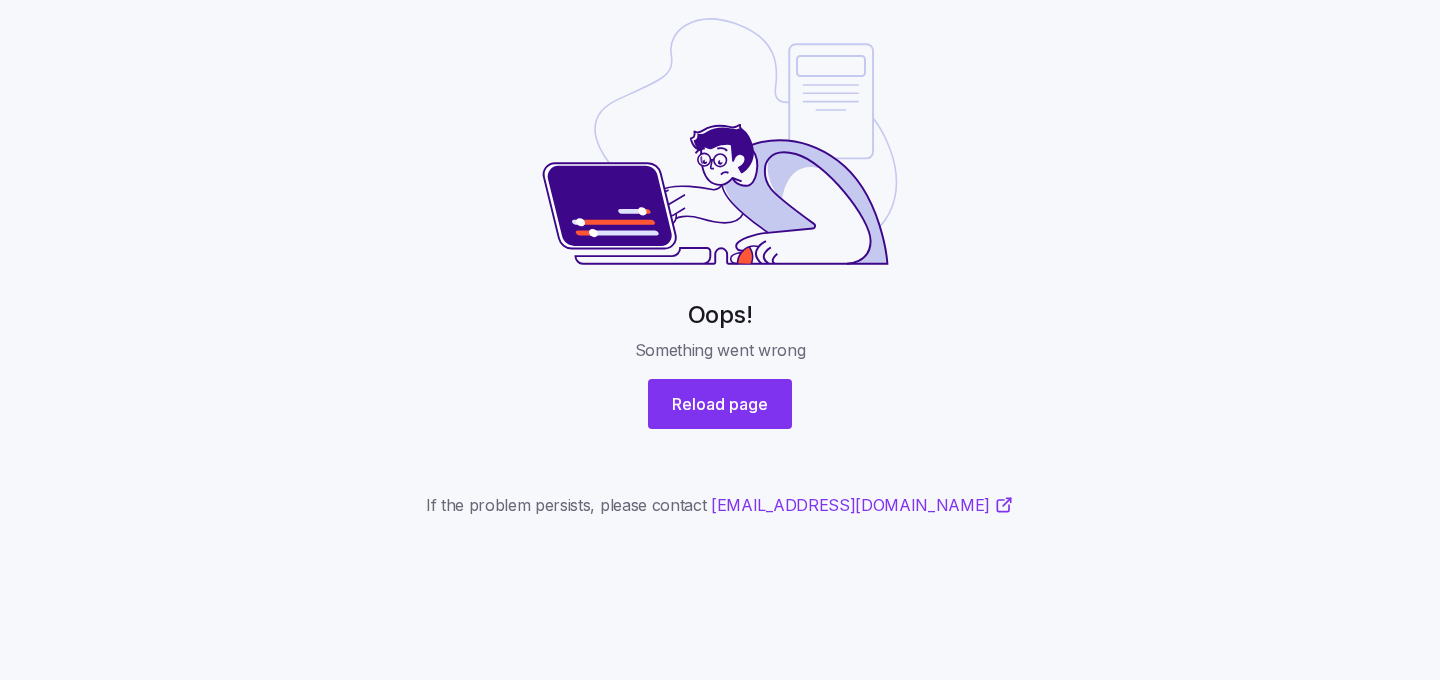 scroll, scrollTop: 0, scrollLeft: 0, axis: both 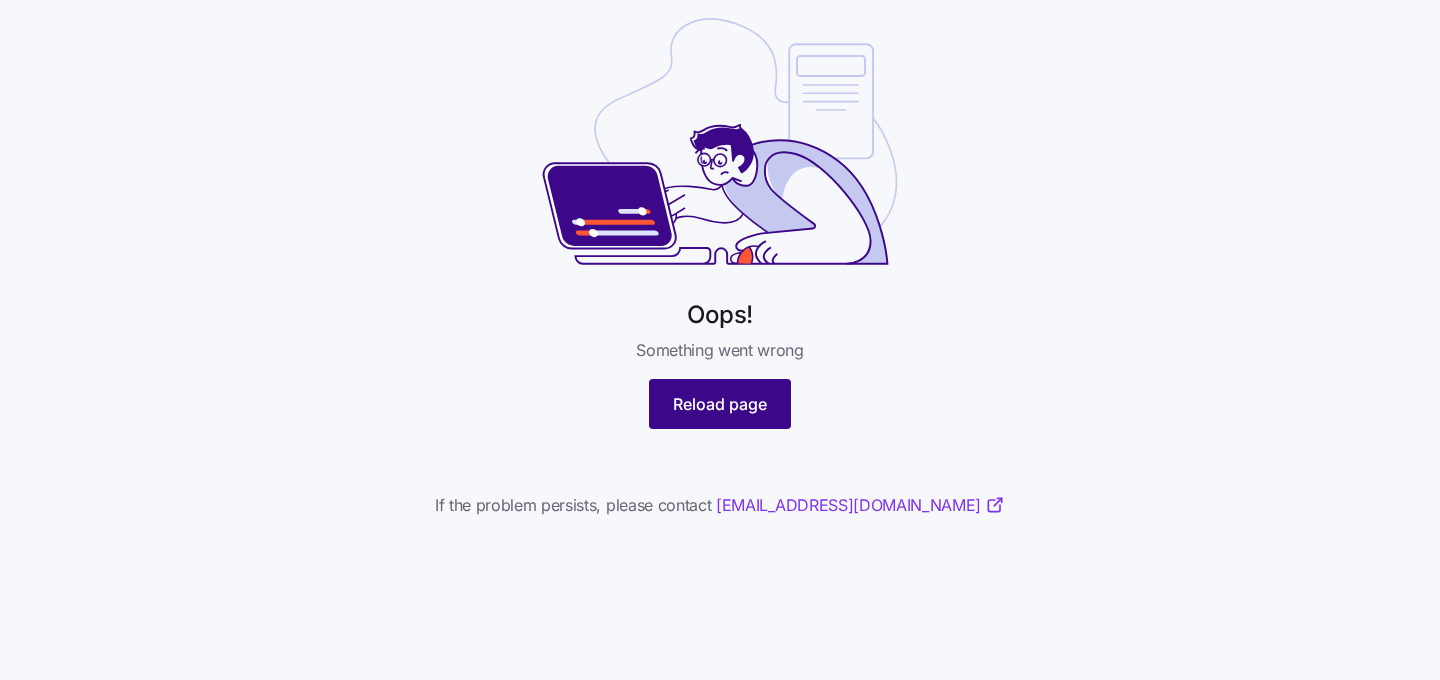 click on "Reload page" at bounding box center [720, 404] 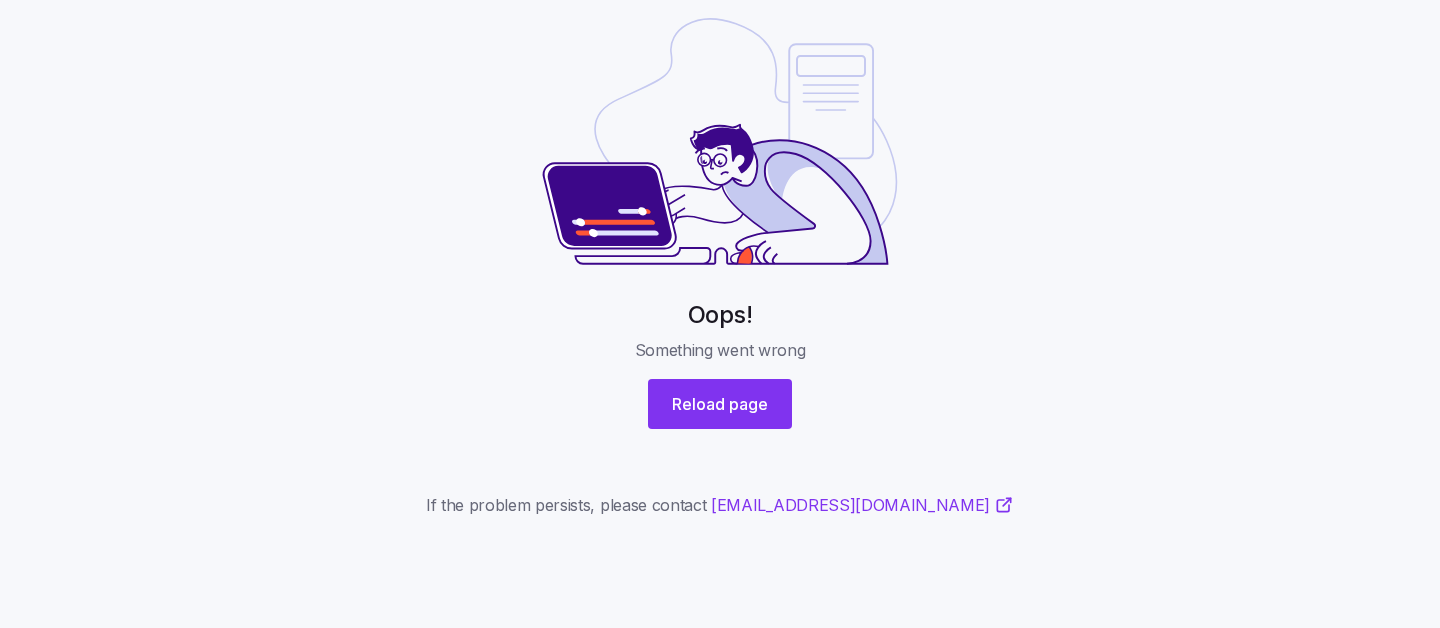 scroll, scrollTop: 0, scrollLeft: 0, axis: both 